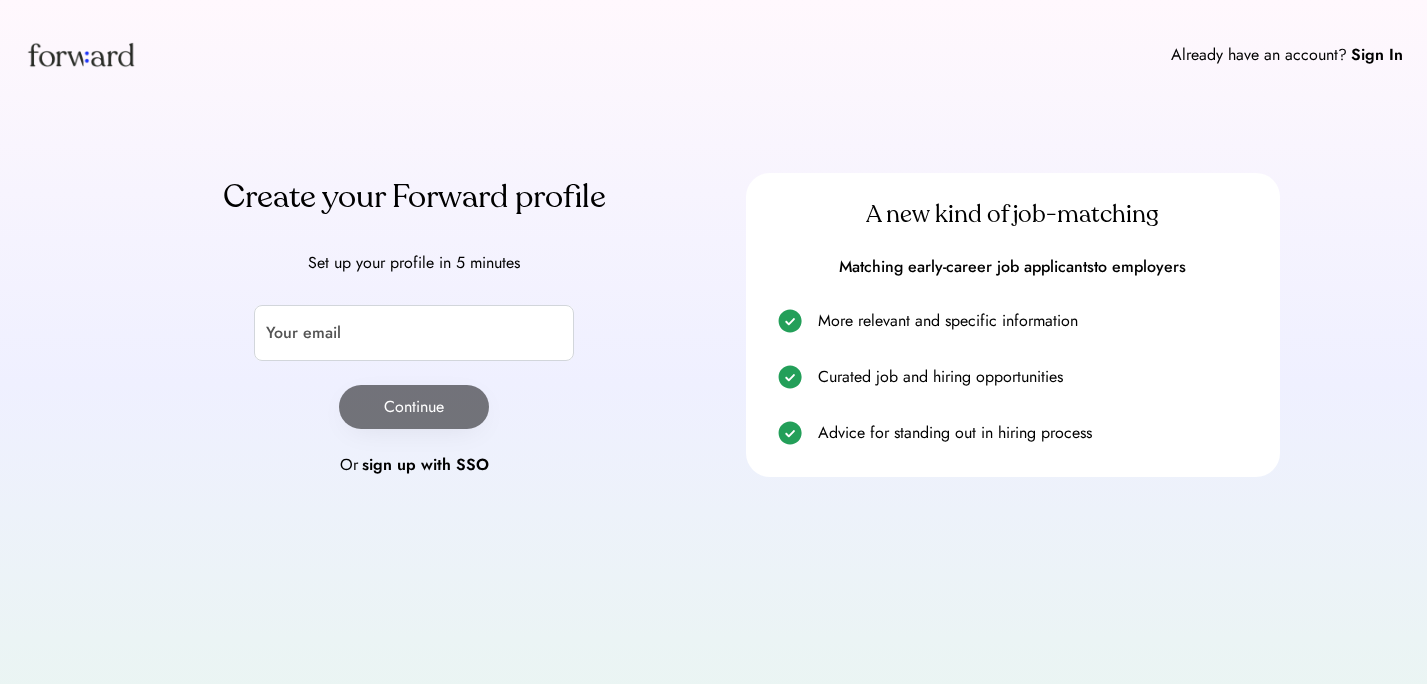 scroll, scrollTop: 0, scrollLeft: 0, axis: both 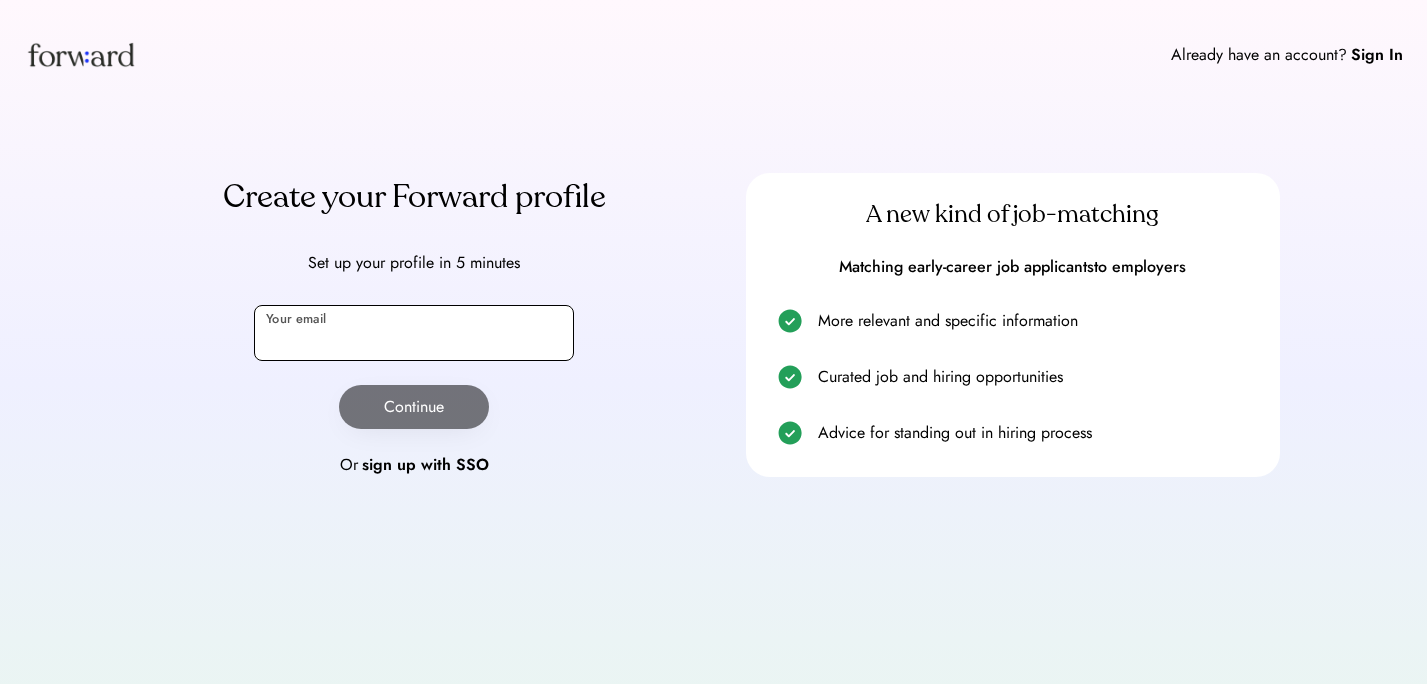 click at bounding box center (414, 333) 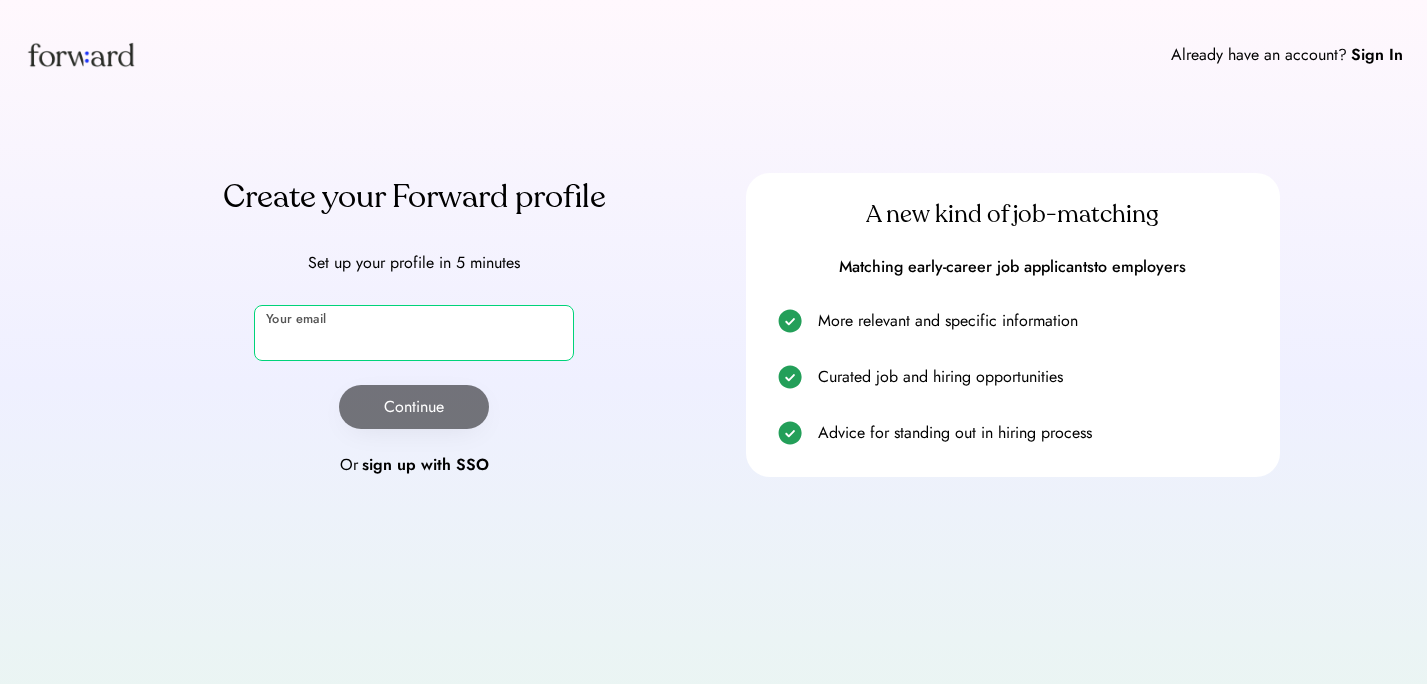 type on "**********" 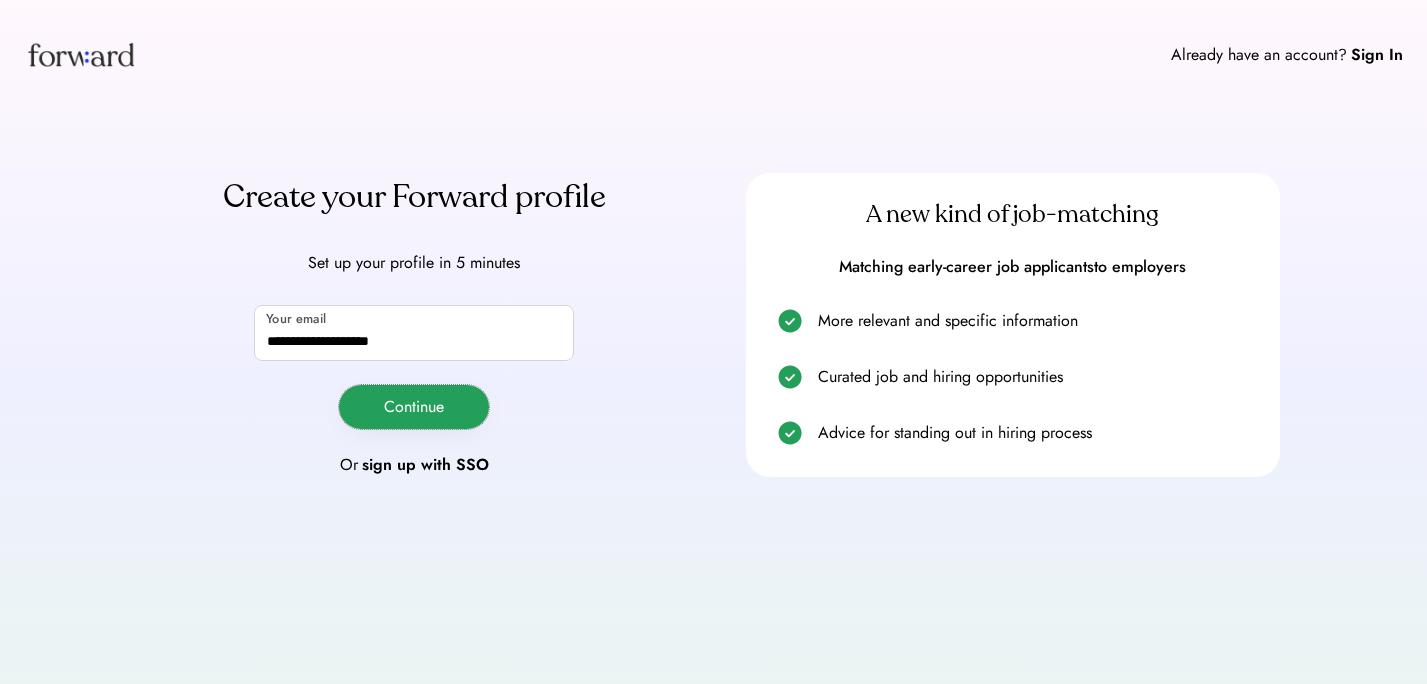 click on "Continue" at bounding box center [414, 407] 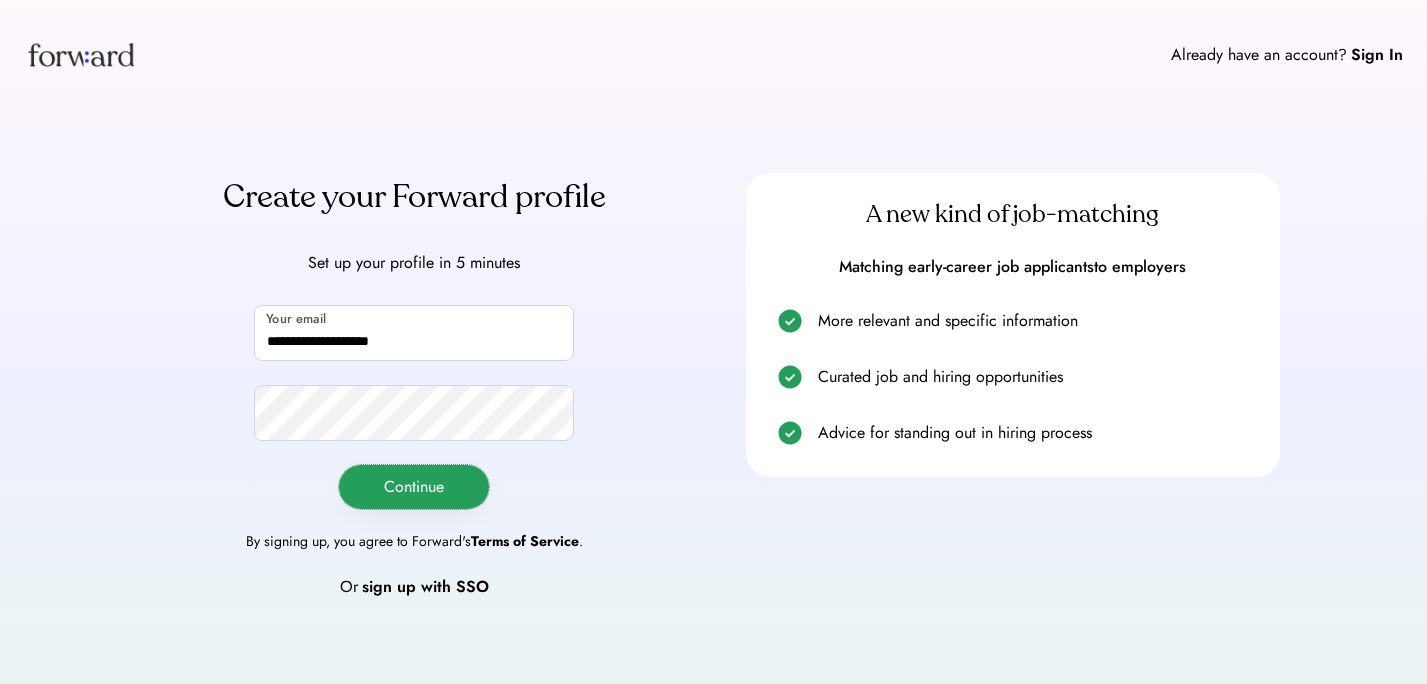 click on "Continue" at bounding box center (414, 487) 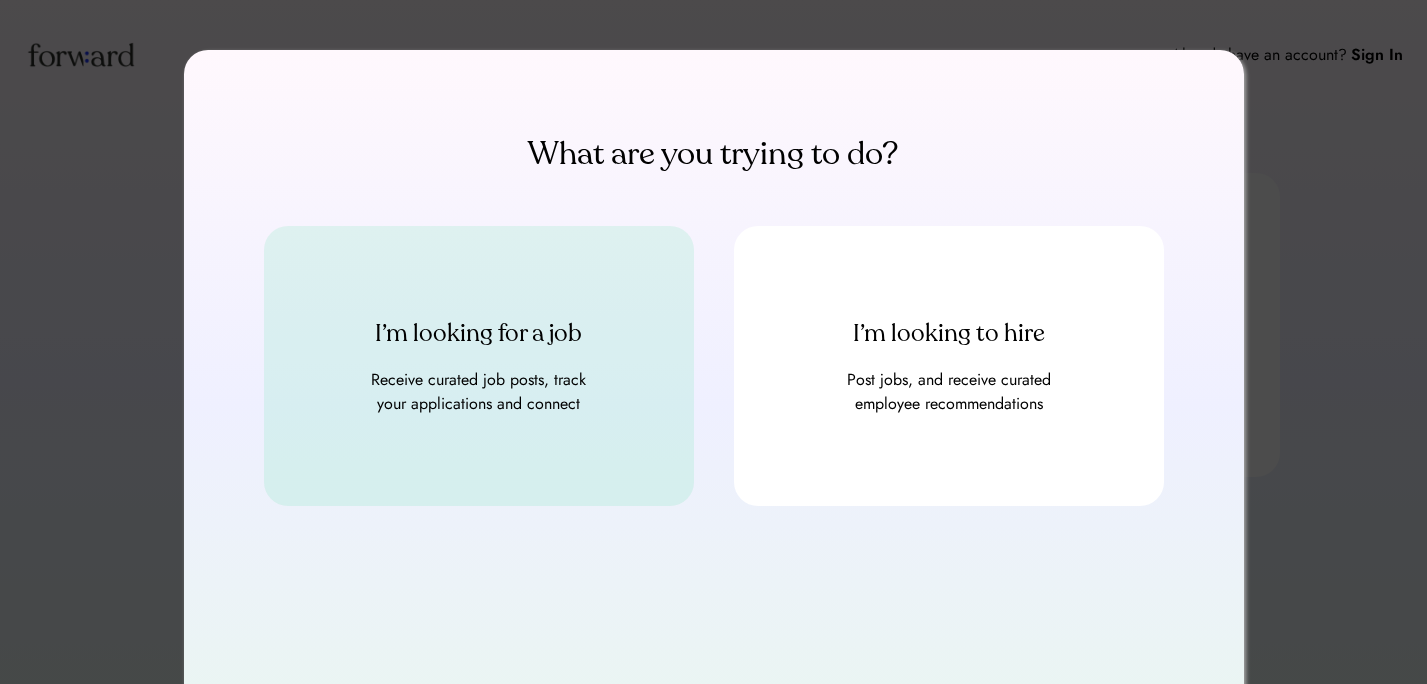 click on "I’m looking for a job Receive curated job posts, track your applications and connect" at bounding box center [479, 366] 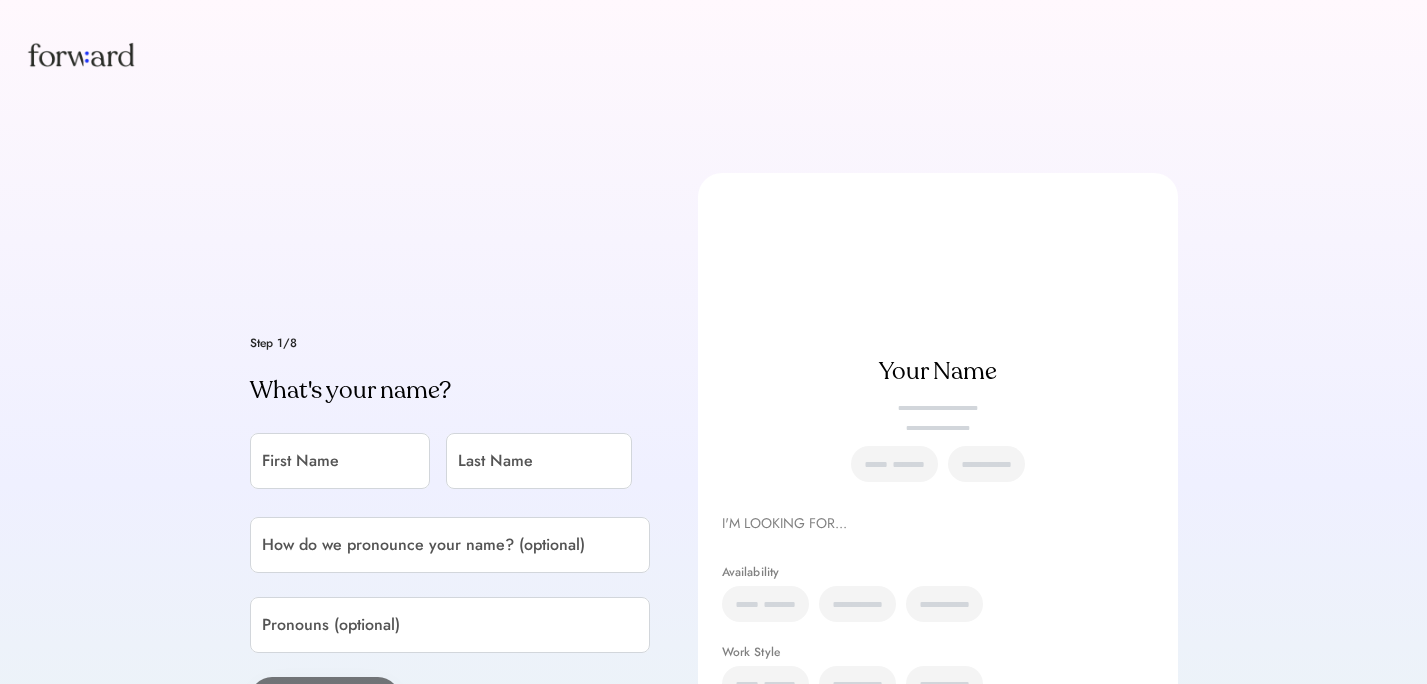 scroll, scrollTop: 0, scrollLeft: 0, axis: both 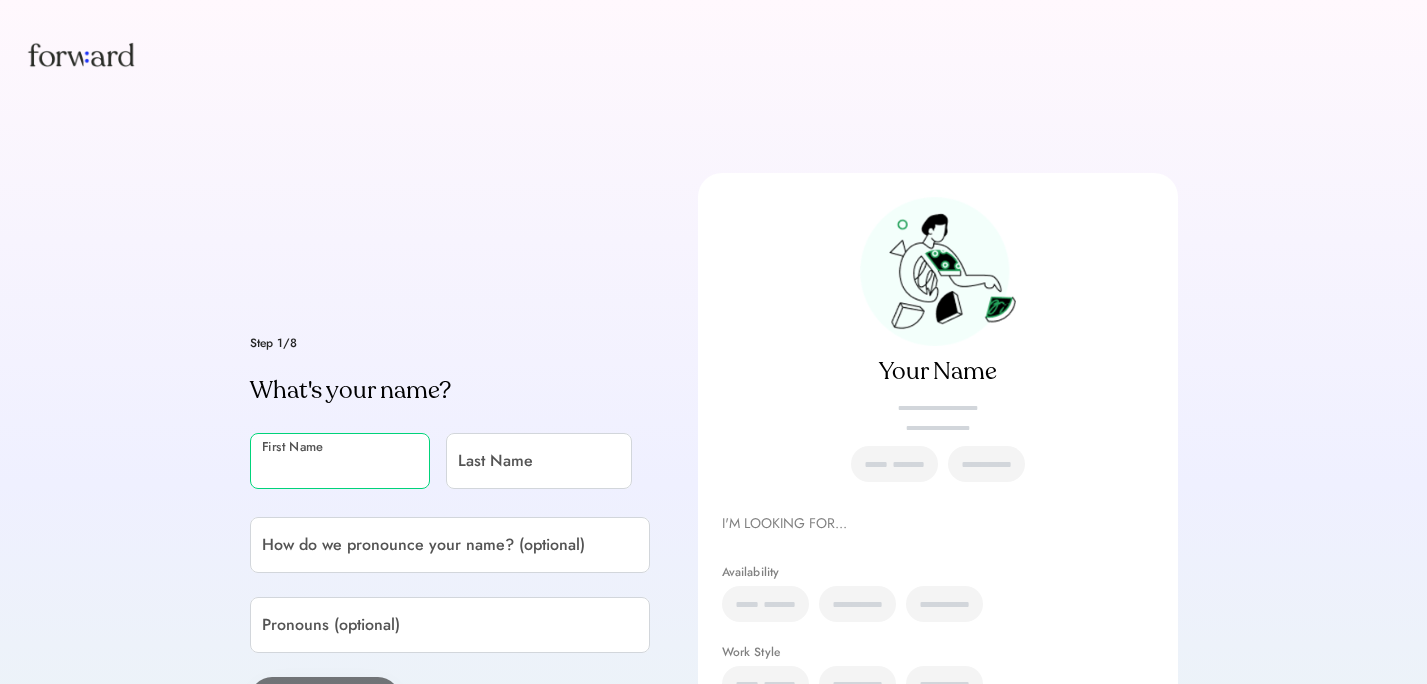 click at bounding box center (340, 461) 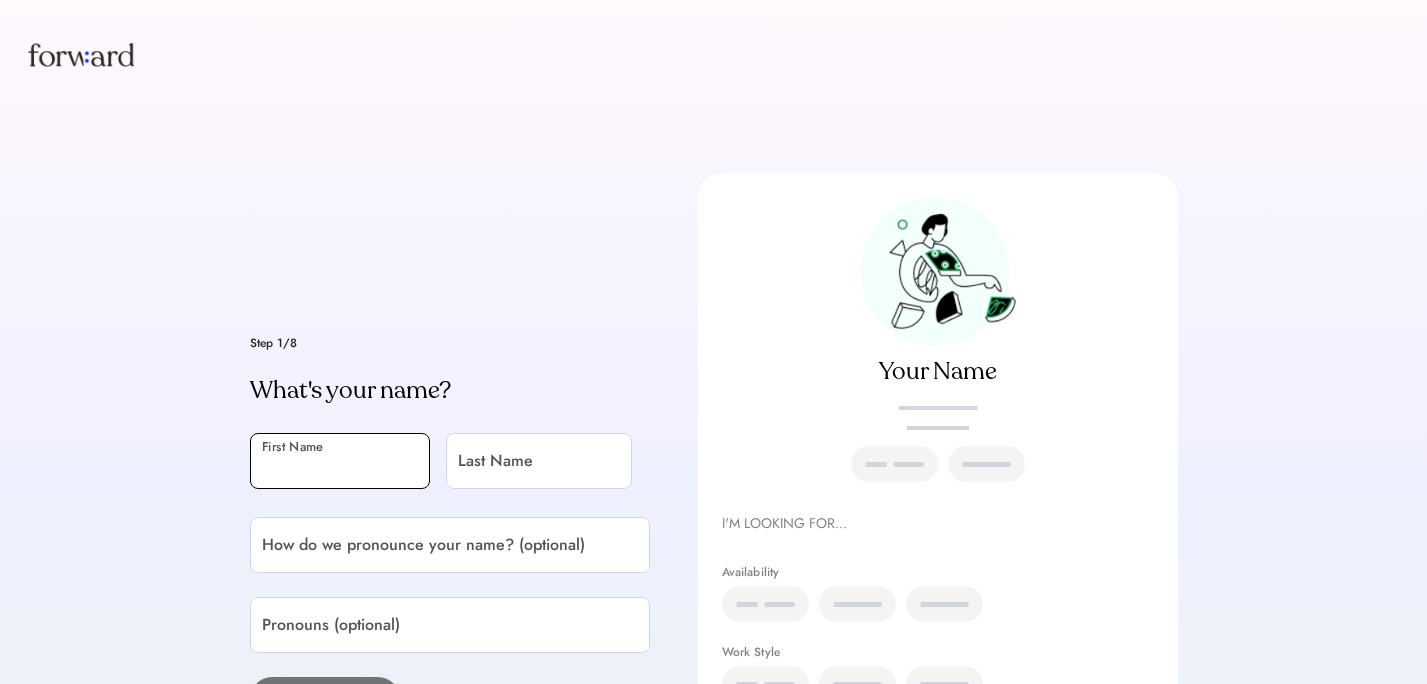 click at bounding box center (340, 461) 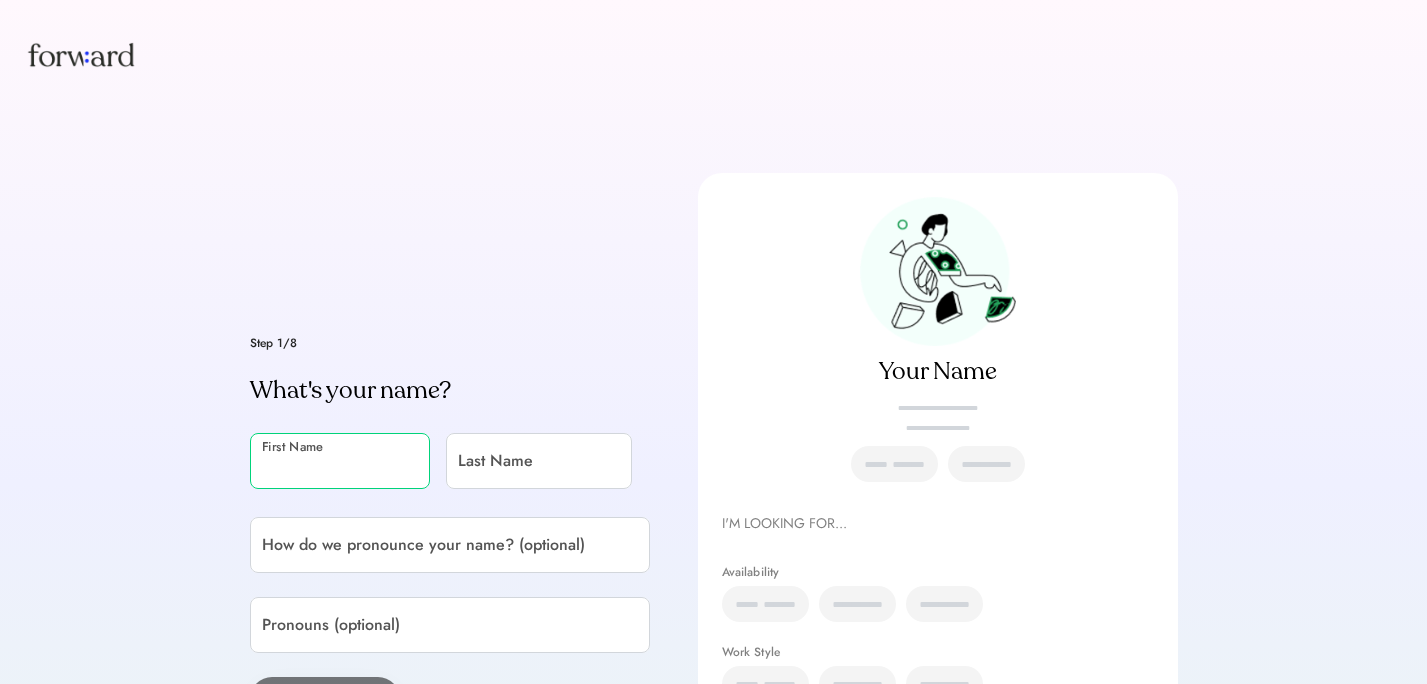 type on "****" 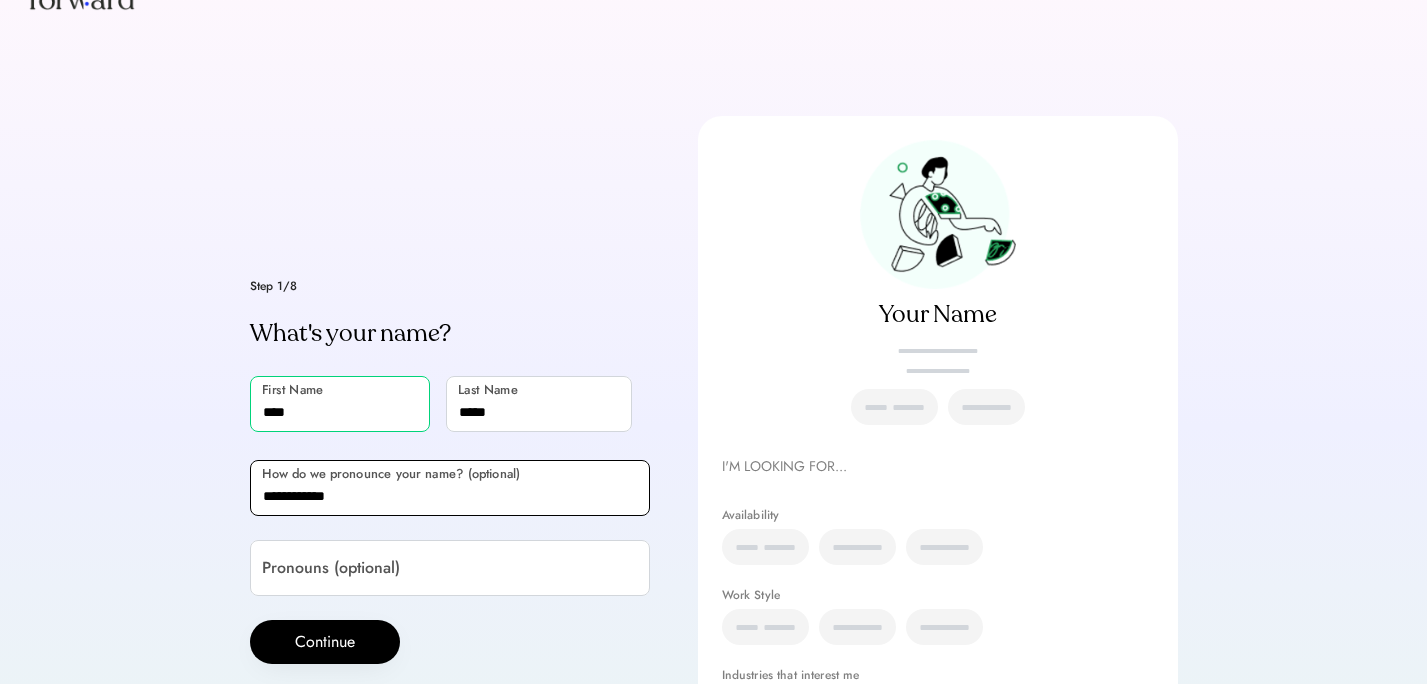 scroll, scrollTop: 73, scrollLeft: 0, axis: vertical 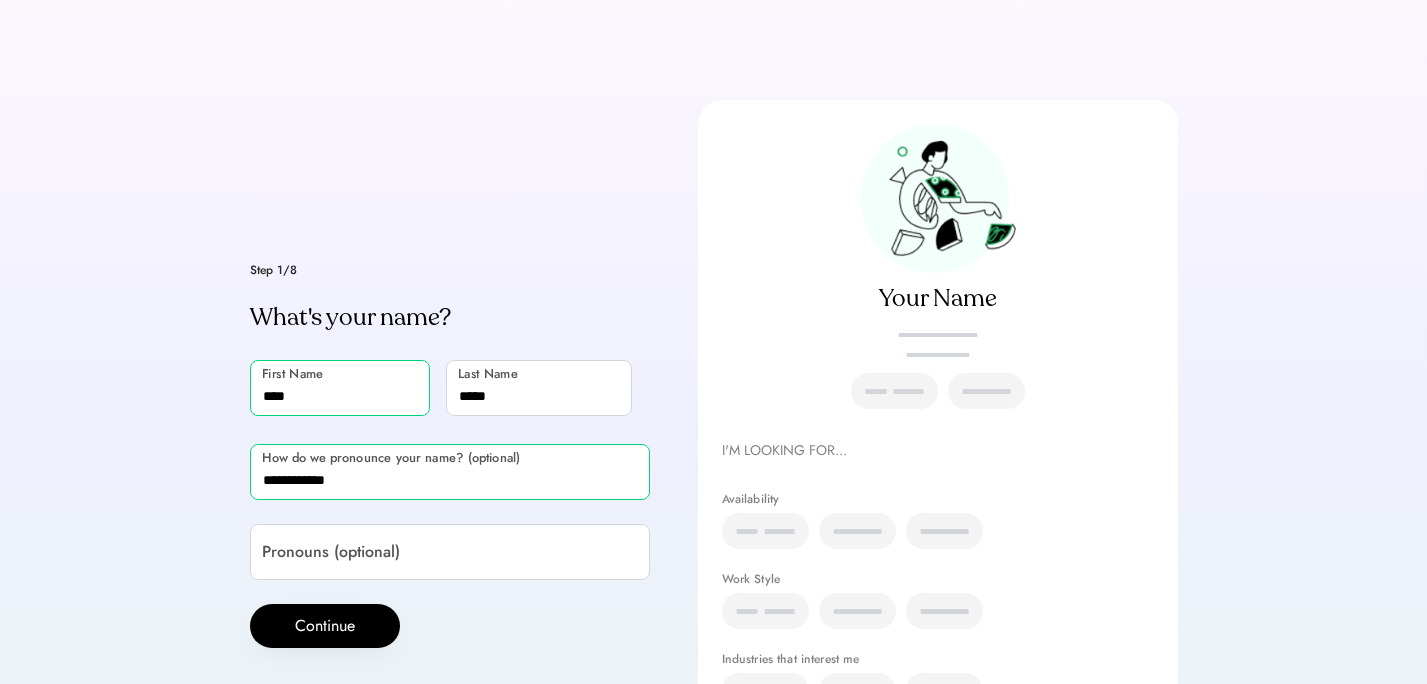 click at bounding box center (450, 472) 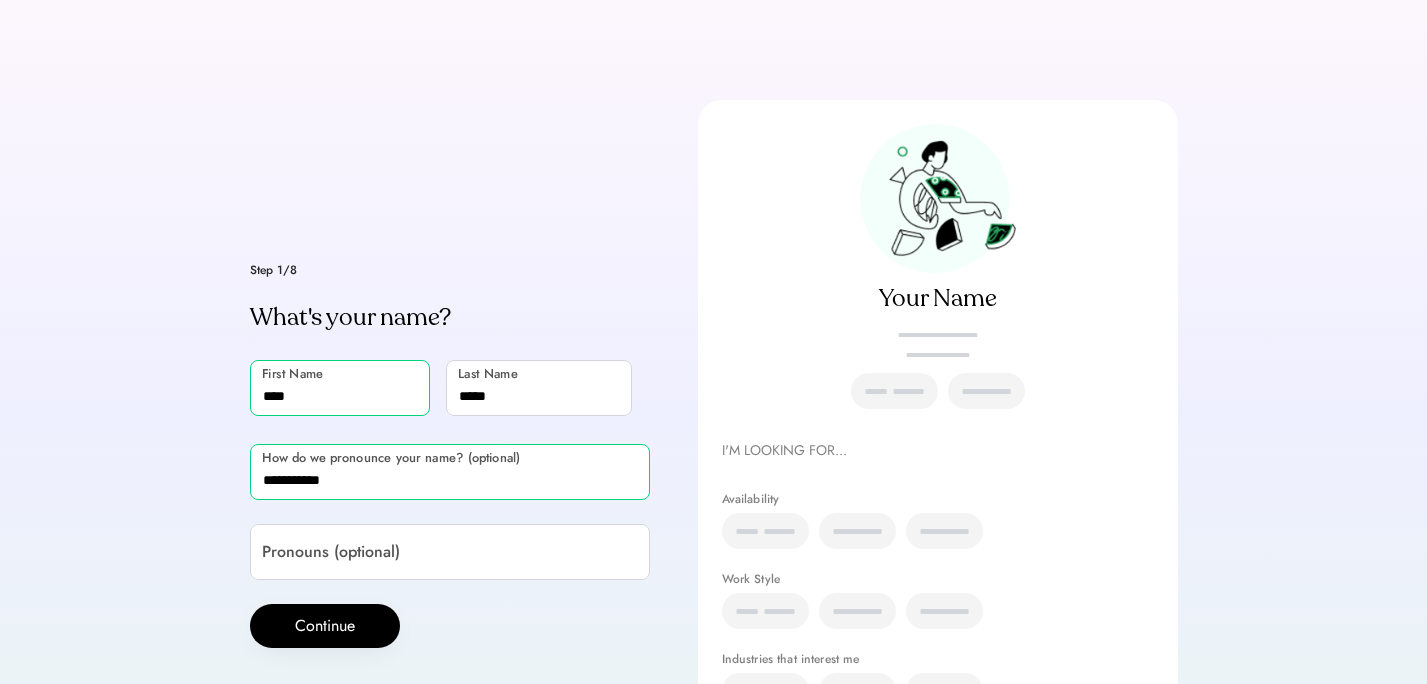 type on "**********" 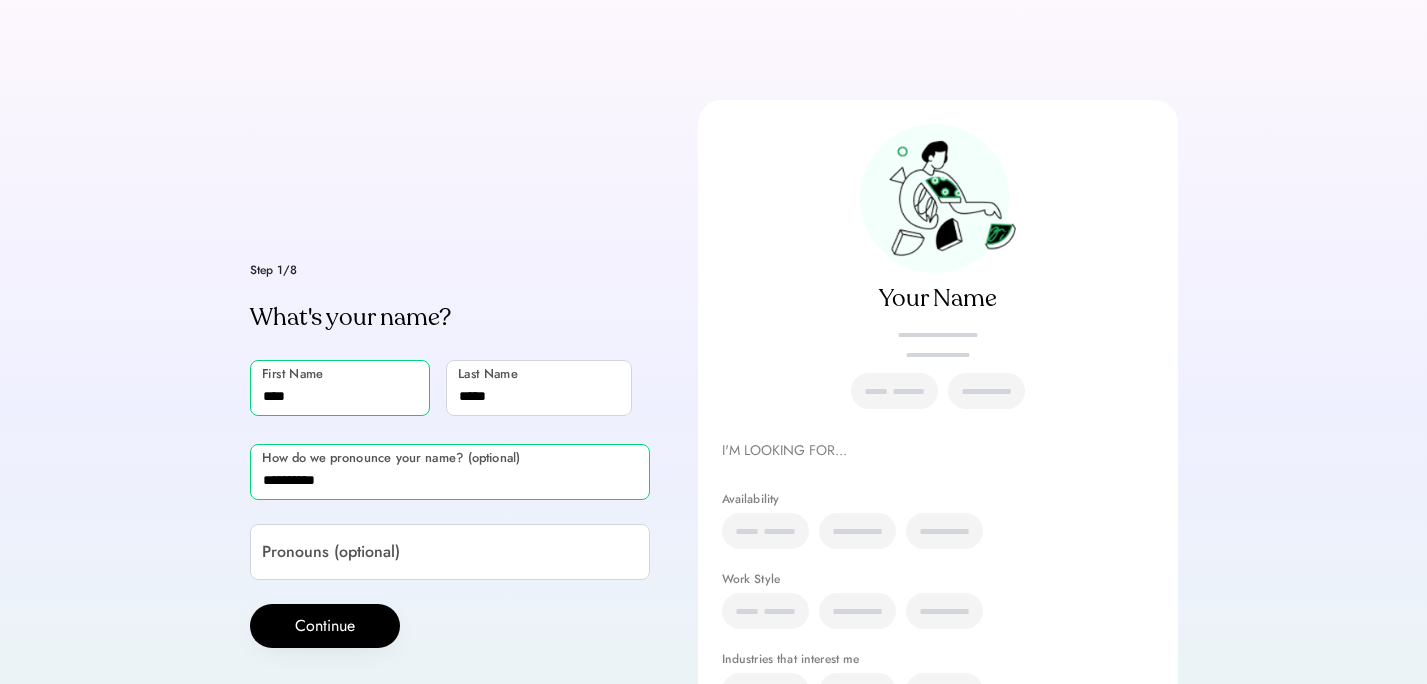drag, startPoint x: 349, startPoint y: 485, endPoint x: 248, endPoint y: 473, distance: 101.71037 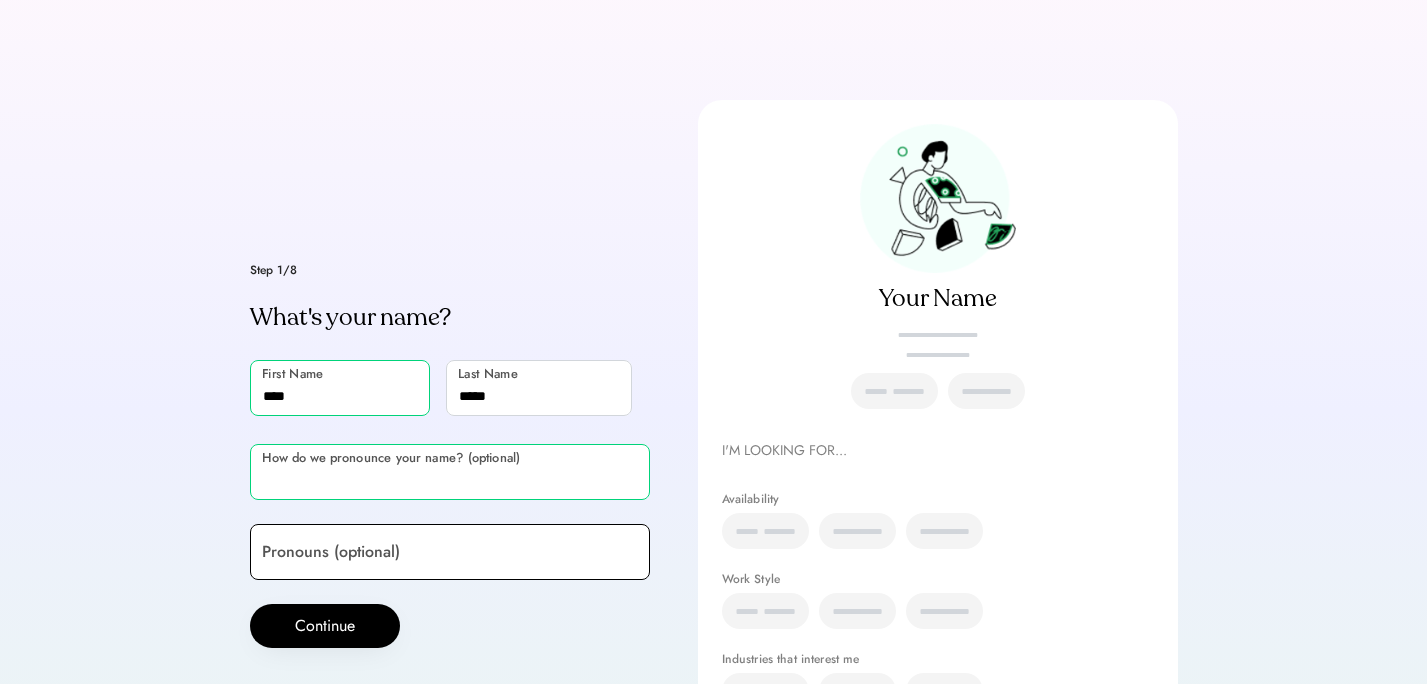 type 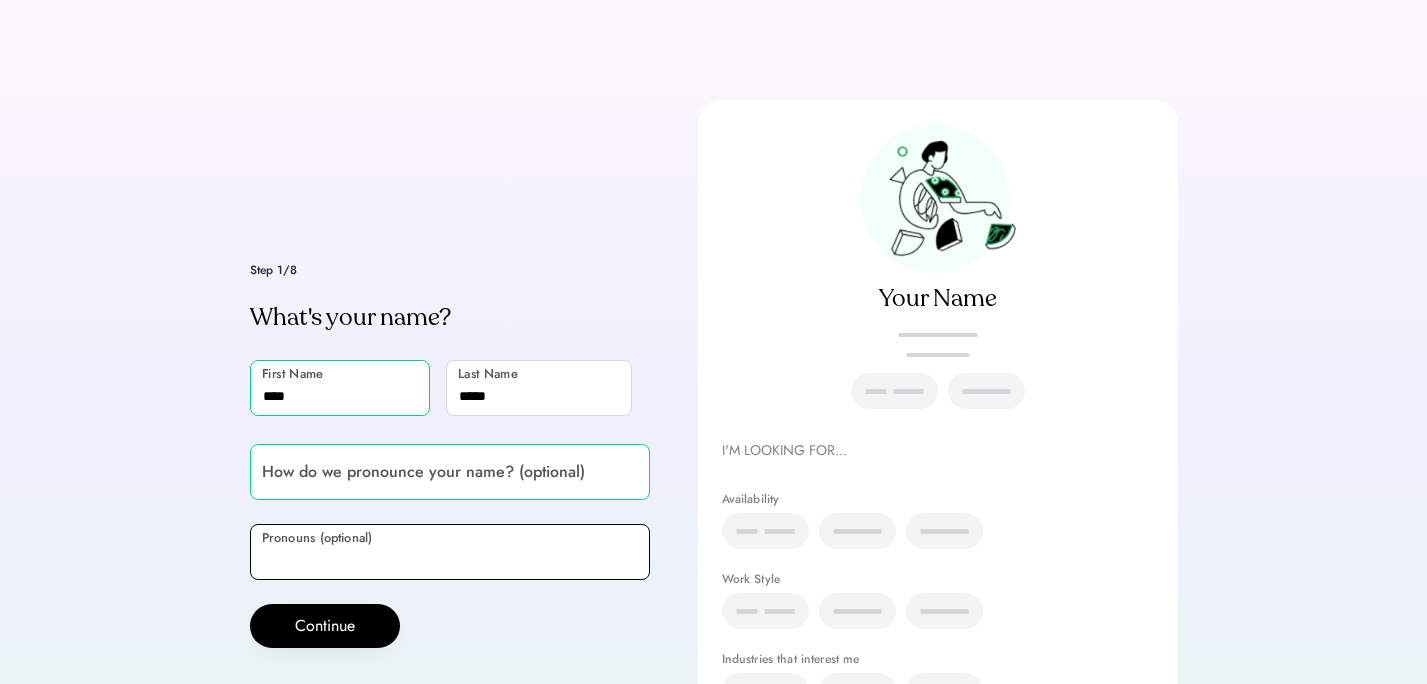 click at bounding box center (450, 552) 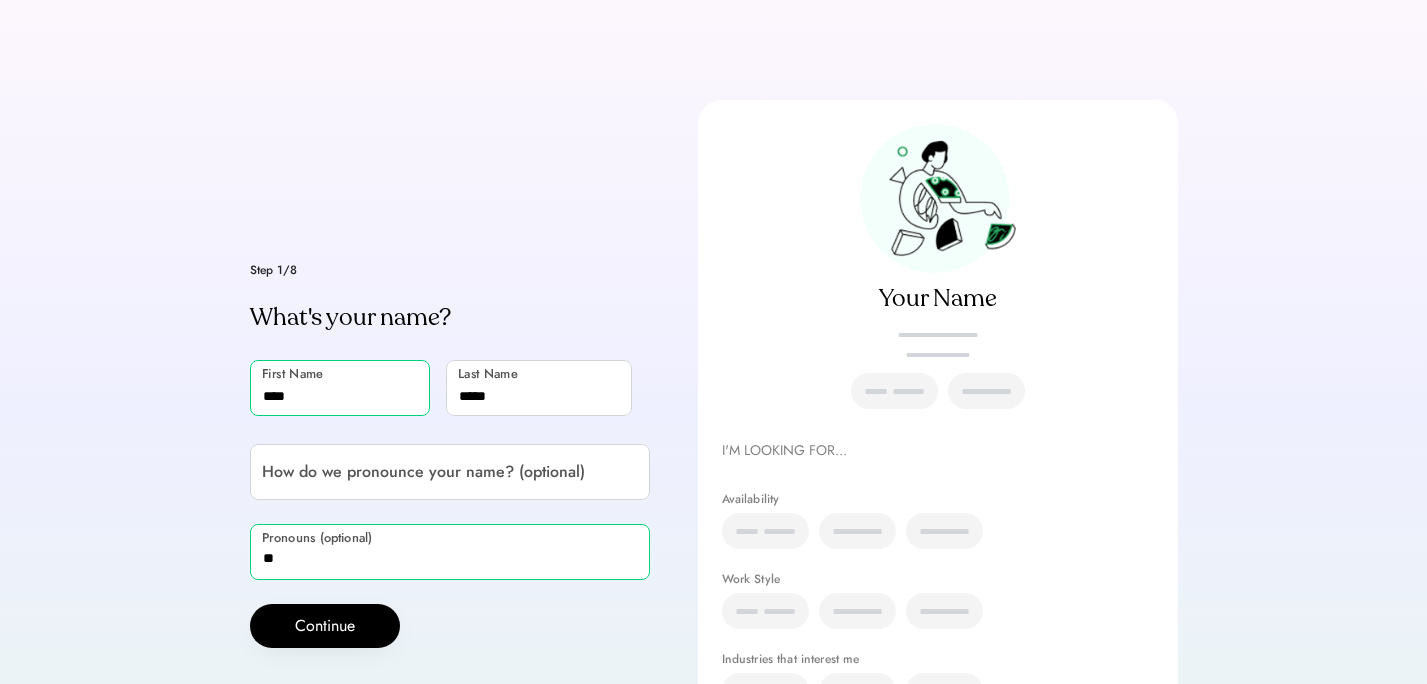 type on "*" 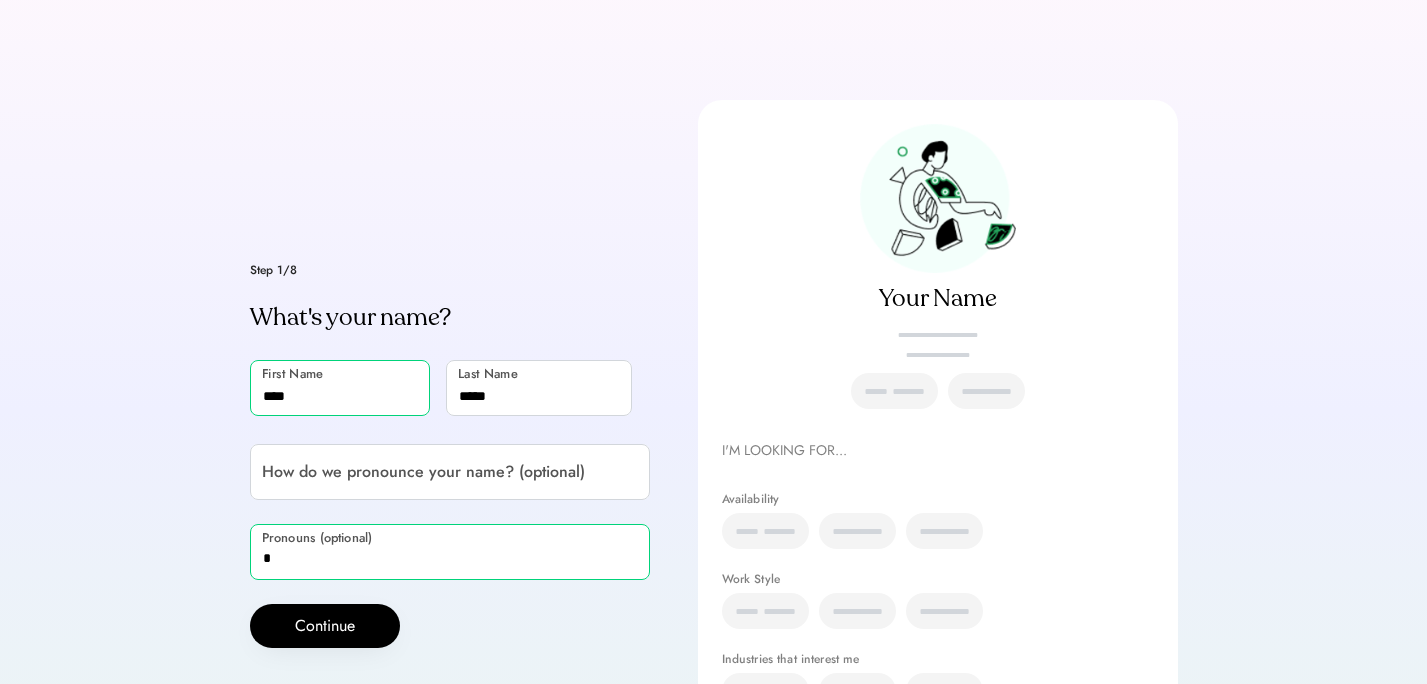 type 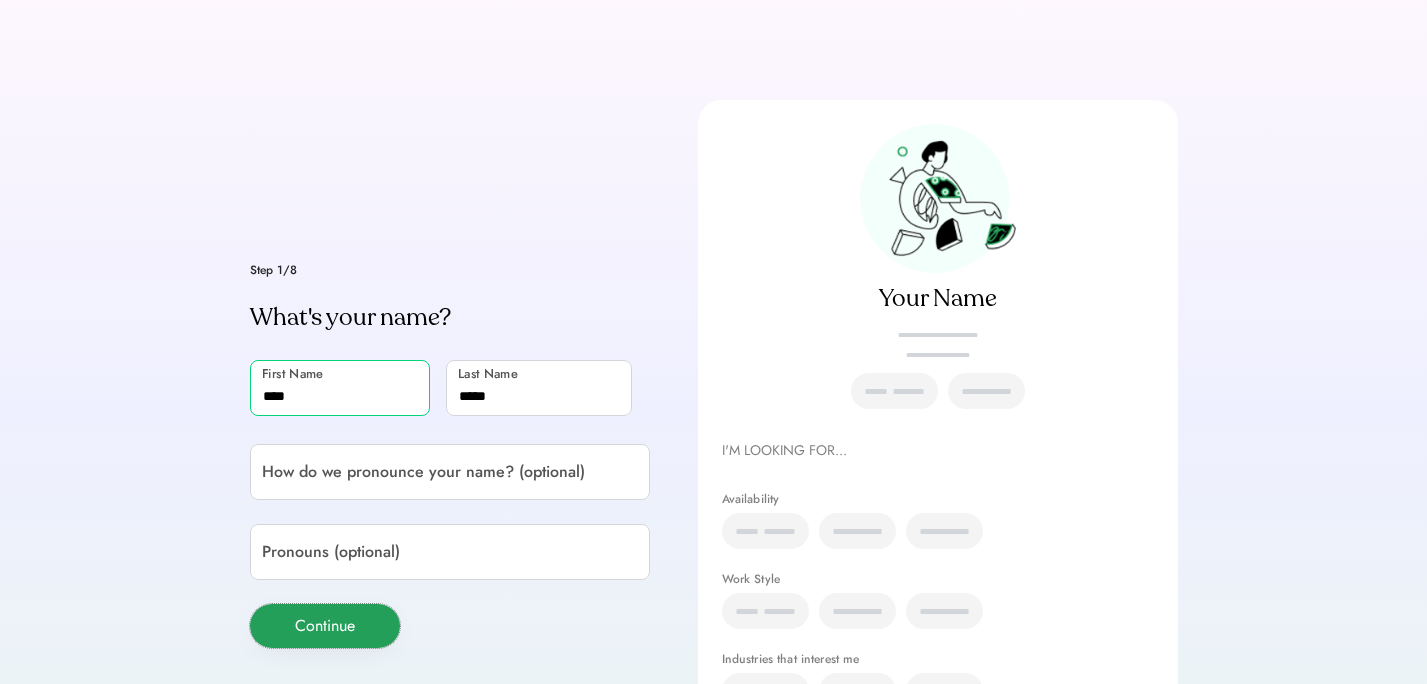 click on "Continue" at bounding box center [325, 626] 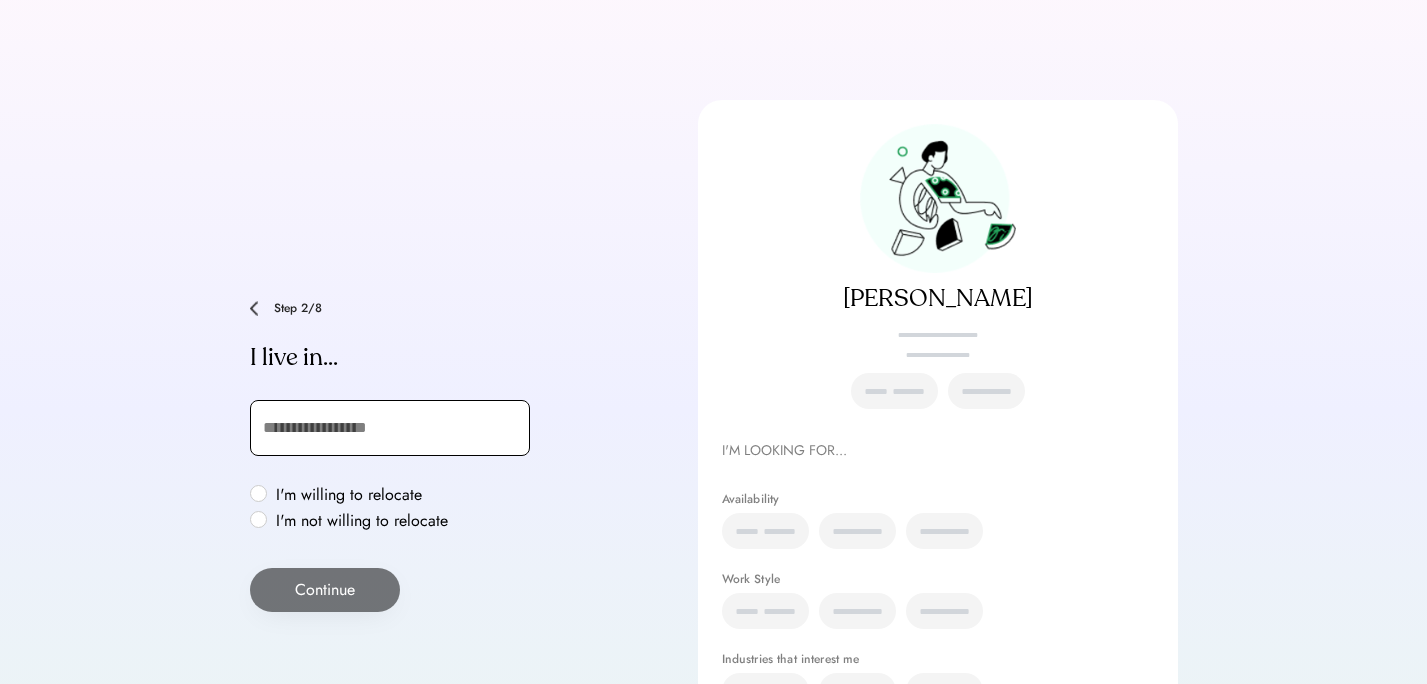 click at bounding box center [390, 428] 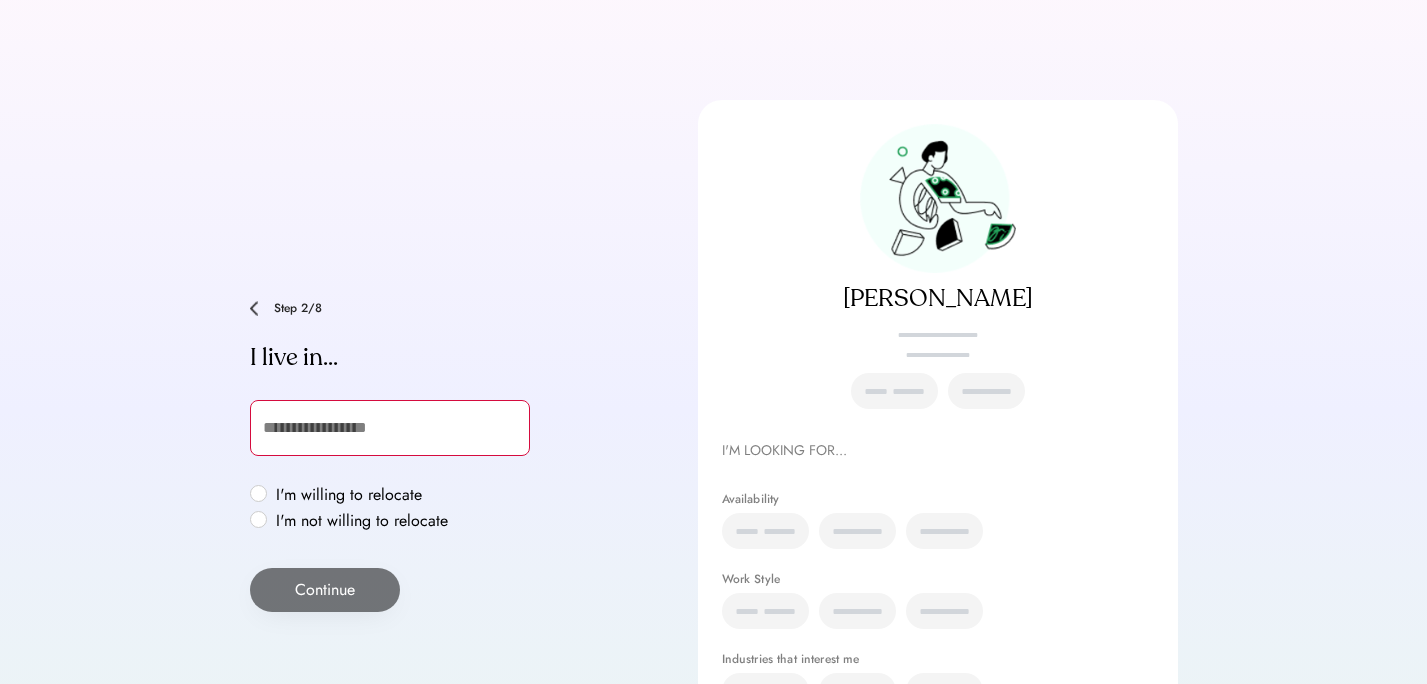 type on "**********" 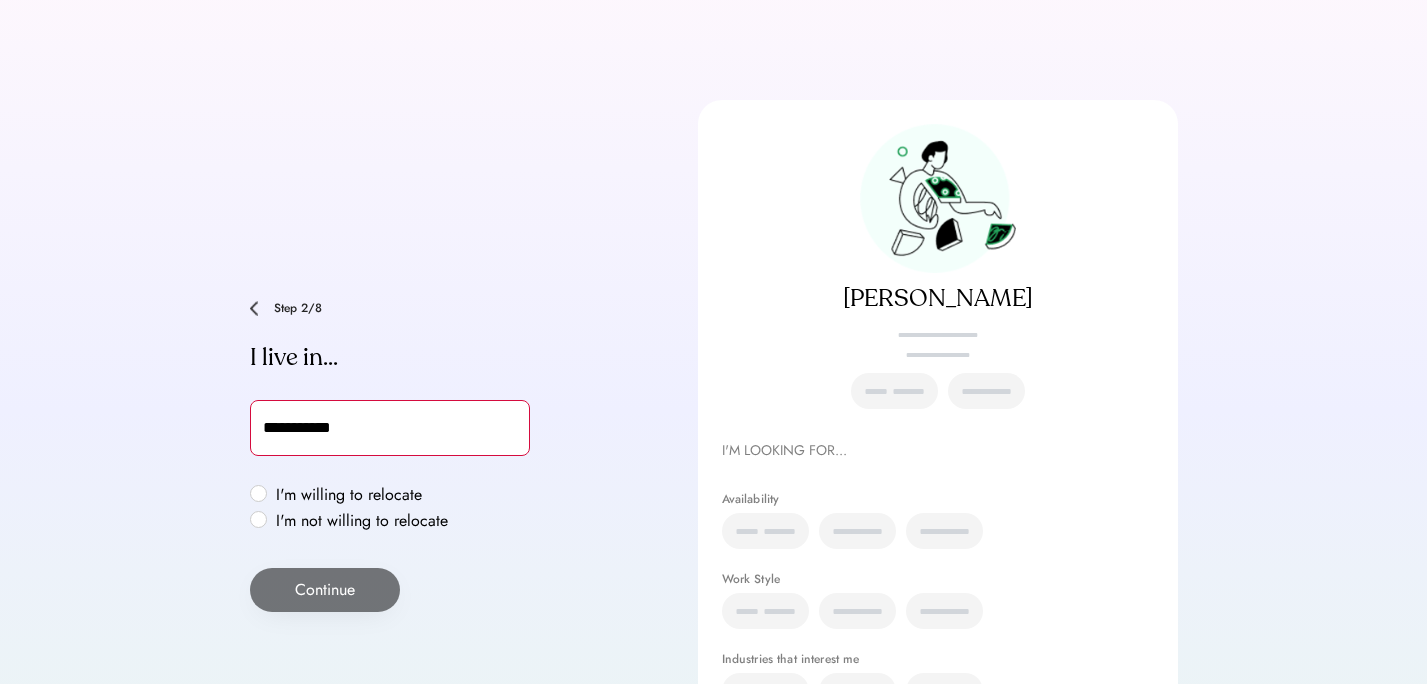 click on "I'm willing to relocate" at bounding box center [362, 495] 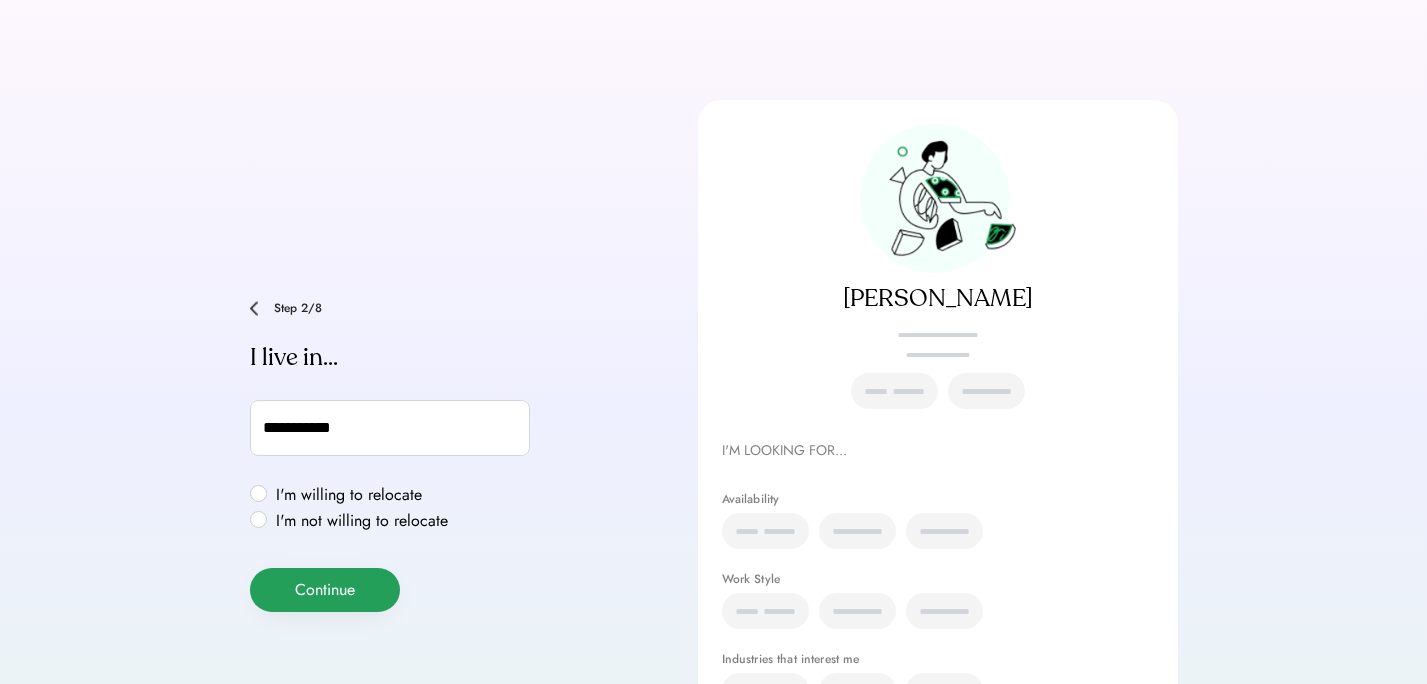 click on "Continue" at bounding box center [325, 590] 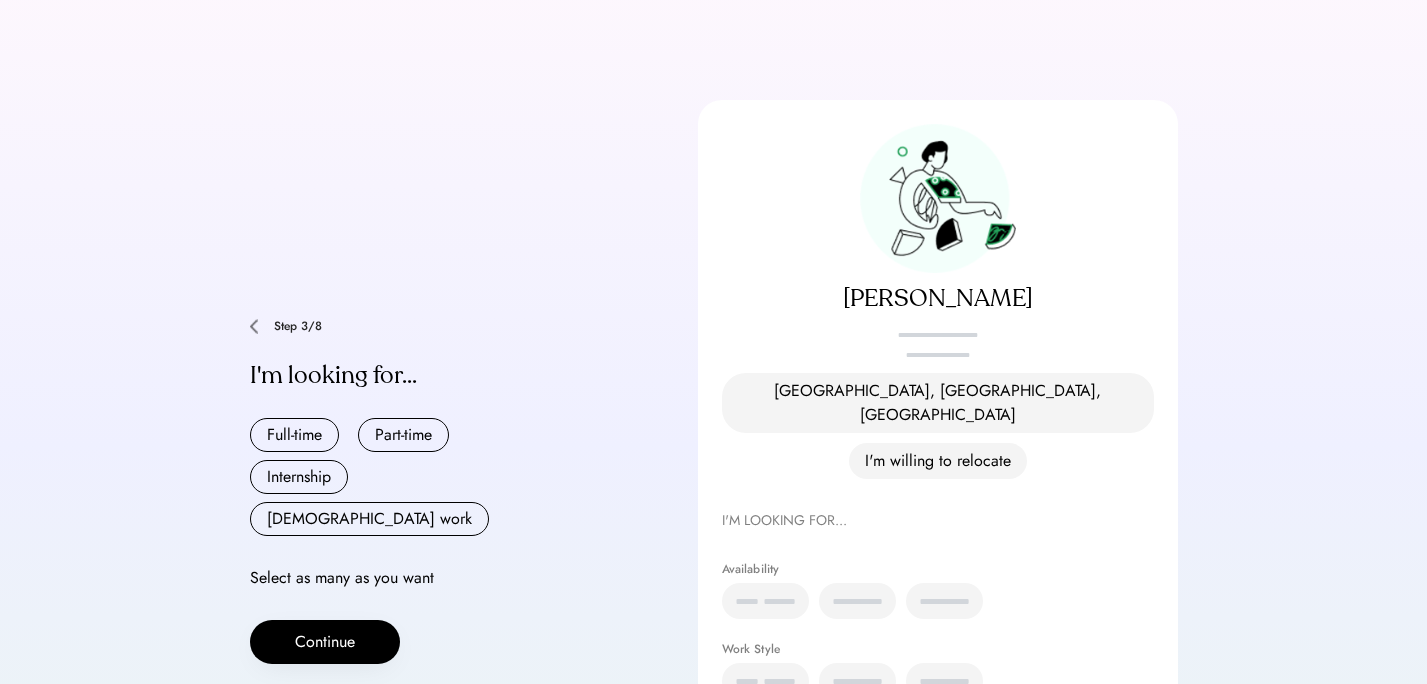 click at bounding box center (254, 326) 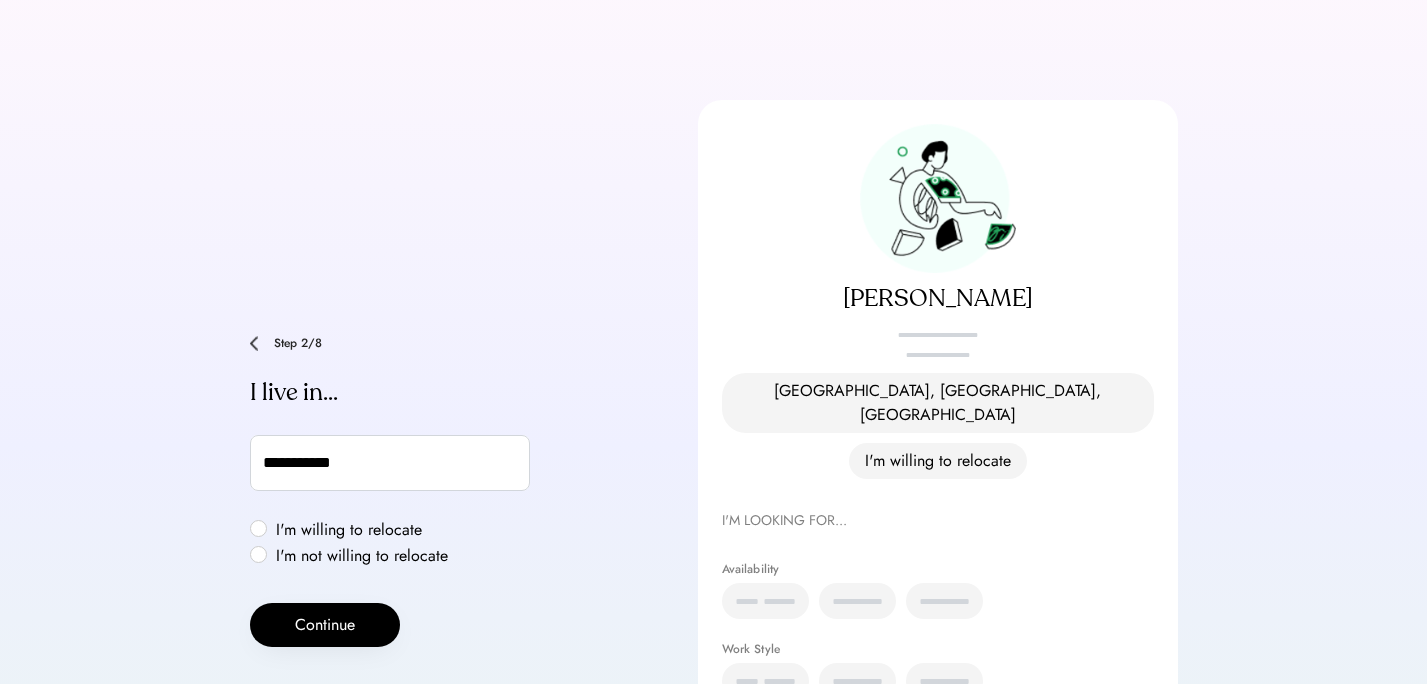 click on "I'm willing to relocate" at bounding box center [362, 530] 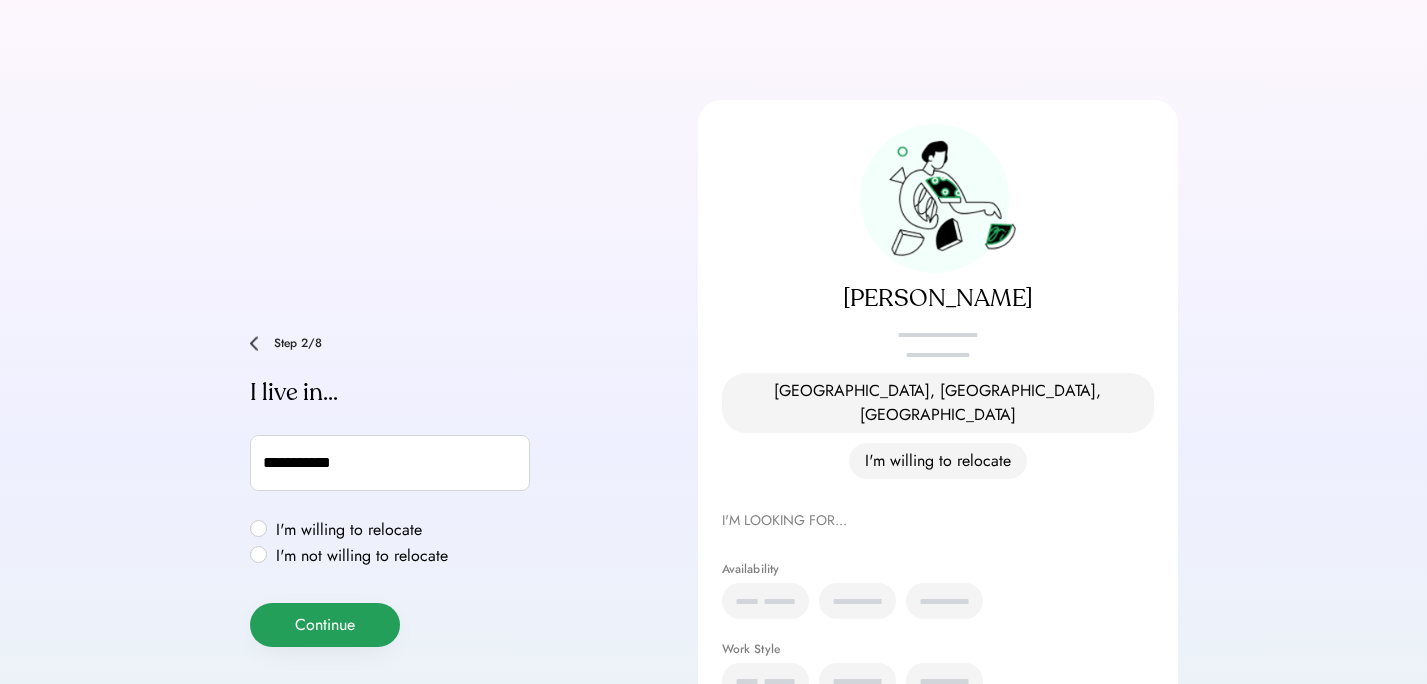 click on "Continue" at bounding box center [325, 625] 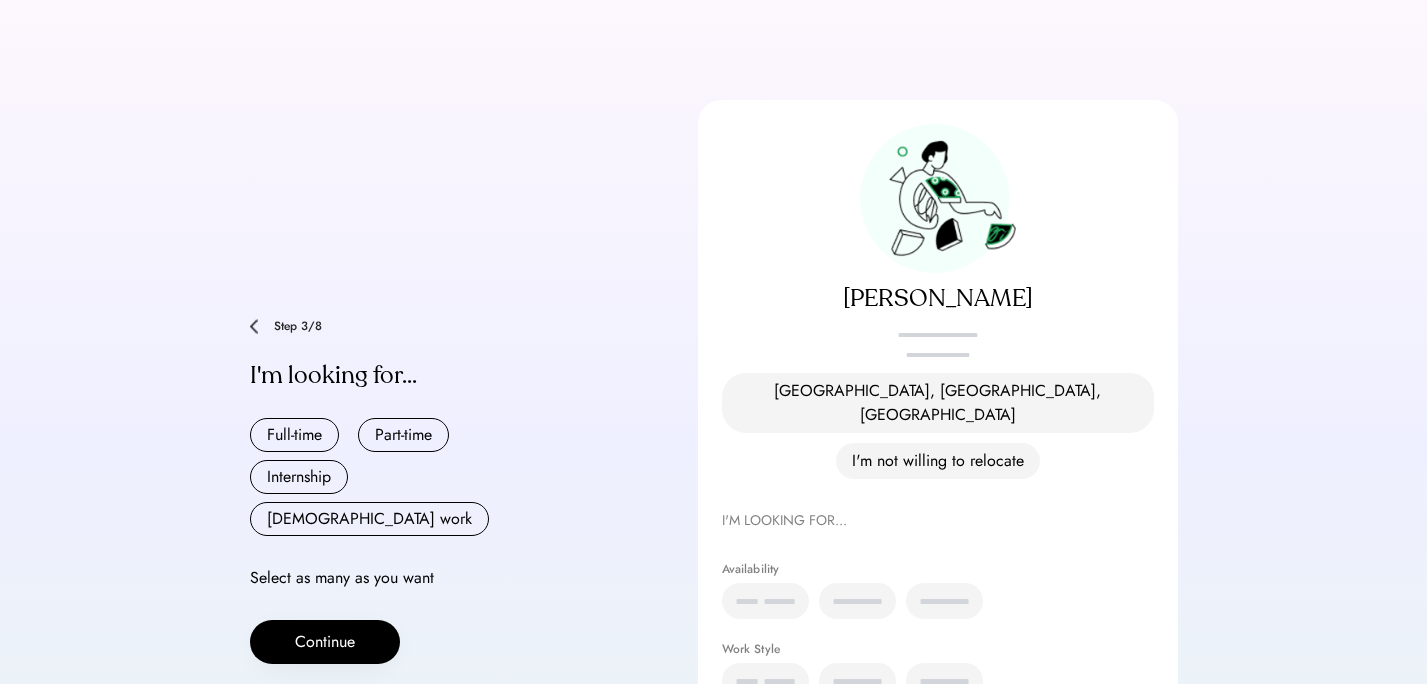click on "Full-time" at bounding box center (294, 435) 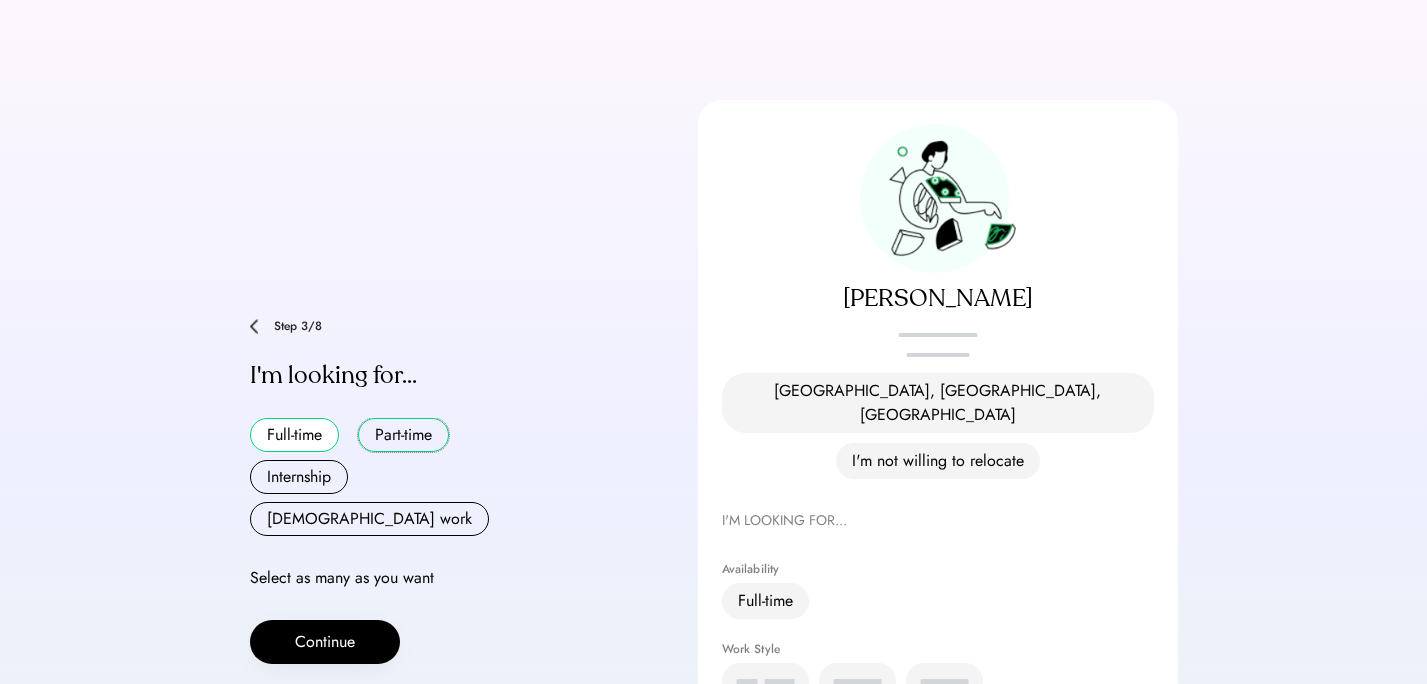 click on "Part-time" at bounding box center (403, 435) 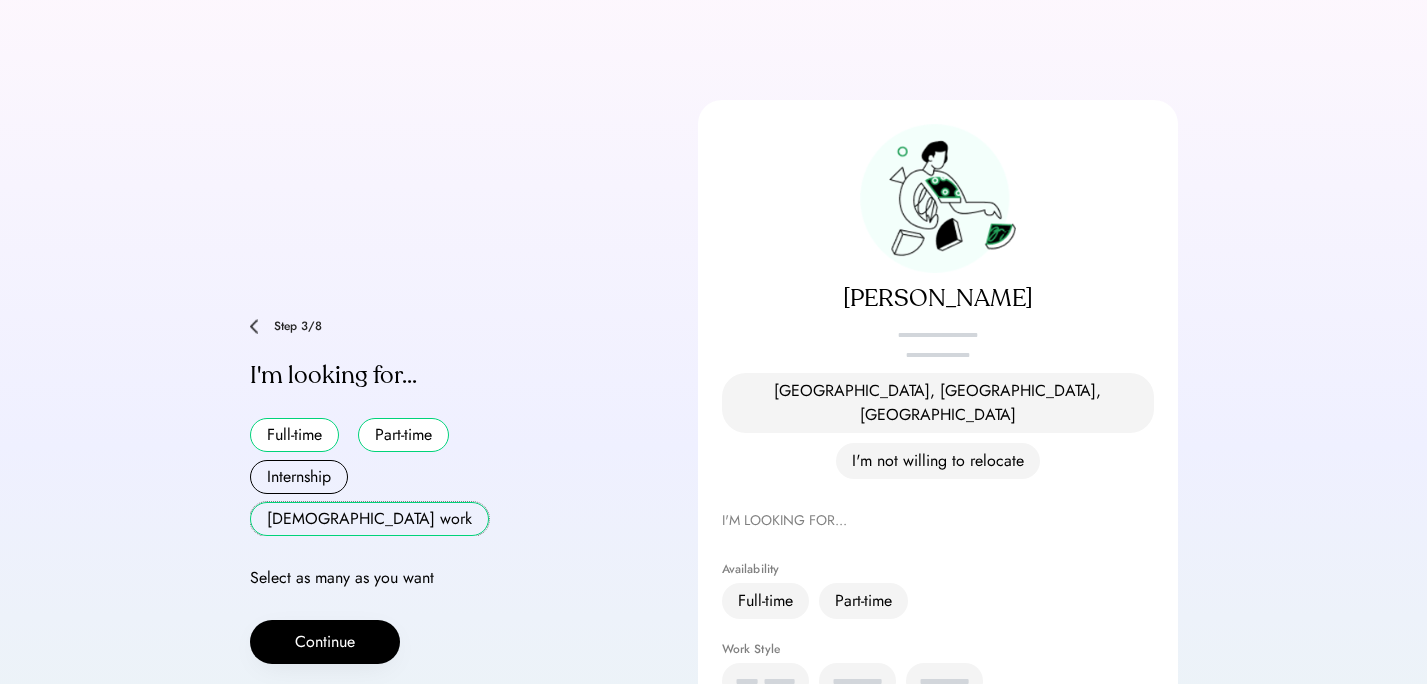 click on "[DEMOGRAPHIC_DATA] work" at bounding box center (369, 519) 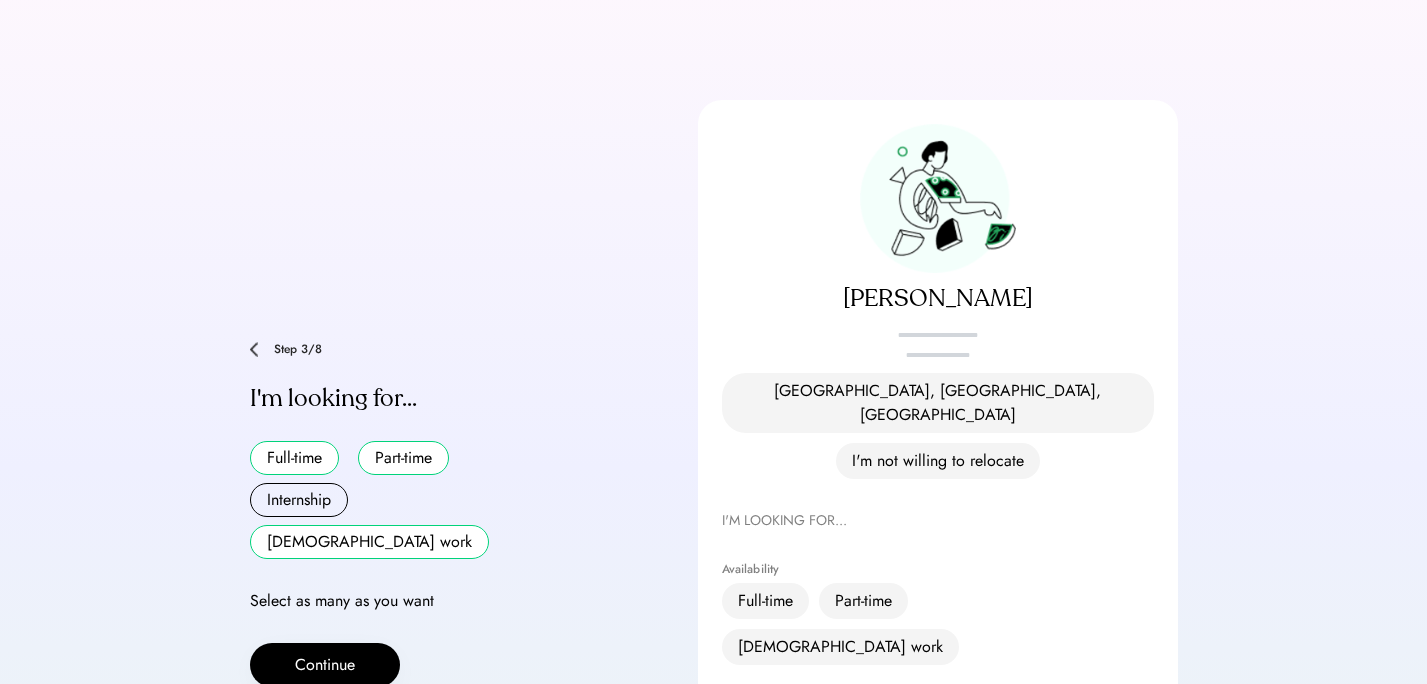 click on "Part-time" at bounding box center (403, 458) 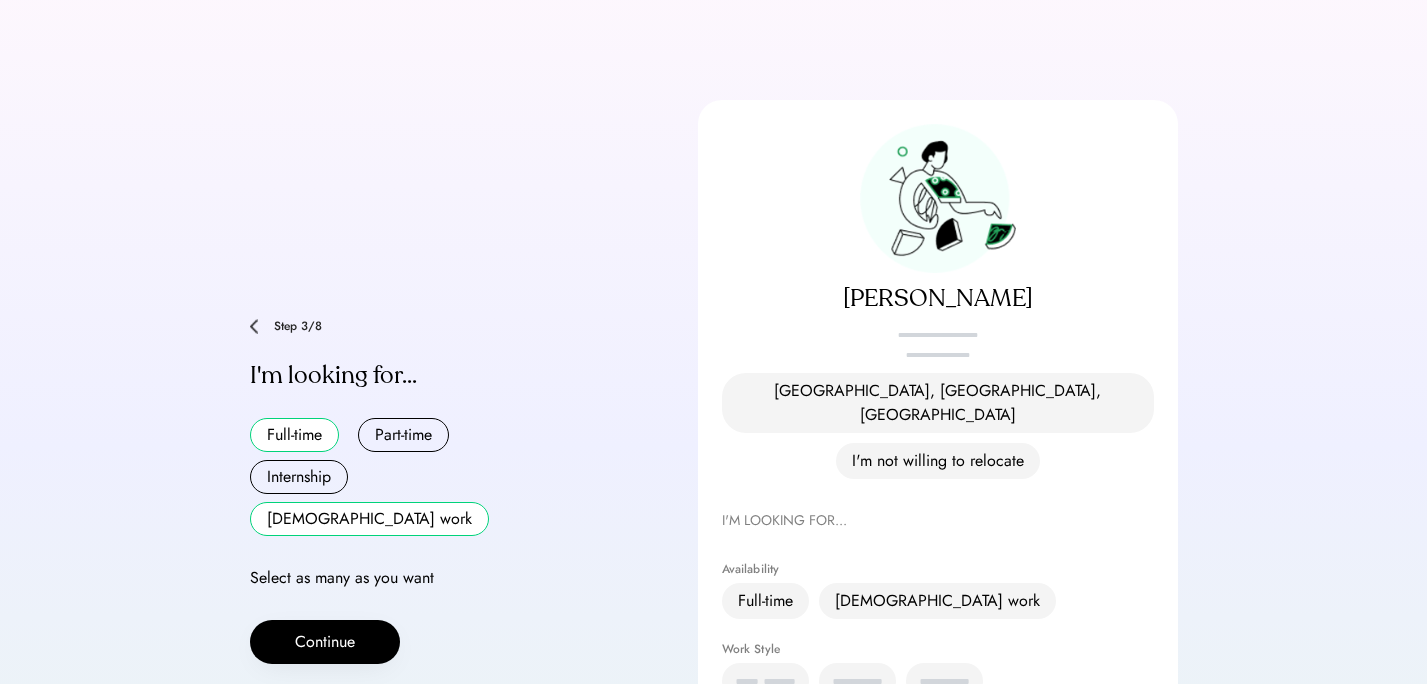 click on "[DEMOGRAPHIC_DATA] work" at bounding box center [369, 519] 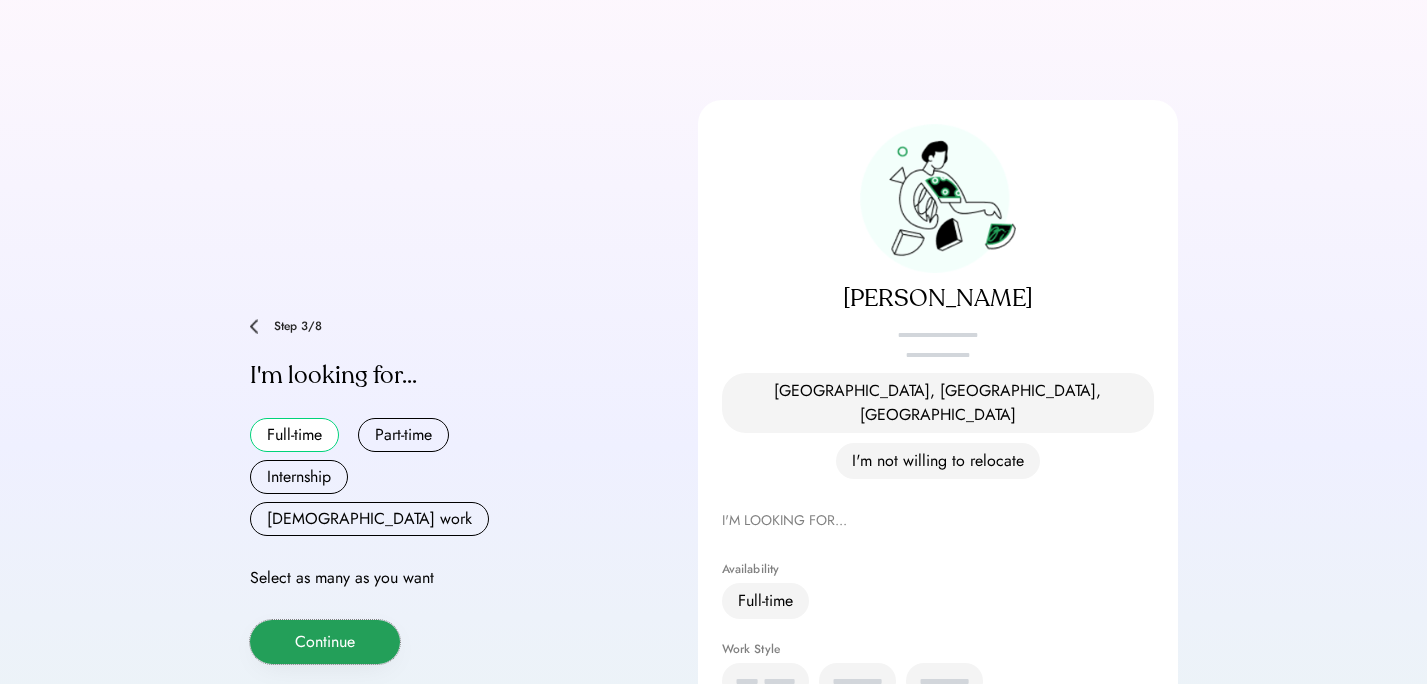 click on "Continue" at bounding box center [325, 642] 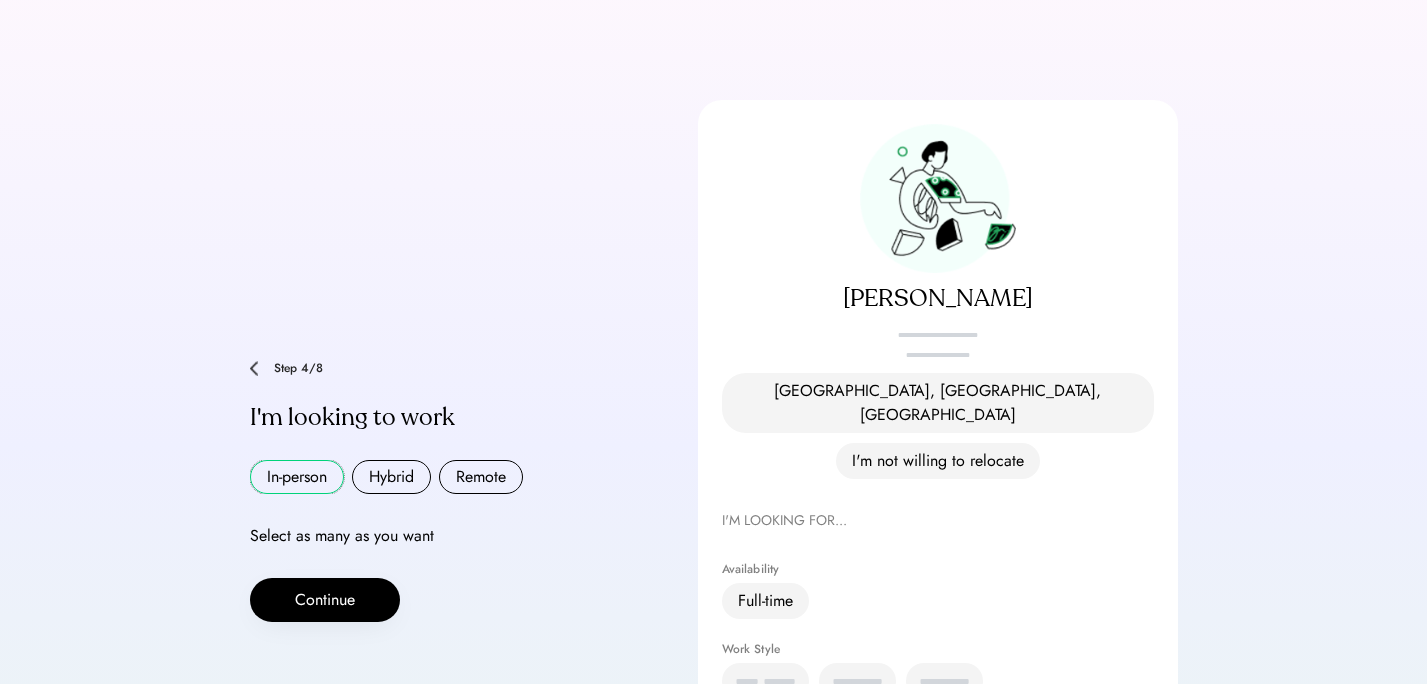 click on "In-person" at bounding box center [297, 477] 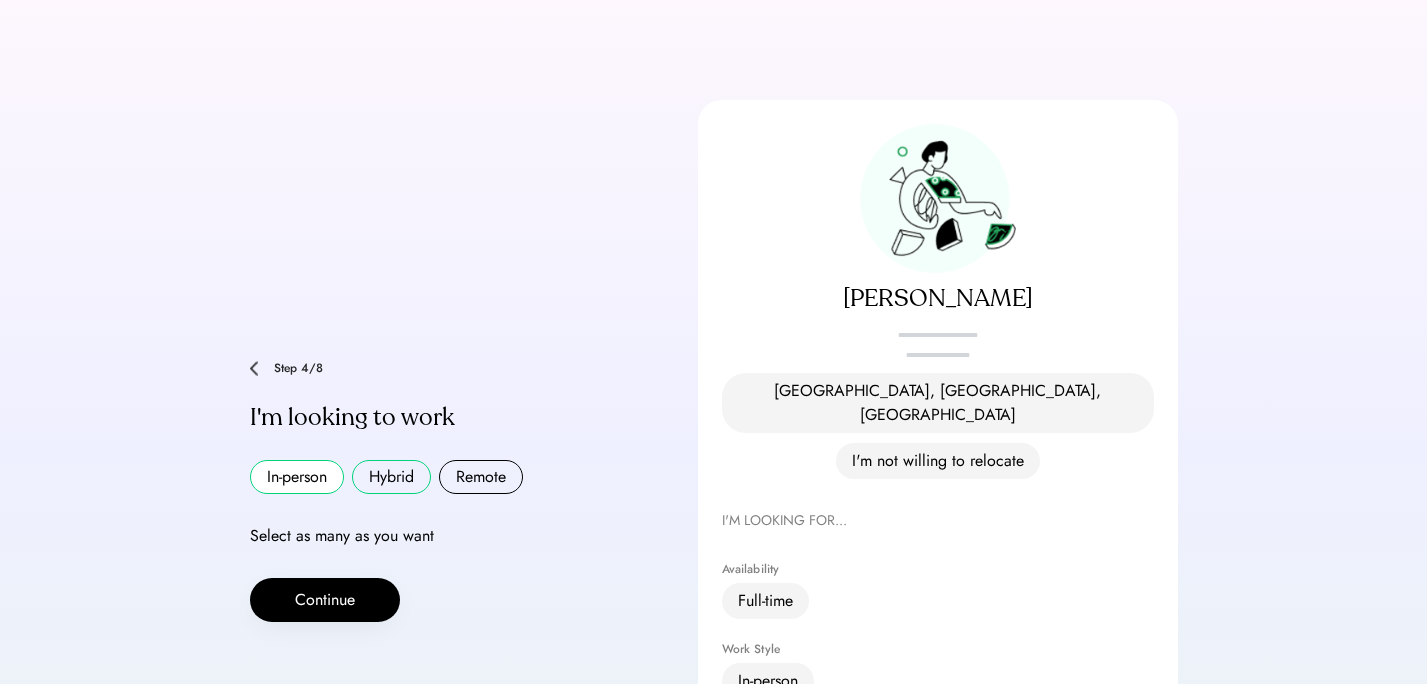click on "Hybrid" at bounding box center (391, 477) 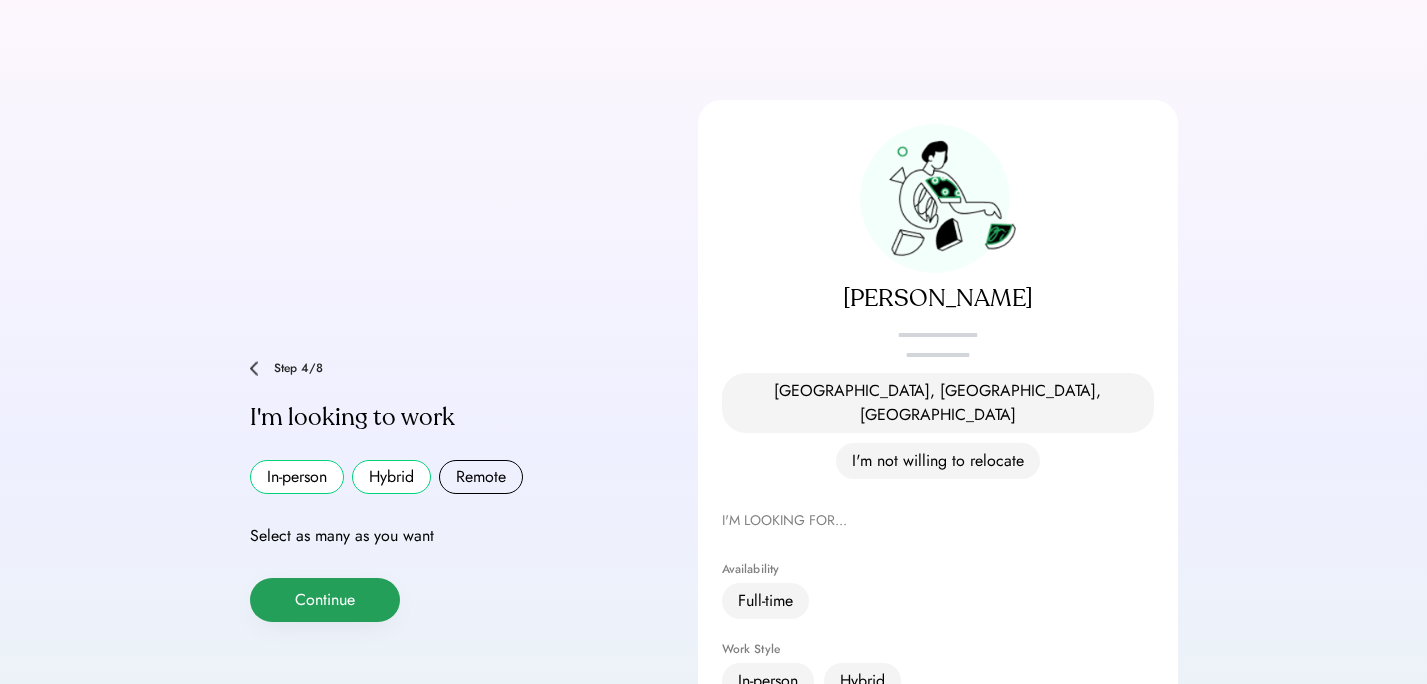 click on "Continue" at bounding box center (325, 600) 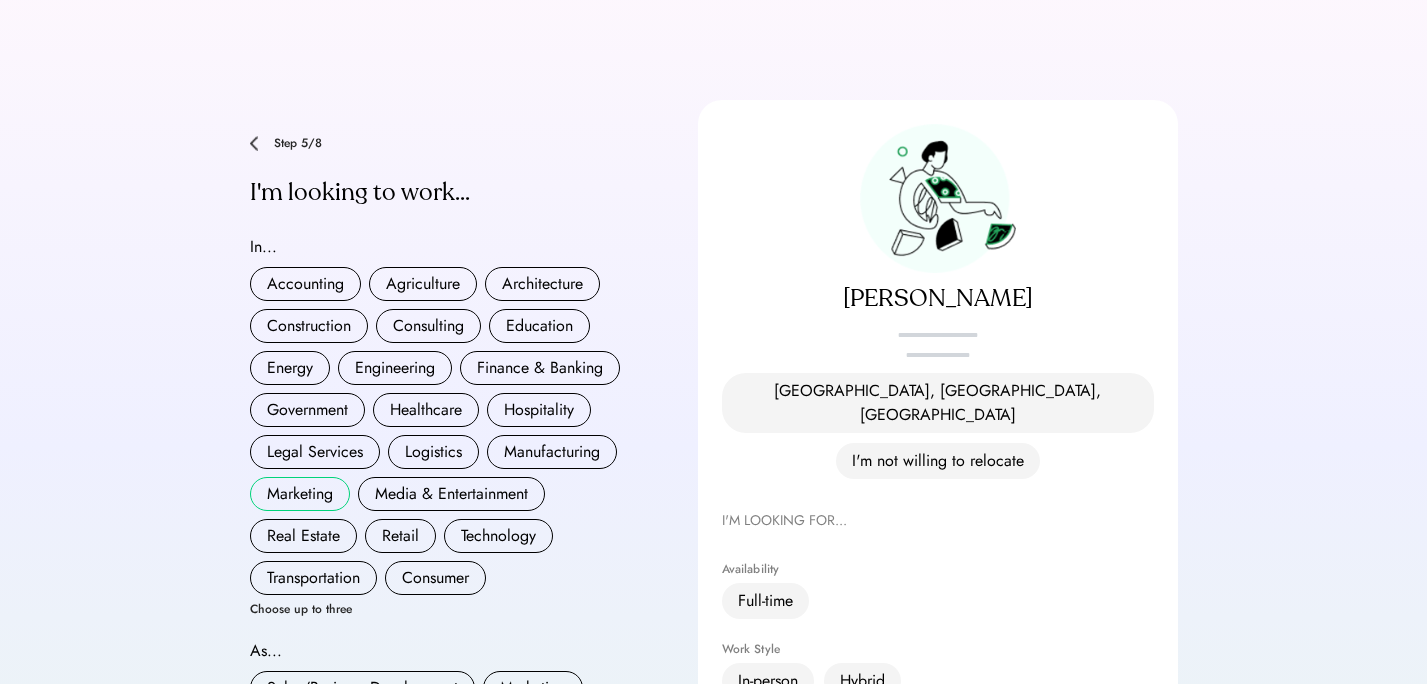 click on "Marketing" at bounding box center (300, 494) 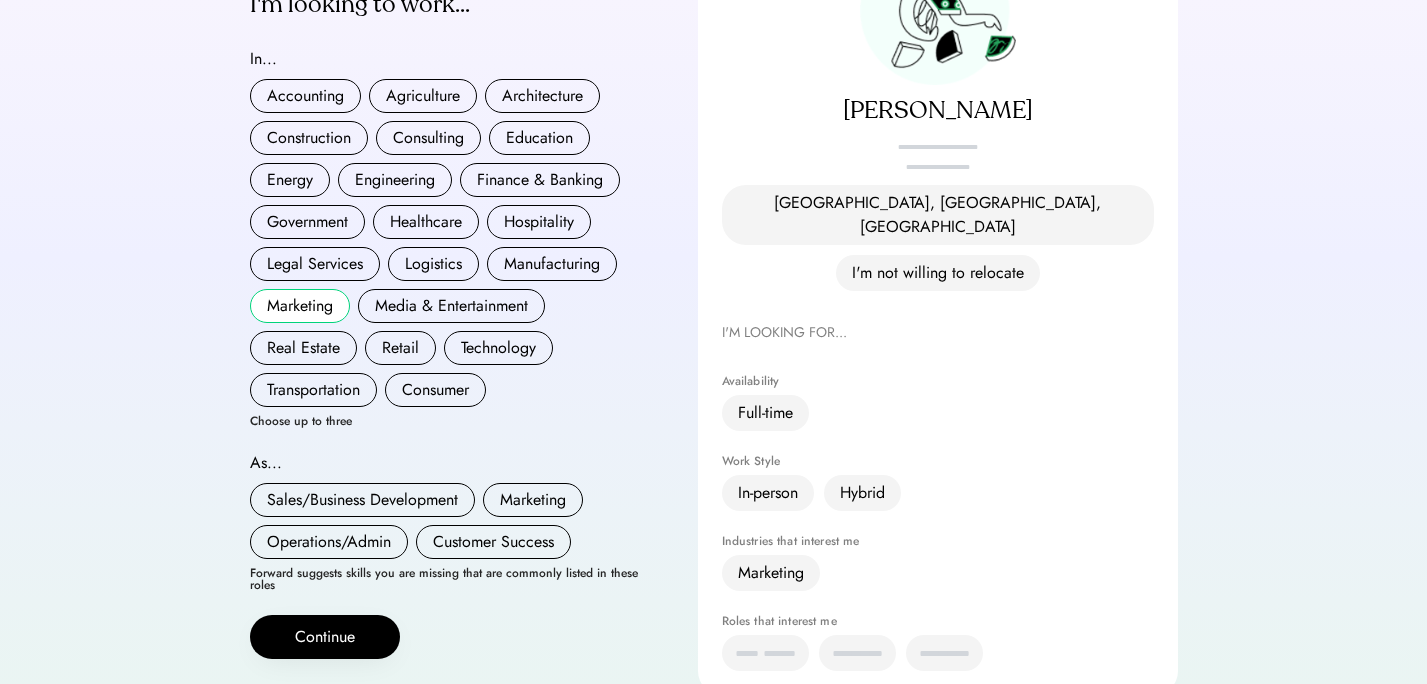scroll, scrollTop: 265, scrollLeft: 0, axis: vertical 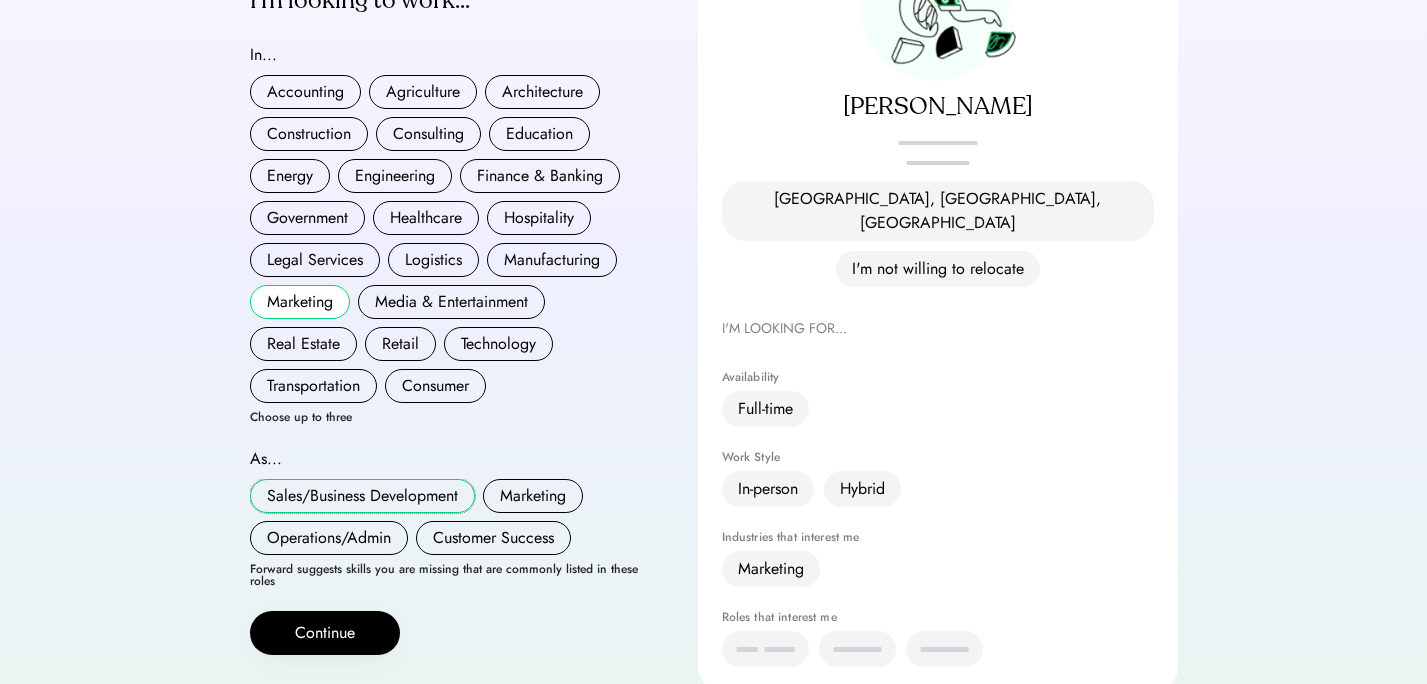click on "Sales/Business Development" at bounding box center [362, 496] 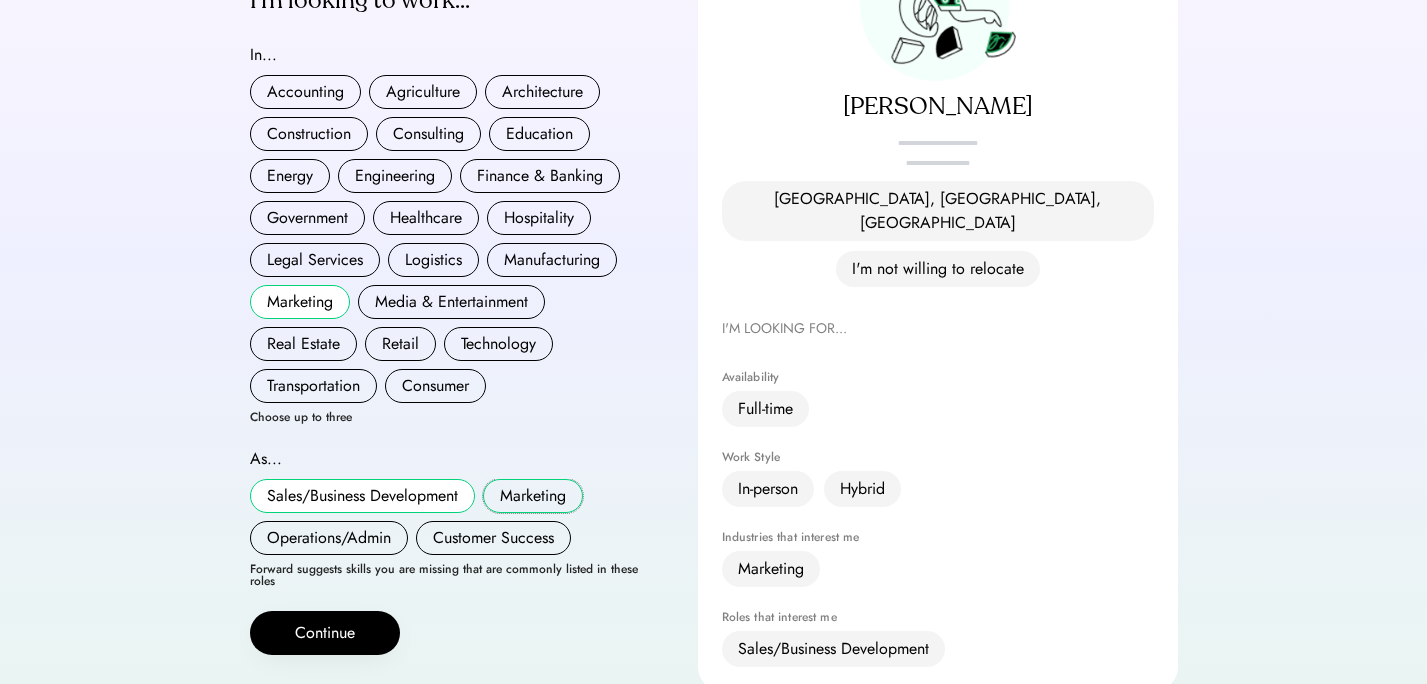 click on "Marketing" at bounding box center (533, 496) 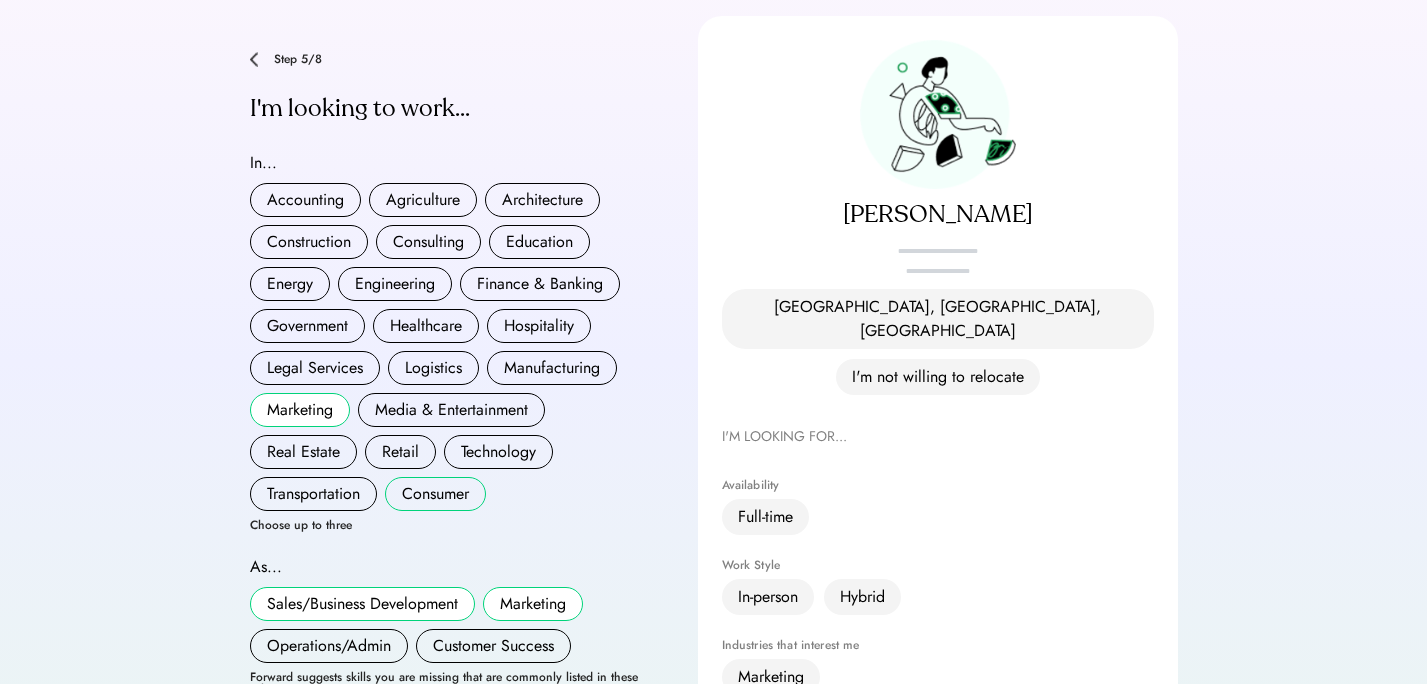 scroll, scrollTop: 150, scrollLeft: 0, axis: vertical 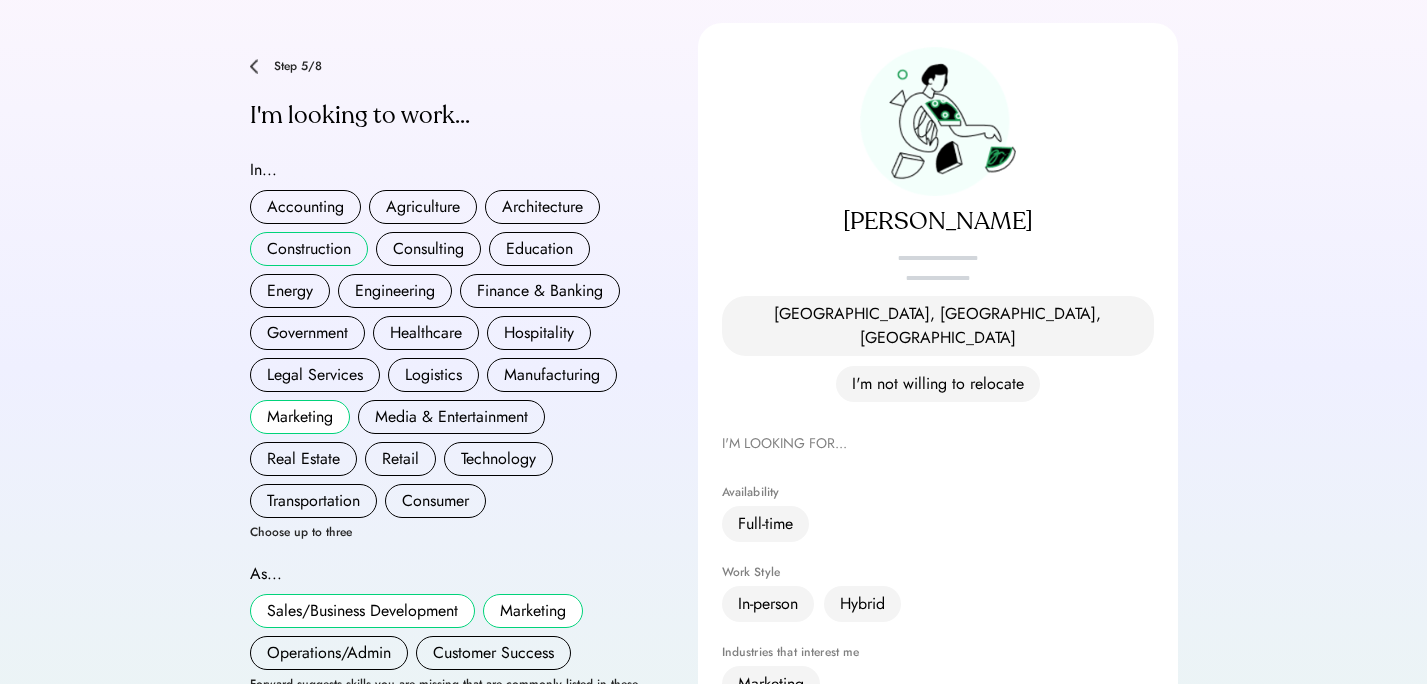 click on "Construction" at bounding box center (309, 249) 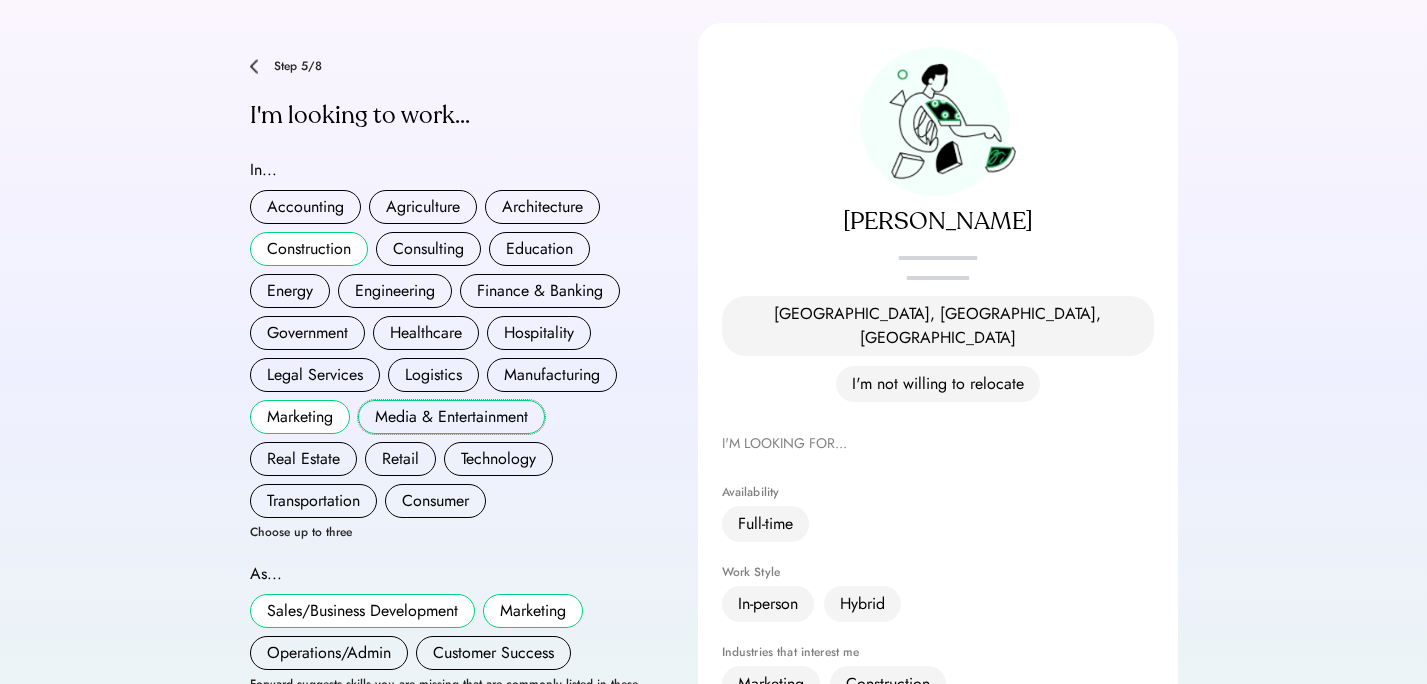 click on "Media & Entertainment" at bounding box center (451, 417) 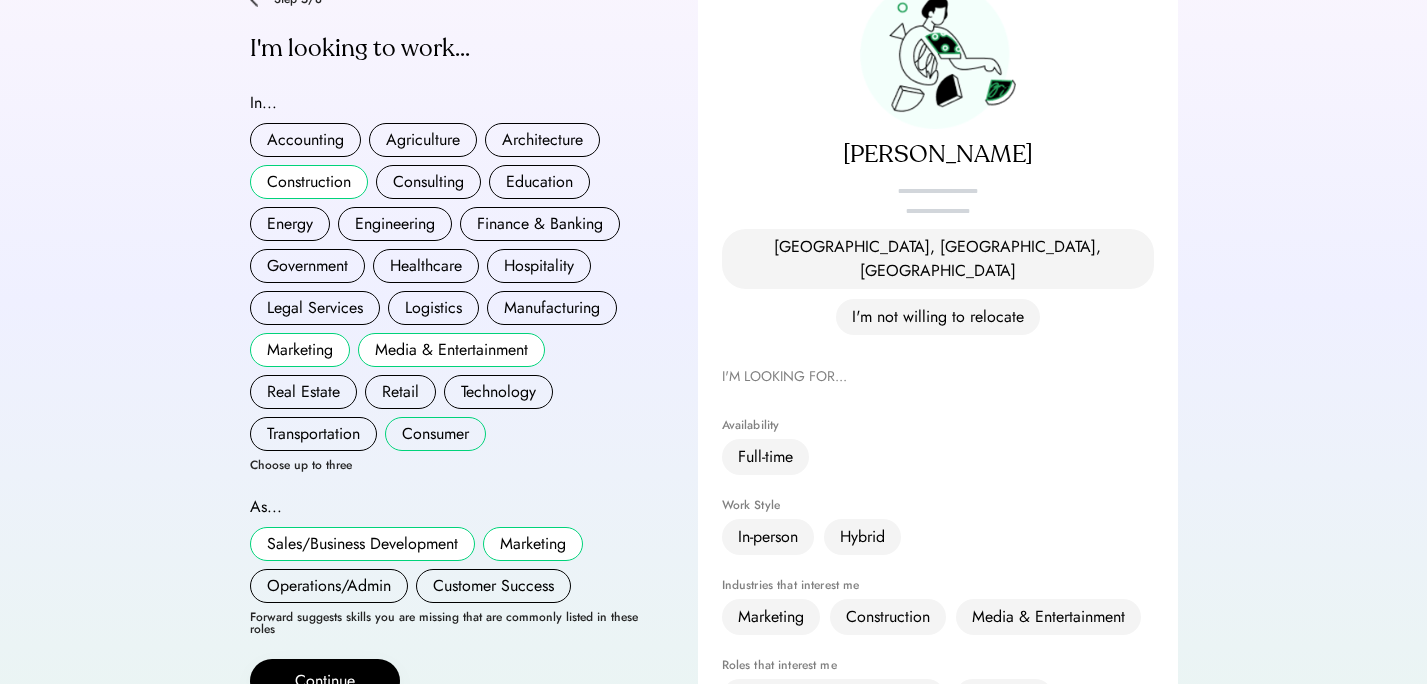 scroll, scrollTop: 281, scrollLeft: 0, axis: vertical 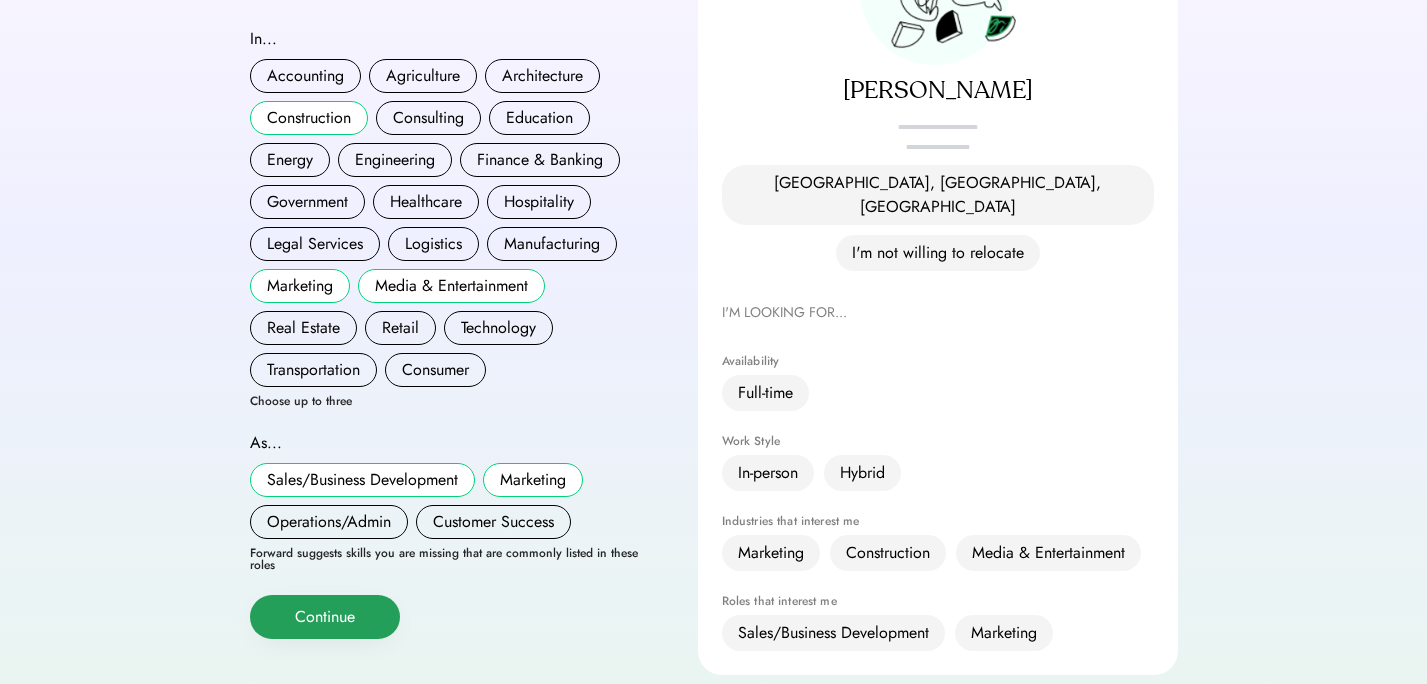 click on "Continue" at bounding box center (325, 617) 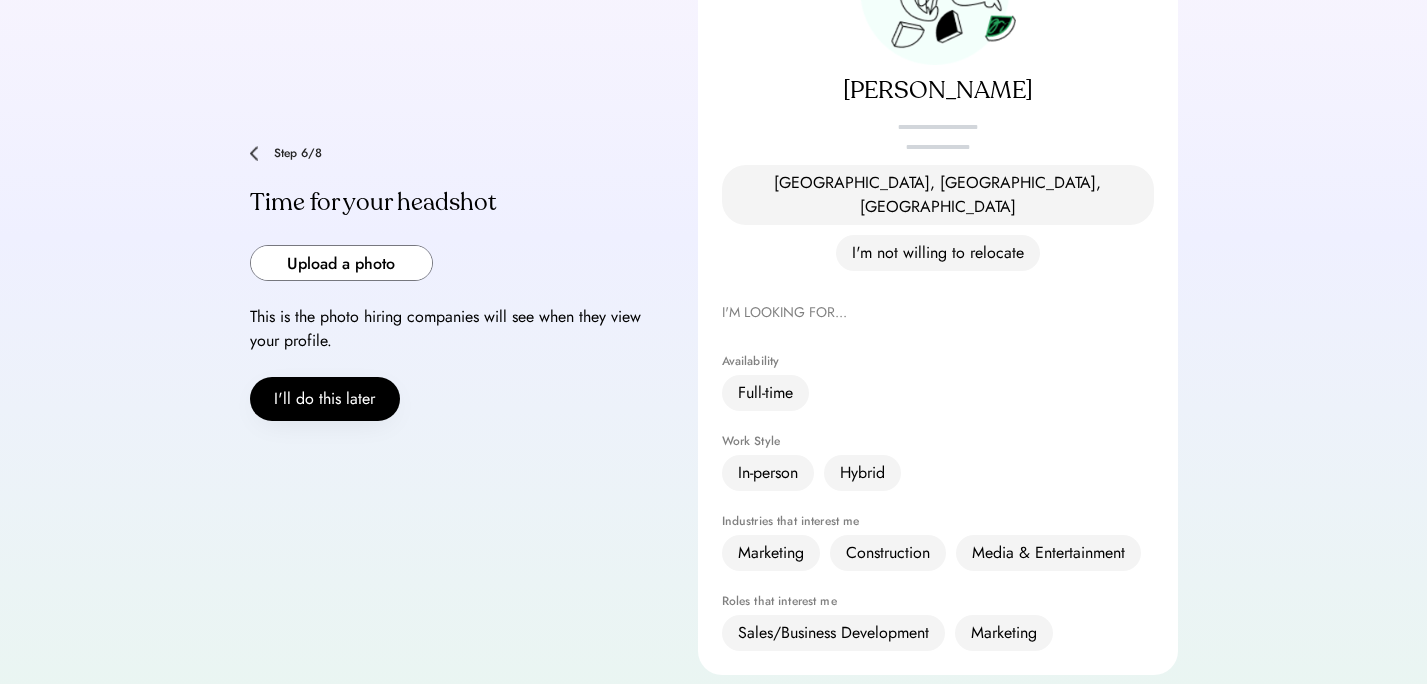 click at bounding box center (341, 263) 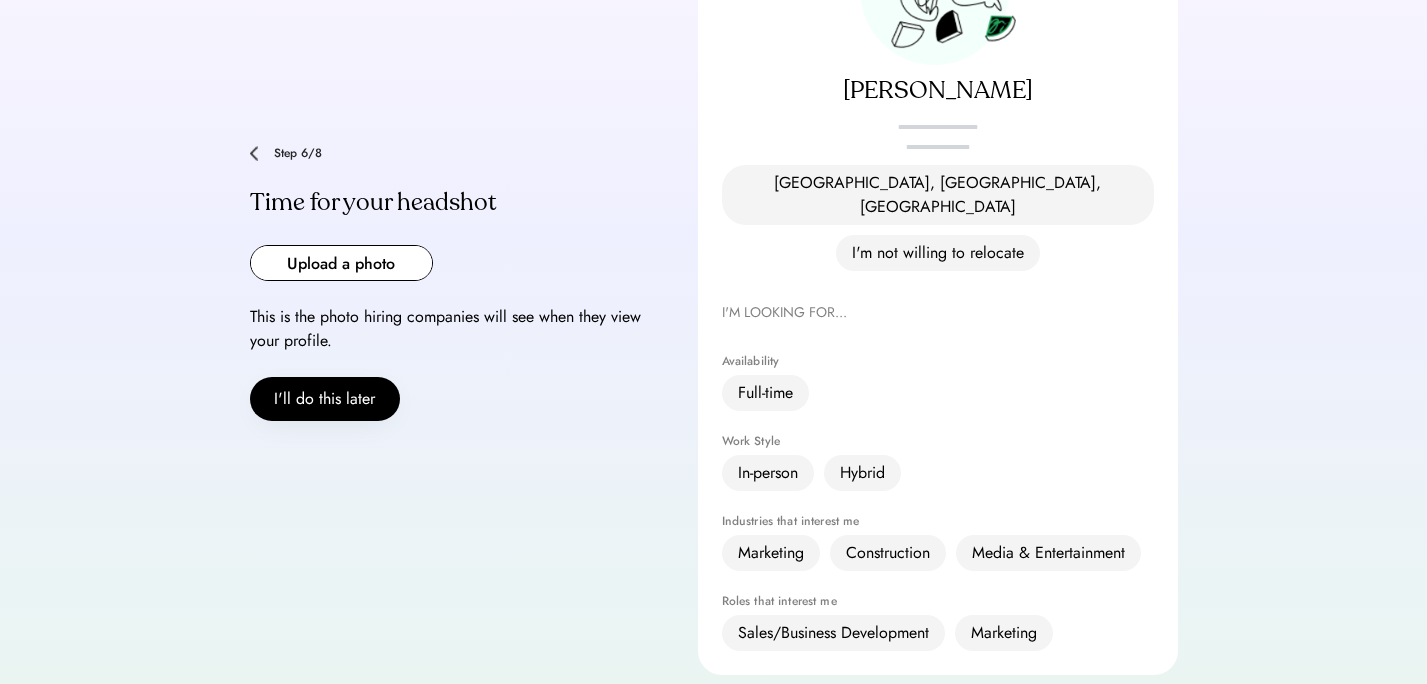 type on "**********" 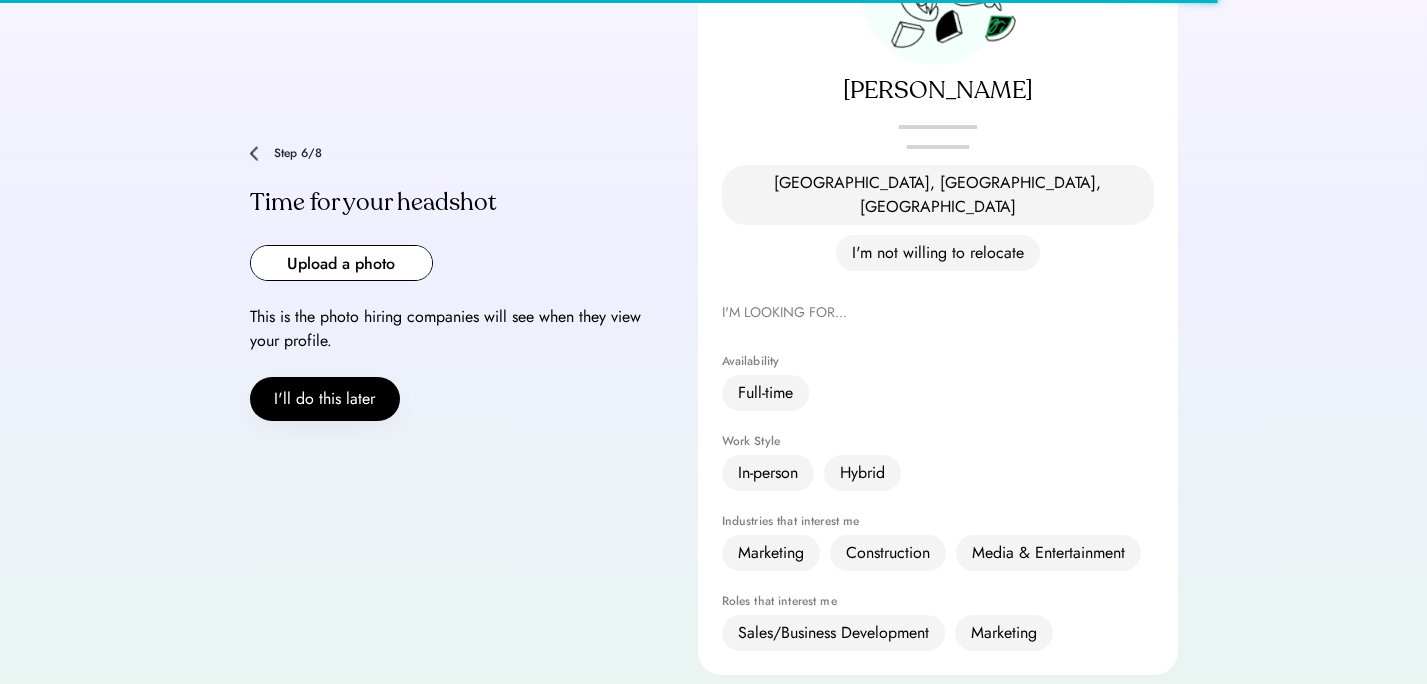 type 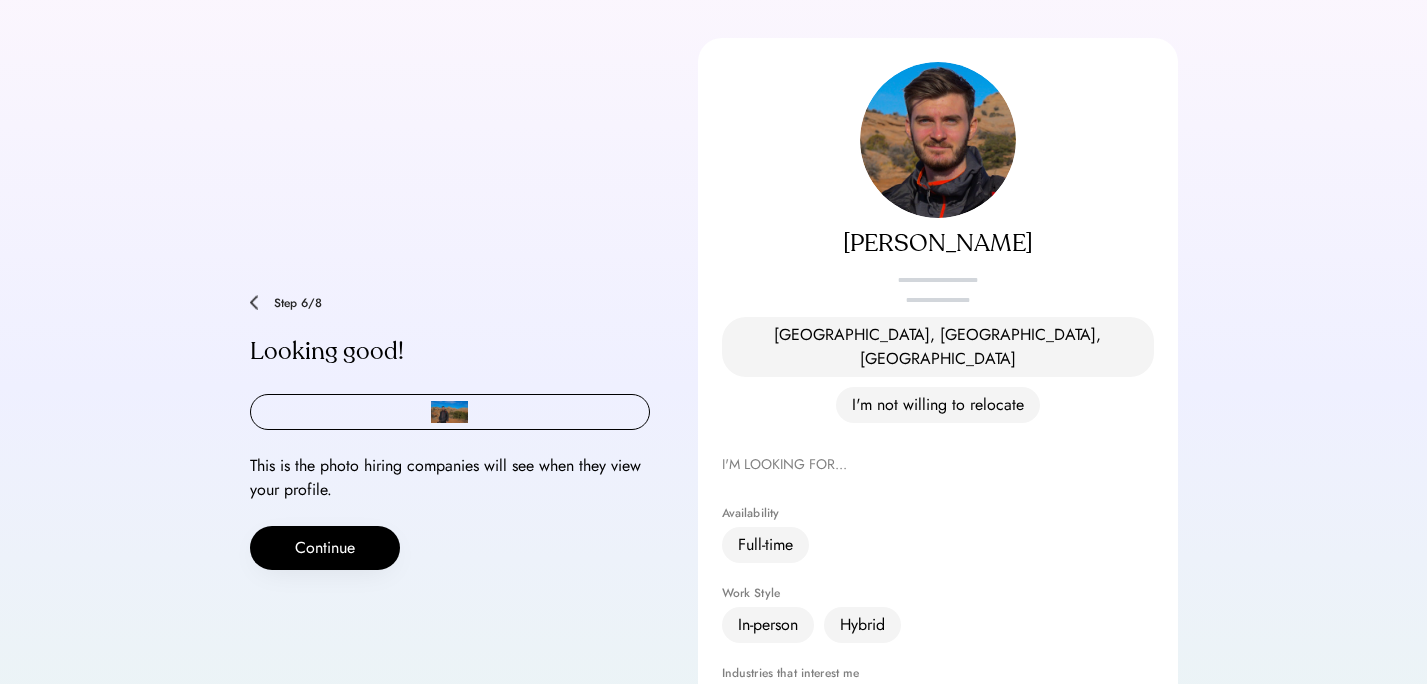 scroll, scrollTop: 229, scrollLeft: 0, axis: vertical 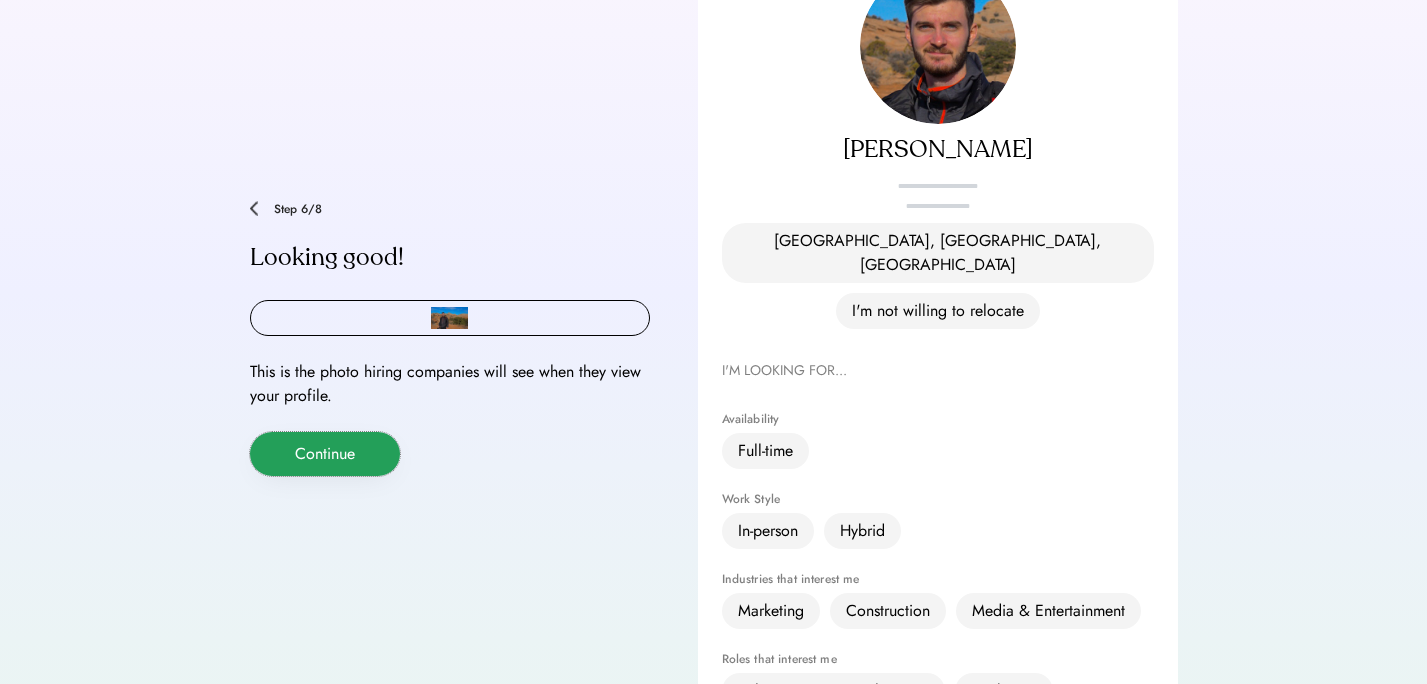 click on "Continue" at bounding box center [325, 454] 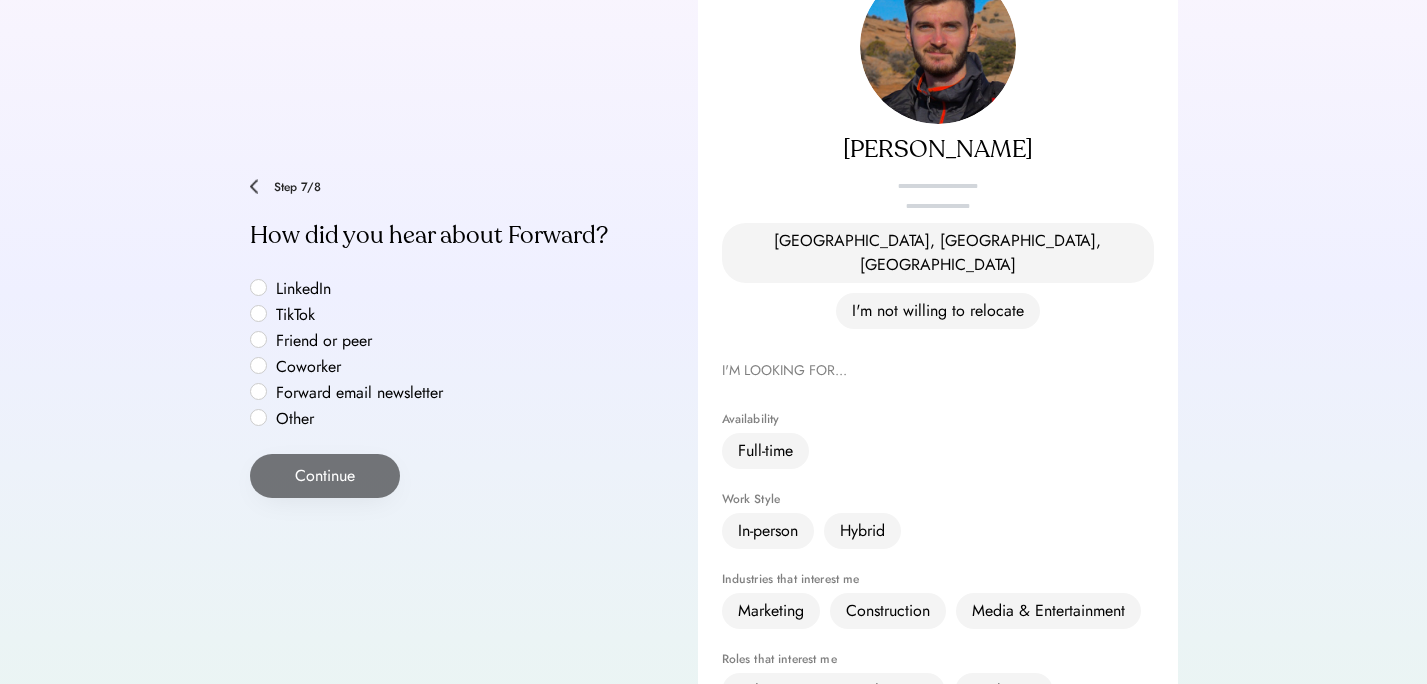 scroll, scrollTop: 207, scrollLeft: 0, axis: vertical 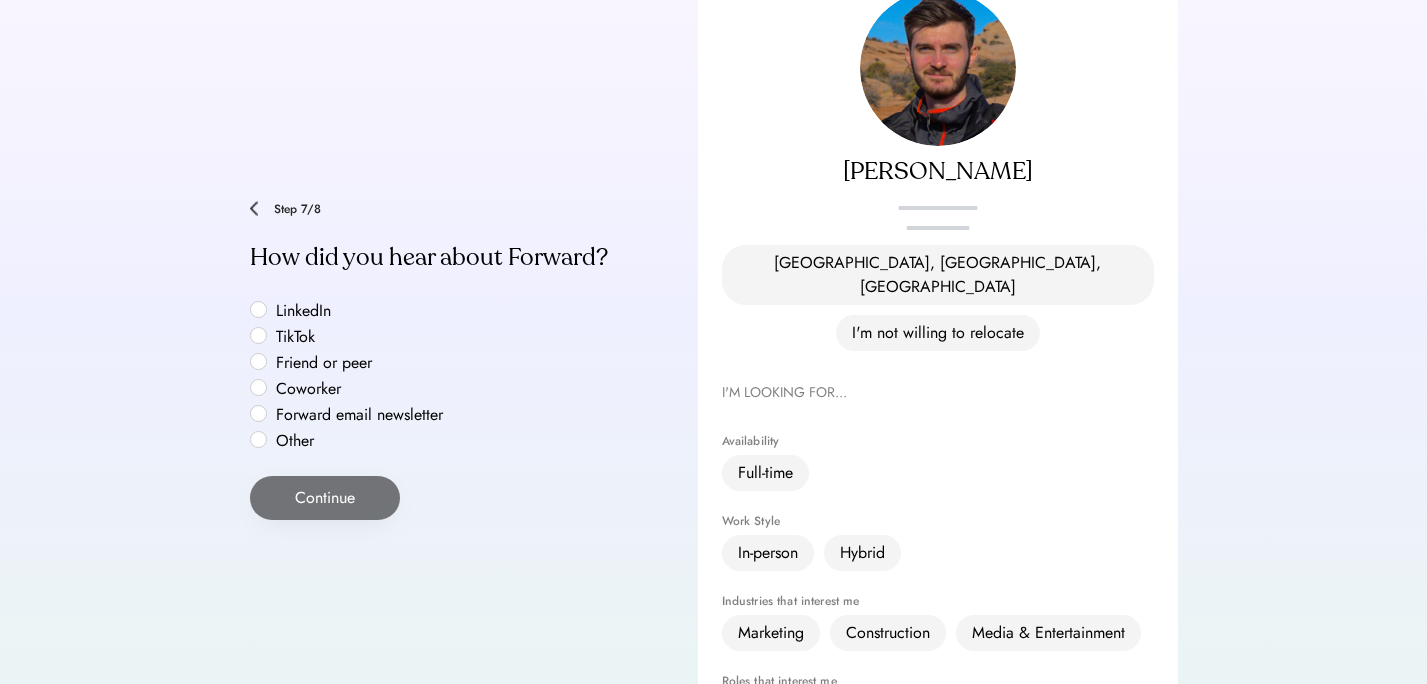 click on "Friend or peer" at bounding box center (360, 363) 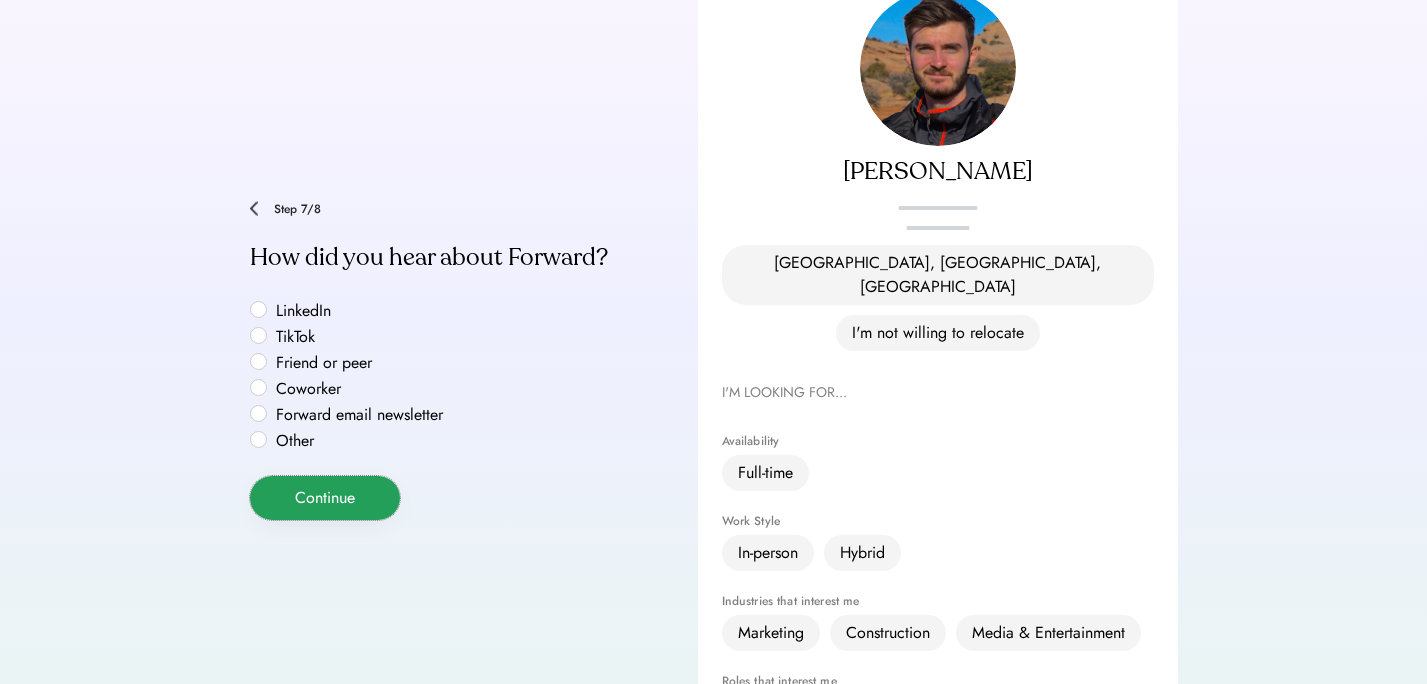 click on "Continue" at bounding box center [325, 498] 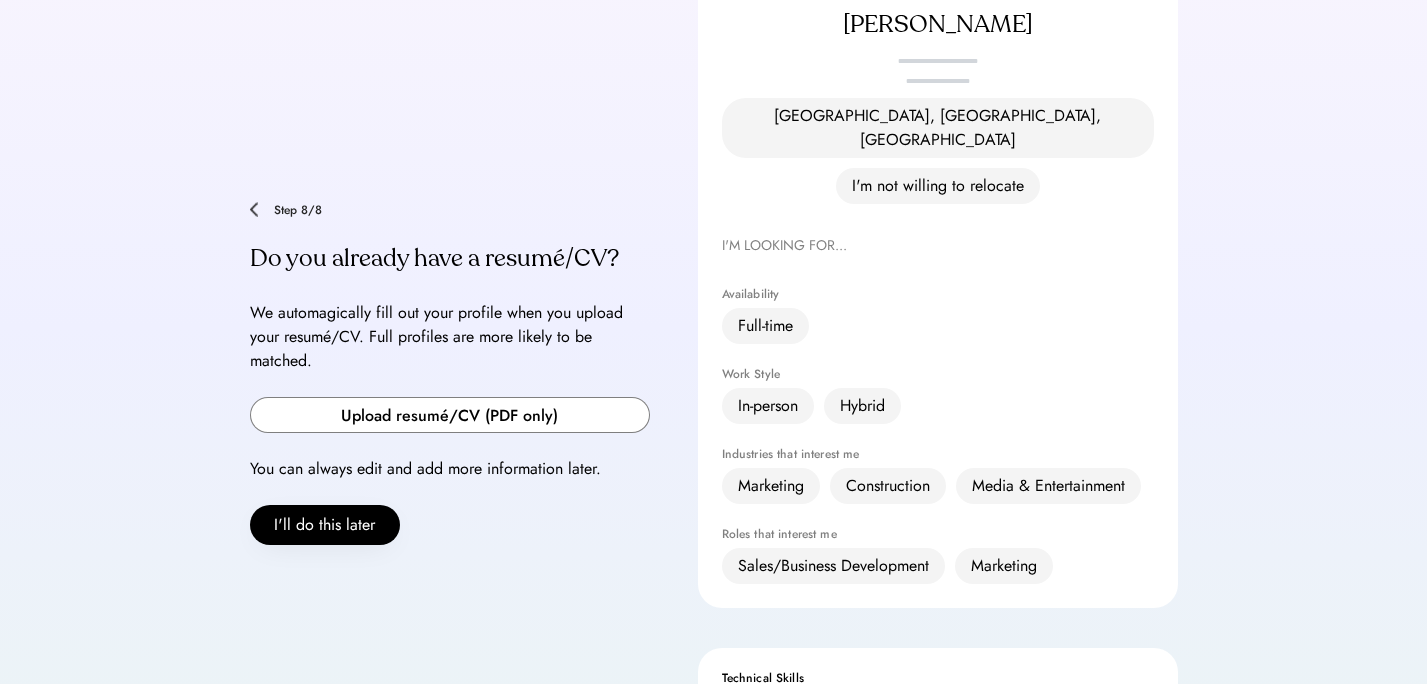 click at bounding box center [450, 415] 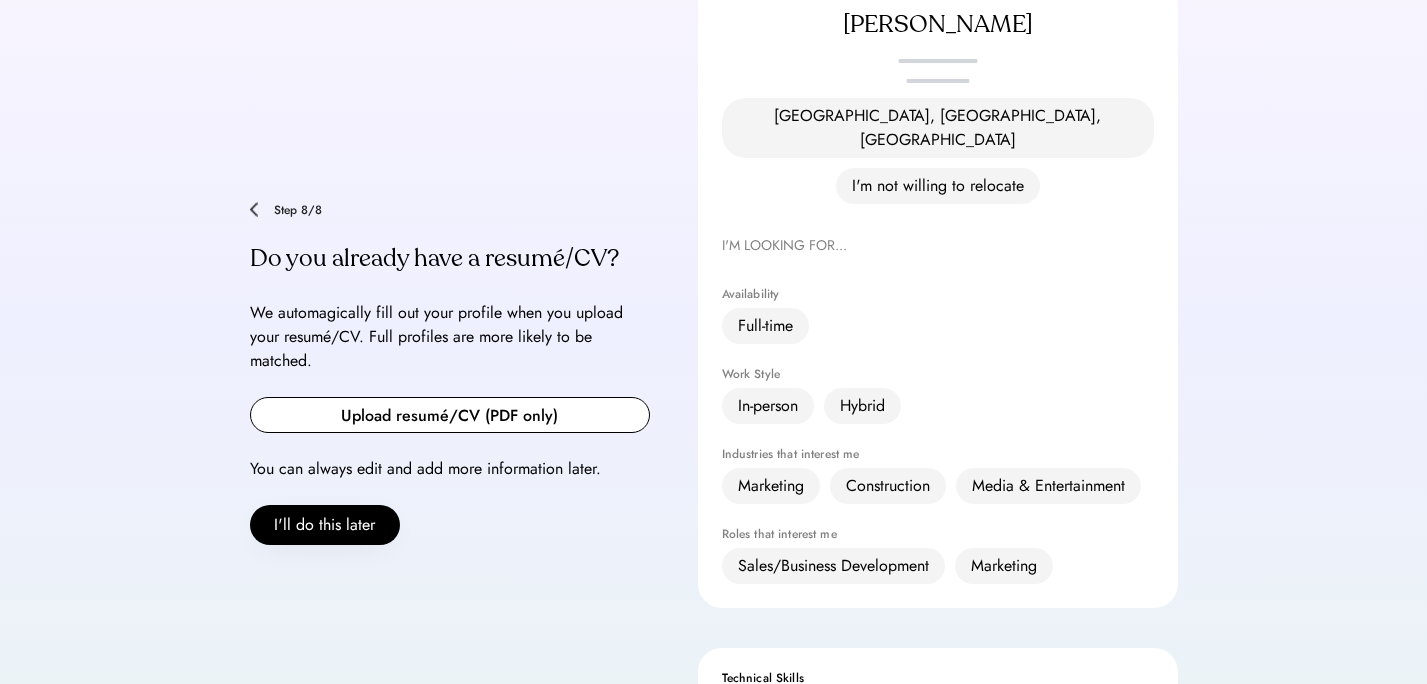 type on "**********" 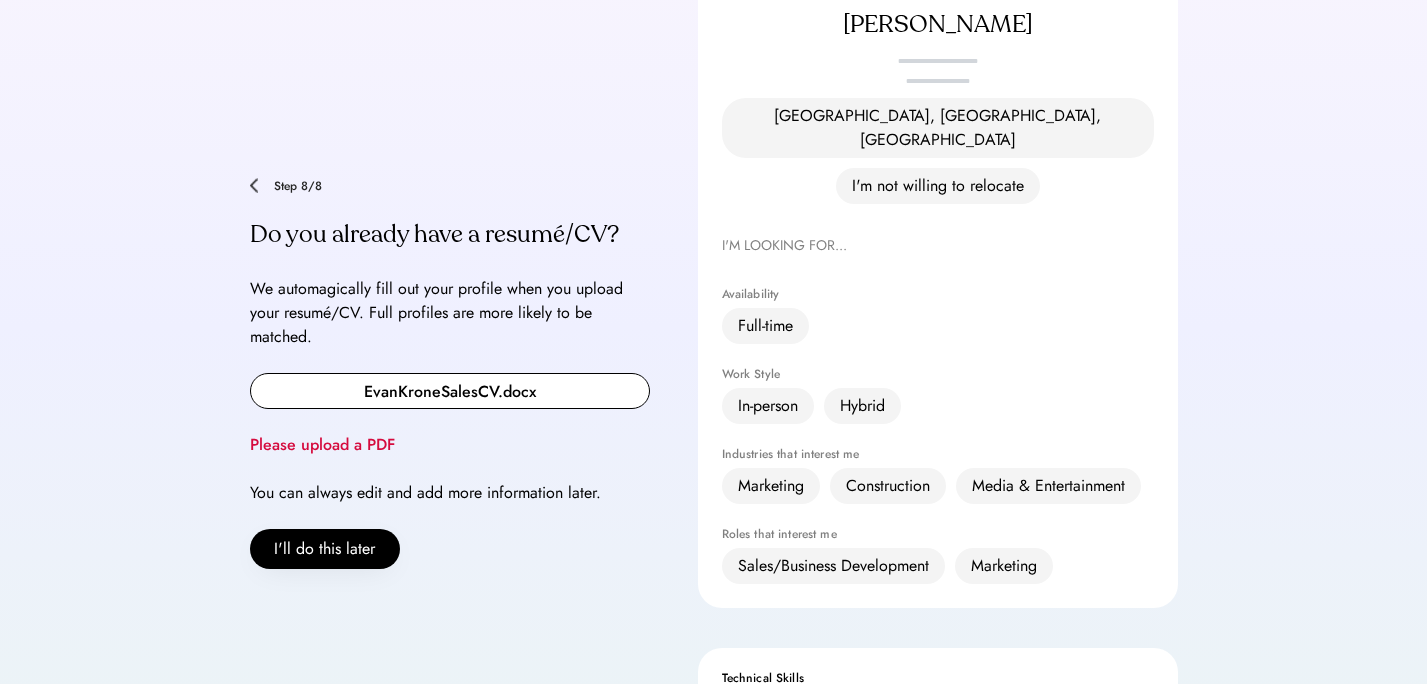 scroll, scrollTop: 330, scrollLeft: 0, axis: vertical 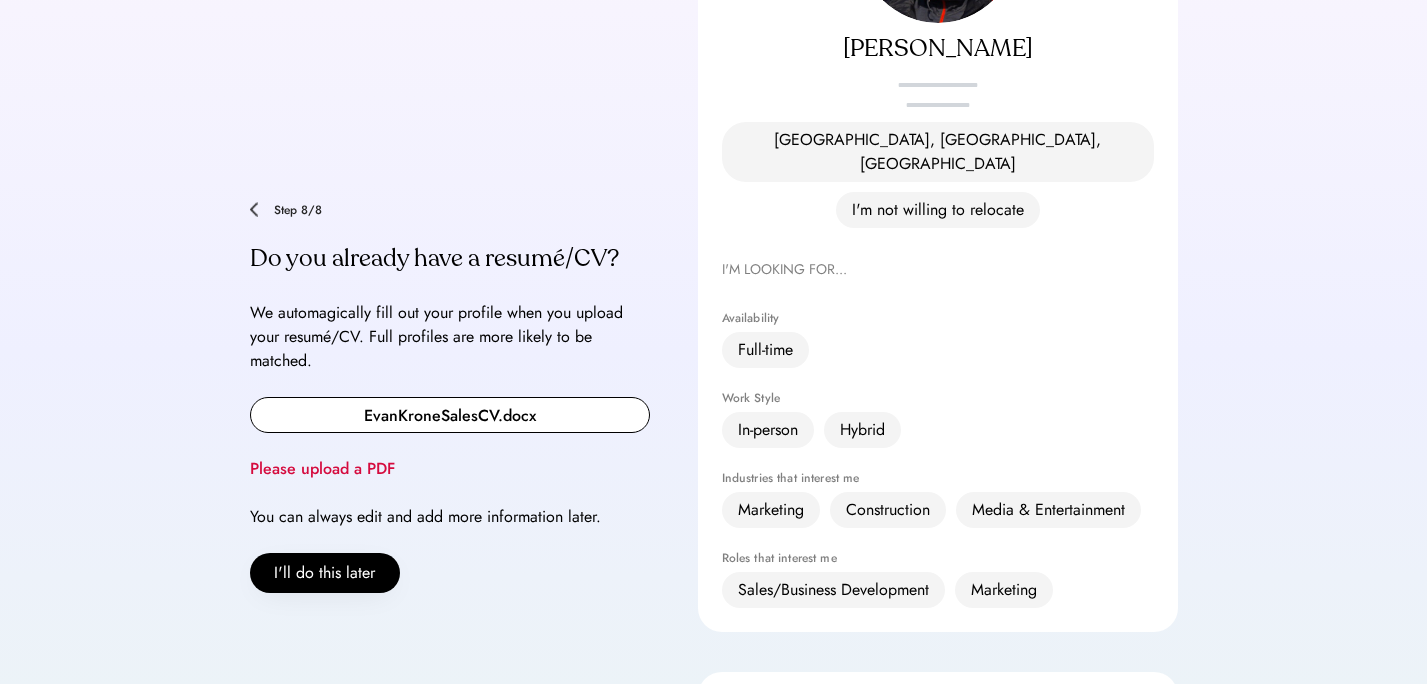 click at bounding box center [450, 415] 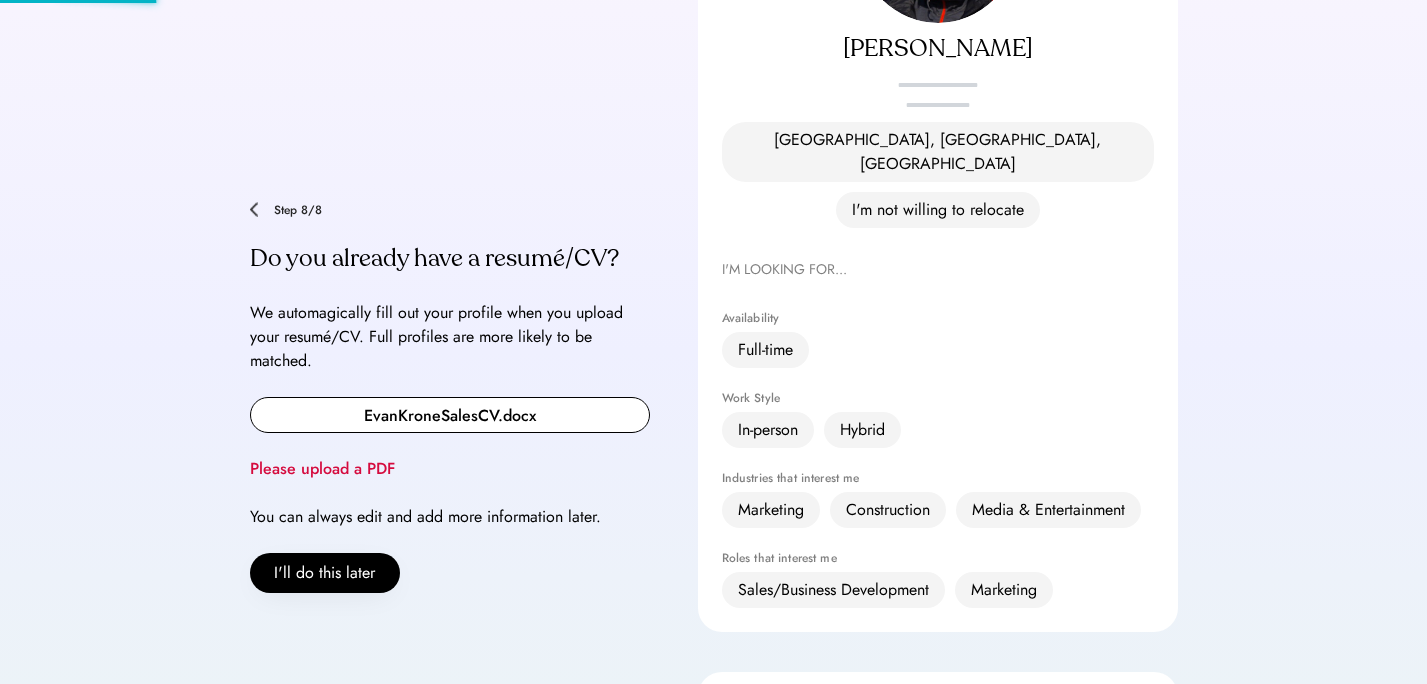 type 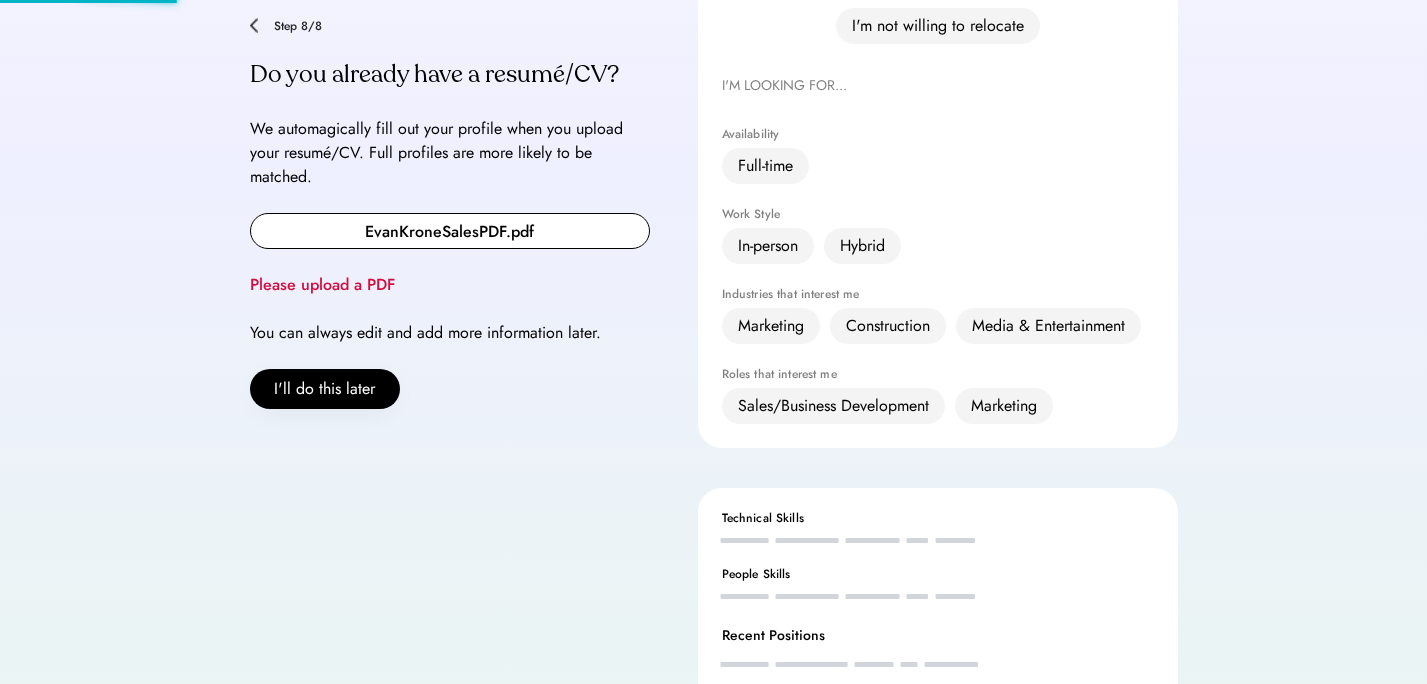 scroll, scrollTop: 608, scrollLeft: 0, axis: vertical 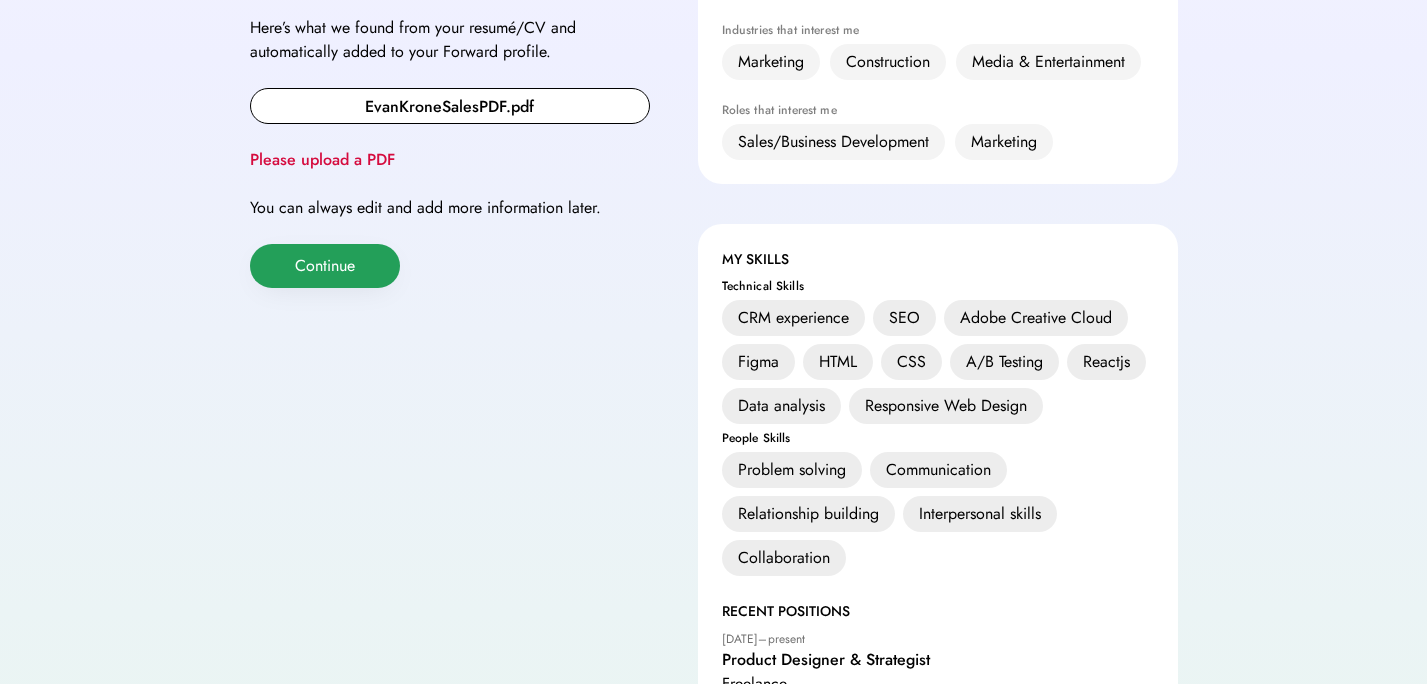 click on "Continue" at bounding box center [325, 266] 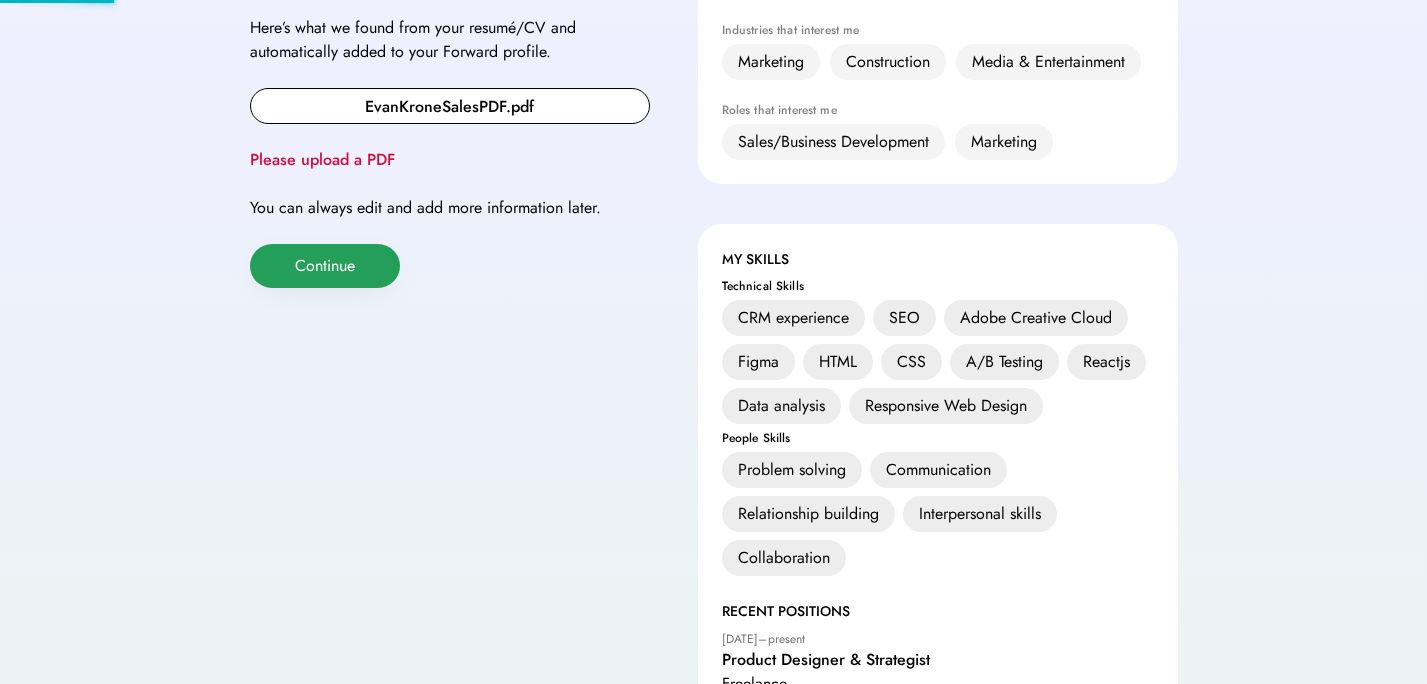 scroll, scrollTop: 83, scrollLeft: 0, axis: vertical 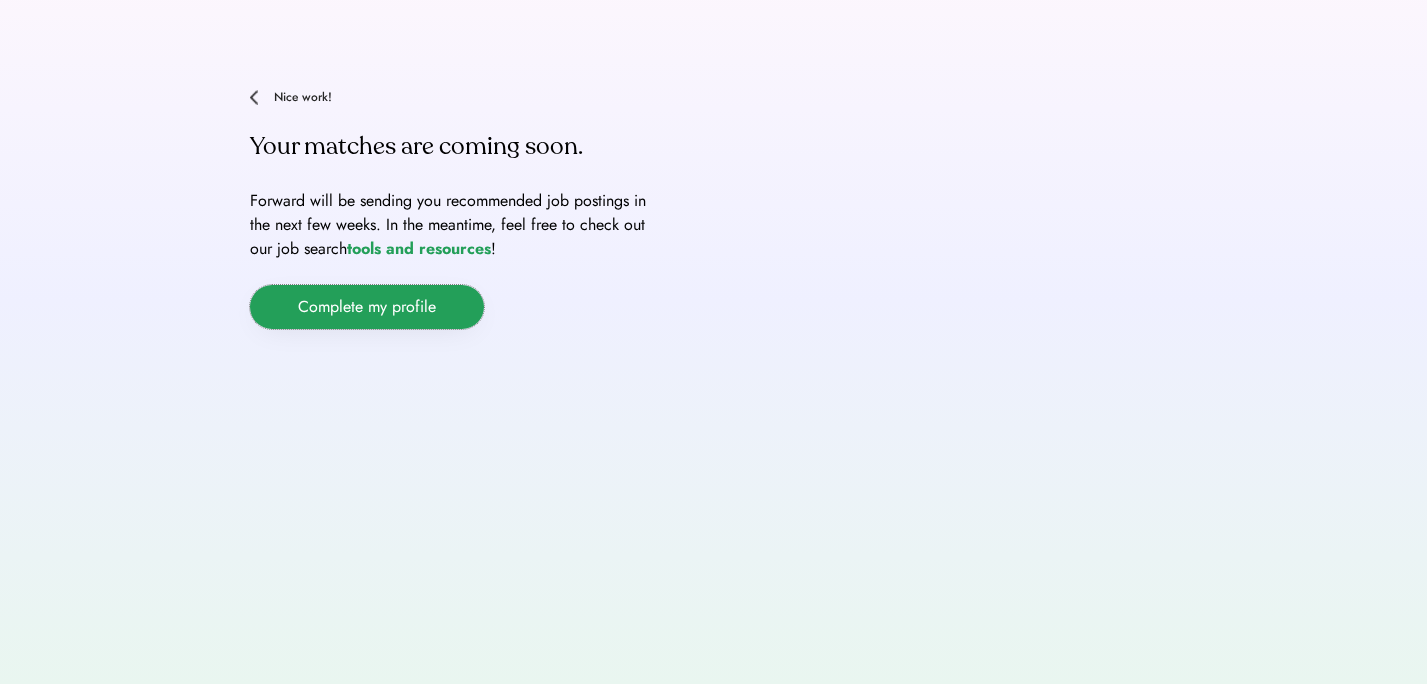 click on "Complete my profile" at bounding box center (367, 307) 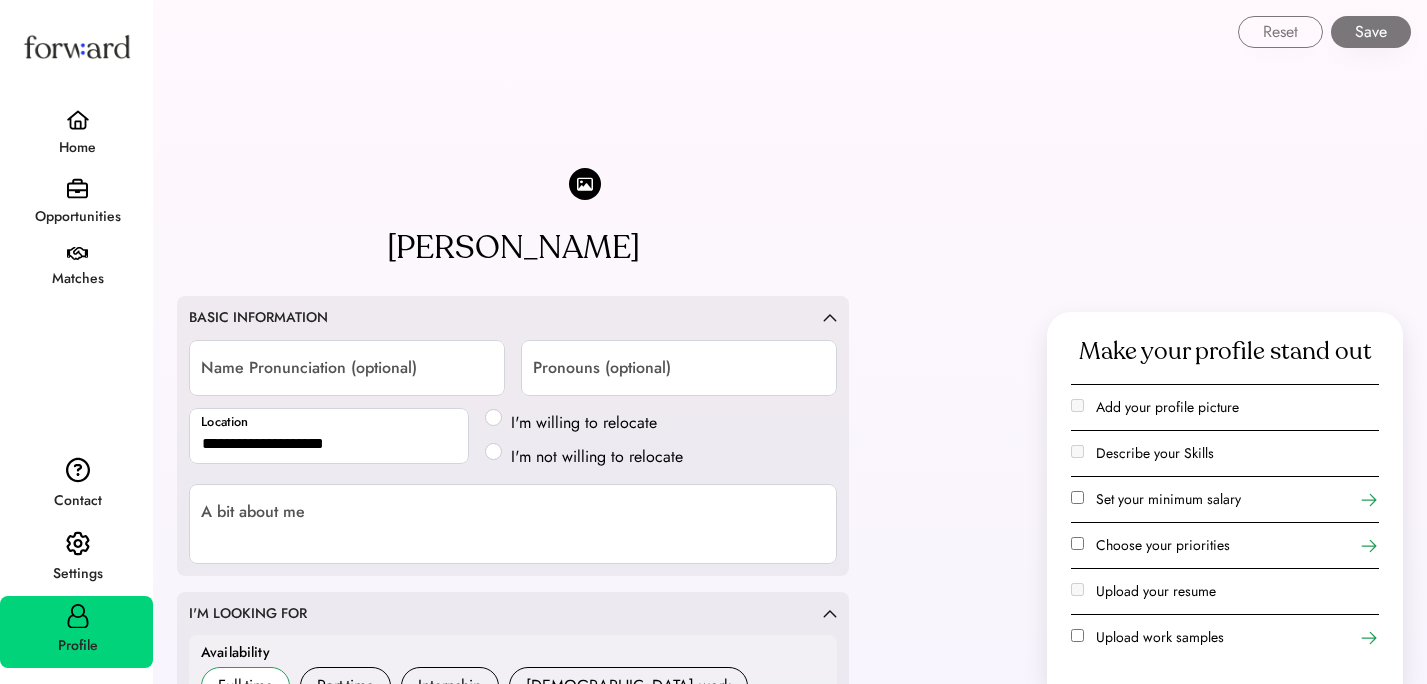 scroll, scrollTop: 0, scrollLeft: 0, axis: both 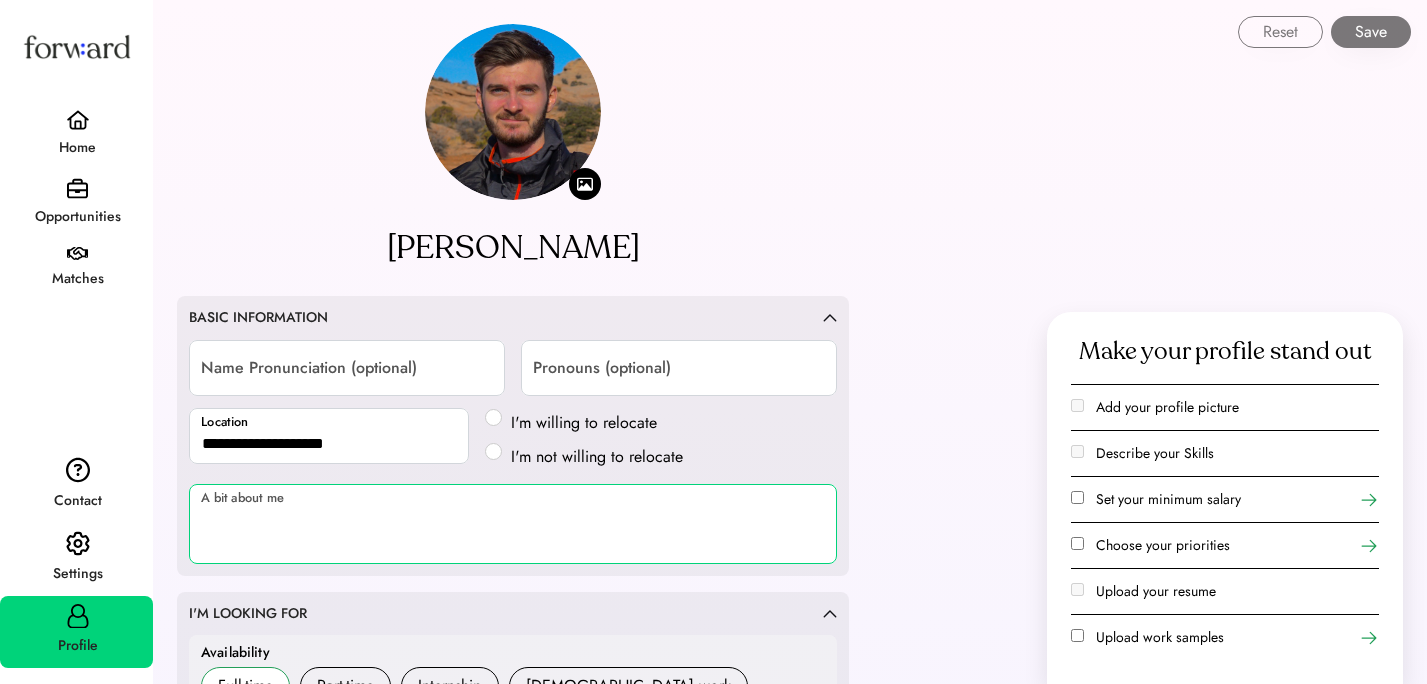 click at bounding box center (513, 524) 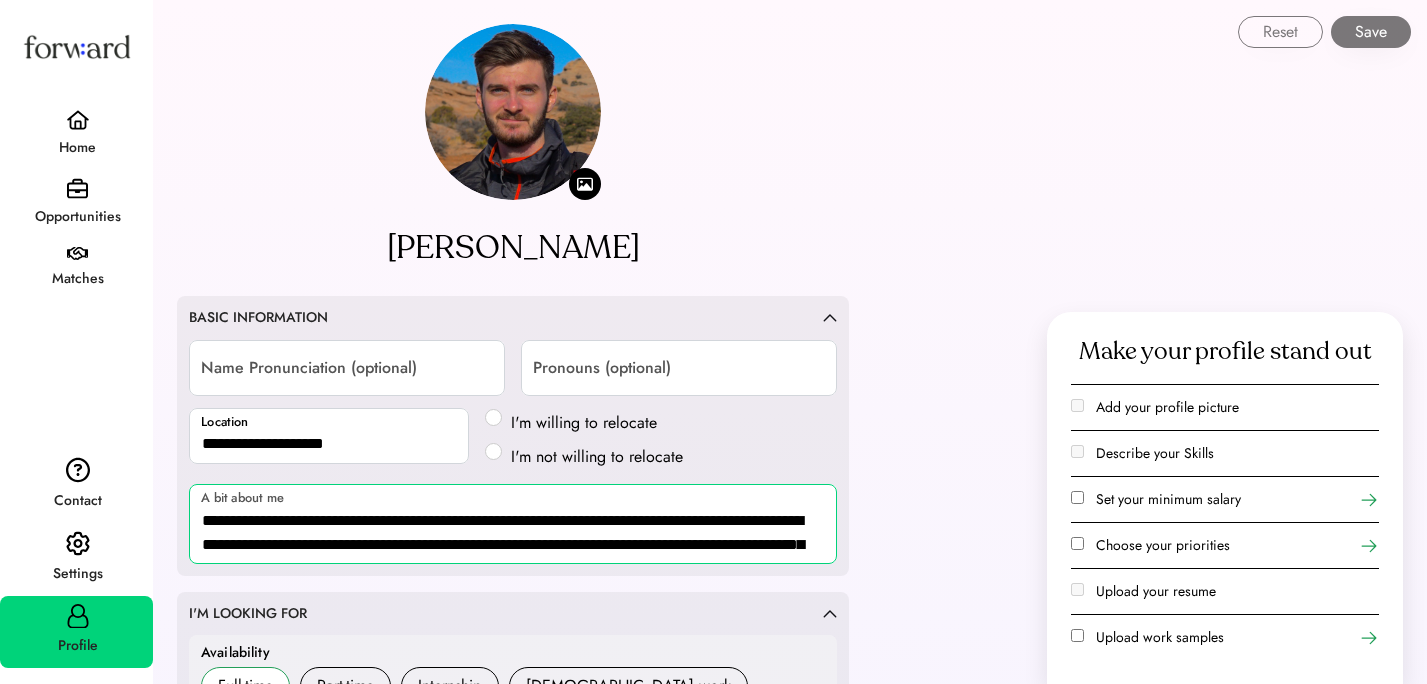 scroll, scrollTop: 2, scrollLeft: 0, axis: vertical 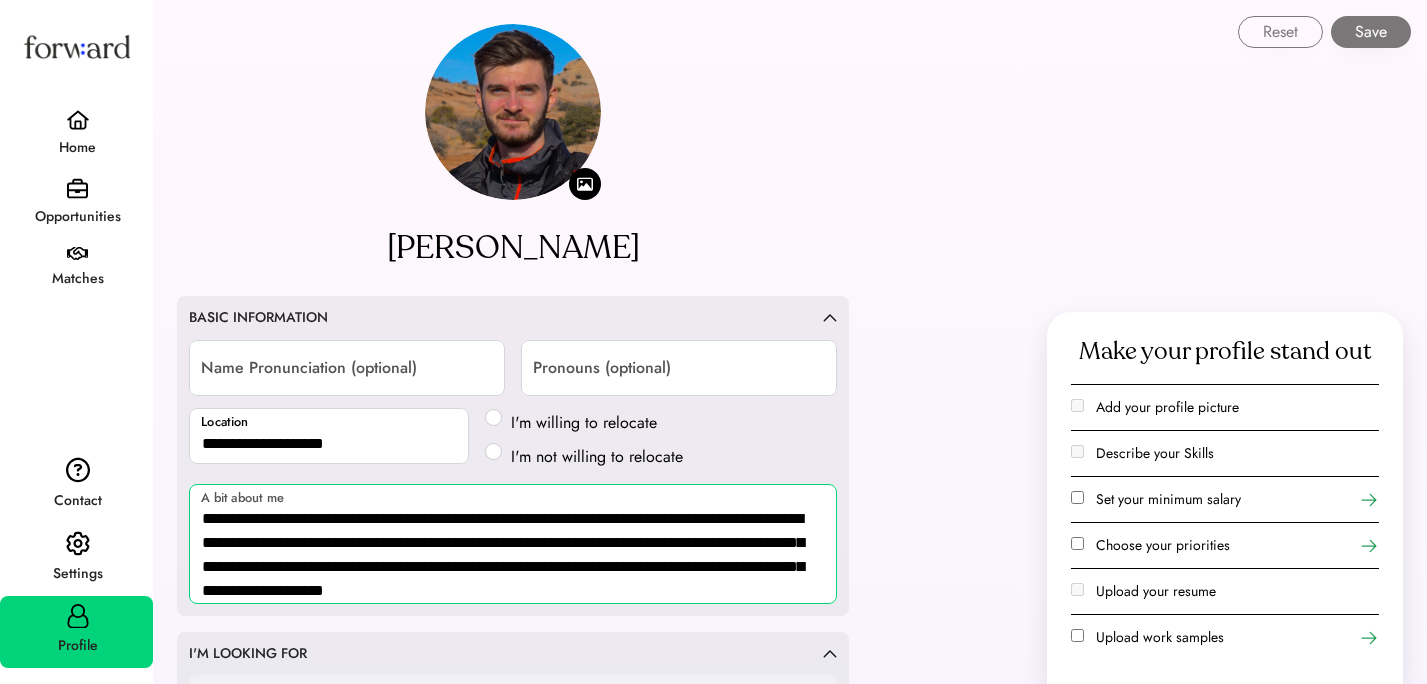 type on "**********" 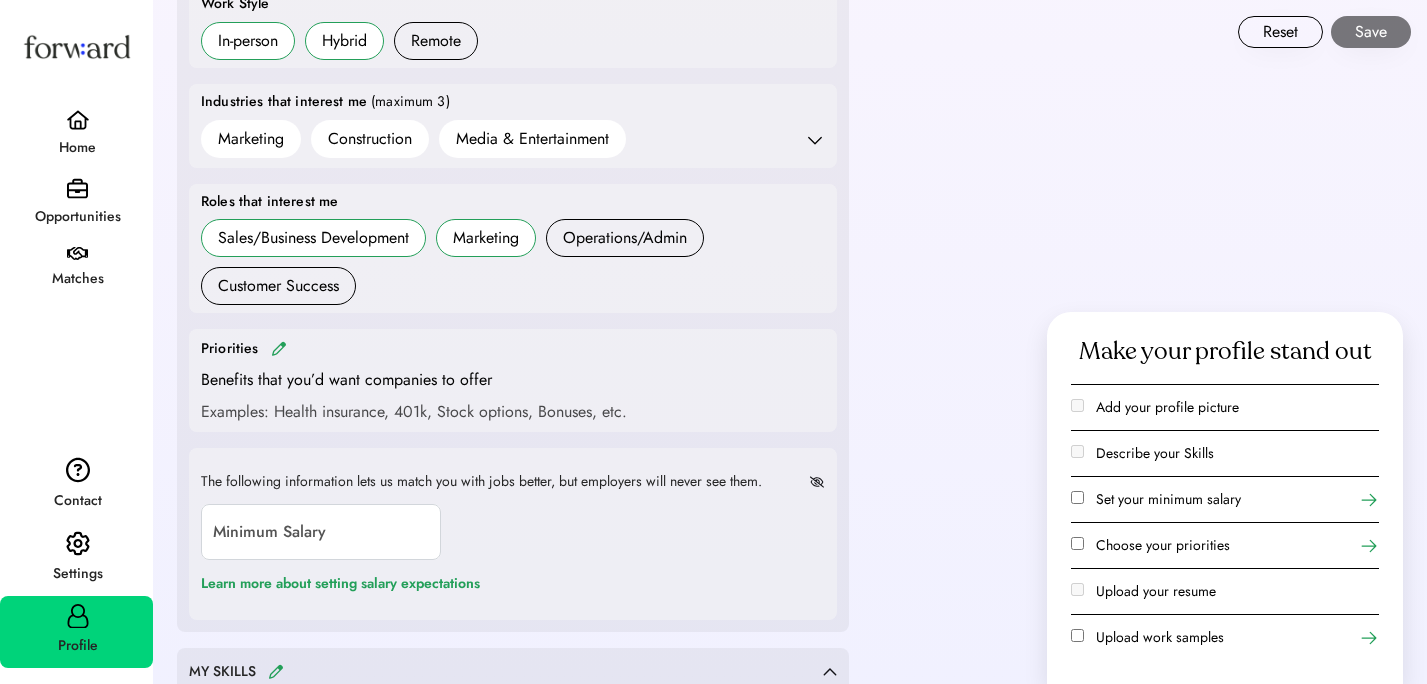 scroll, scrollTop: 780, scrollLeft: 0, axis: vertical 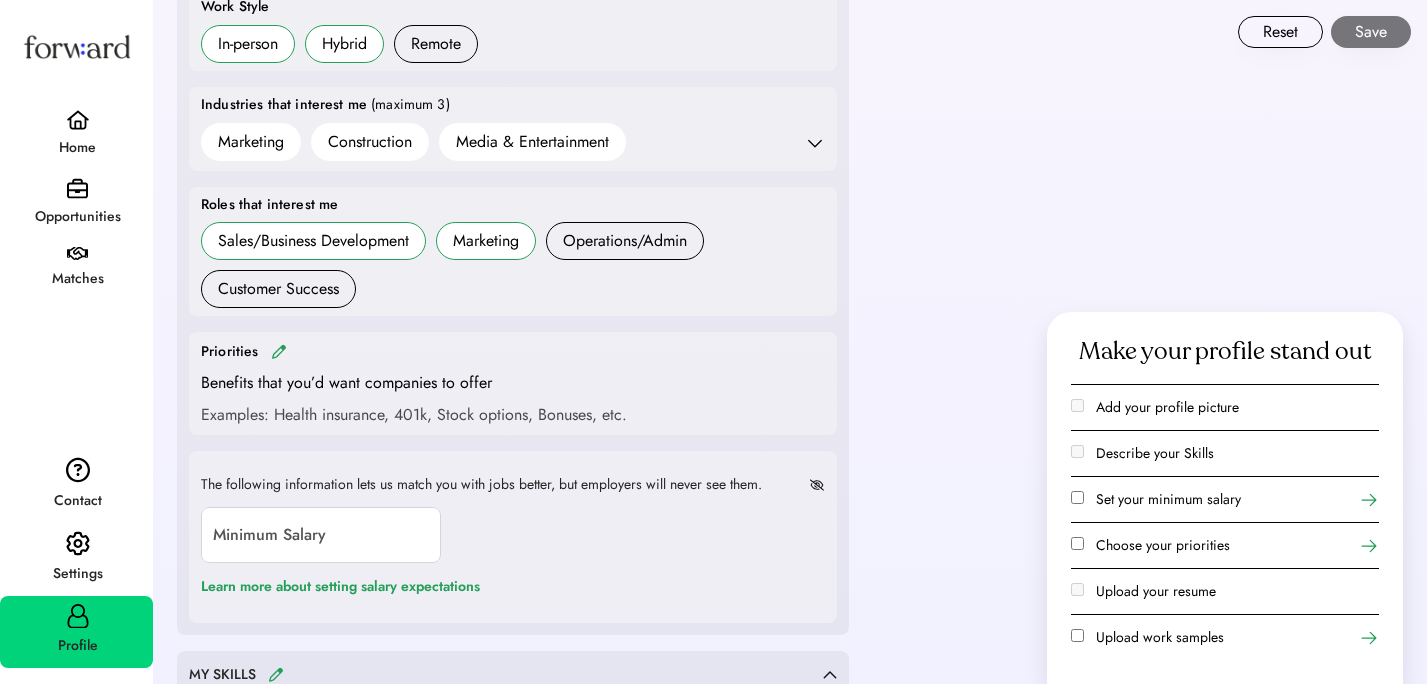 click at bounding box center [279, 351] 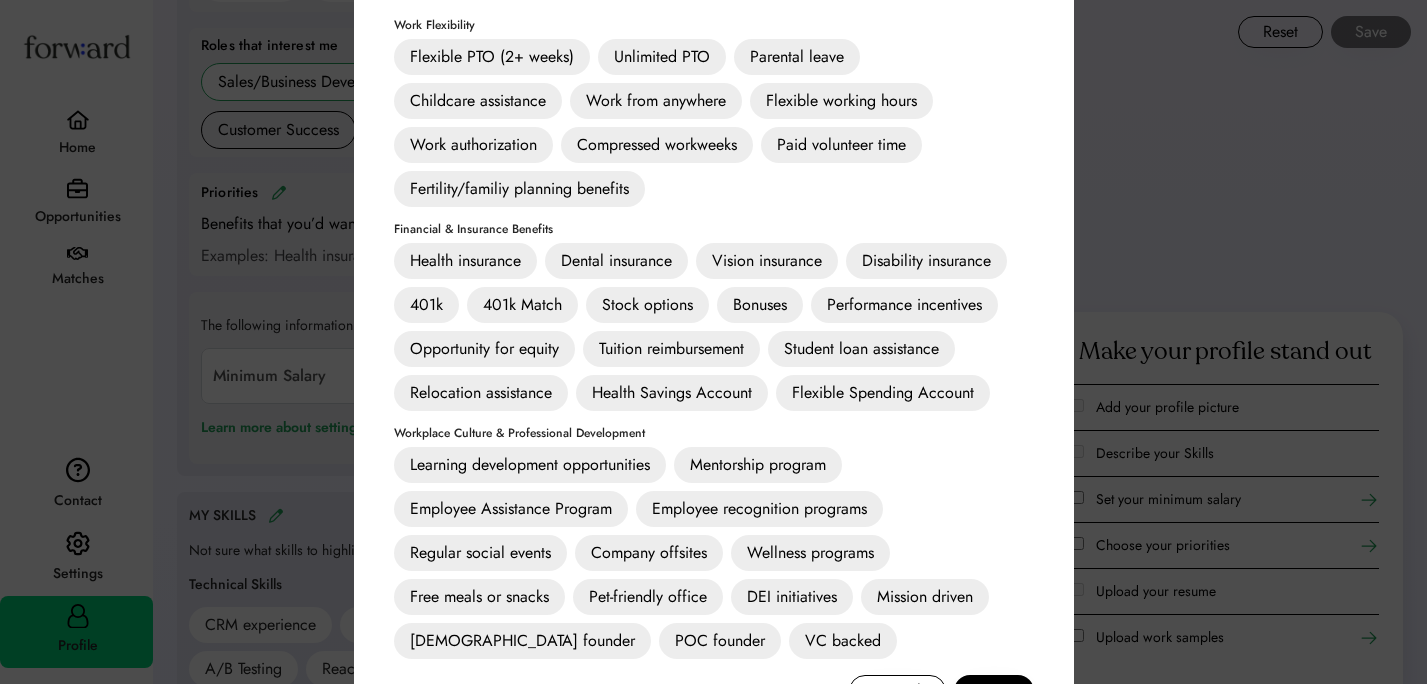 scroll, scrollTop: 952, scrollLeft: 0, axis: vertical 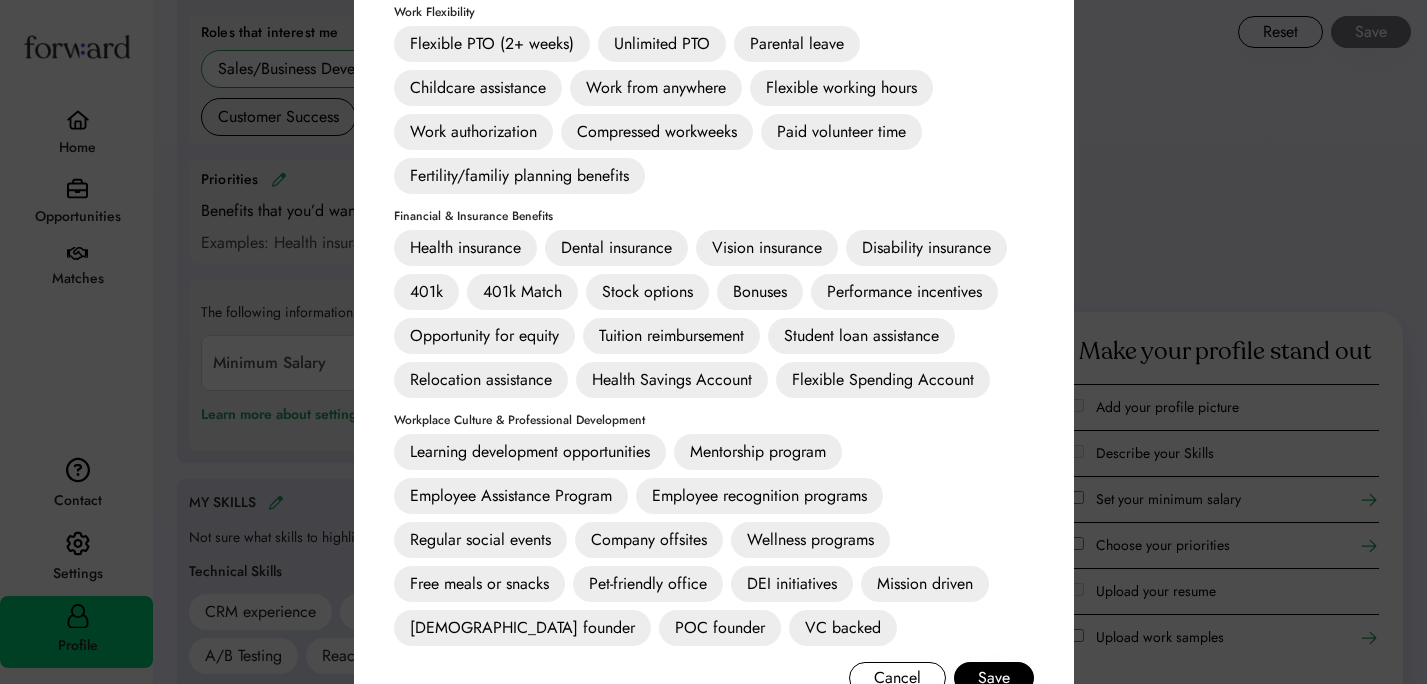 click on "Health insurance" at bounding box center (465, 248) 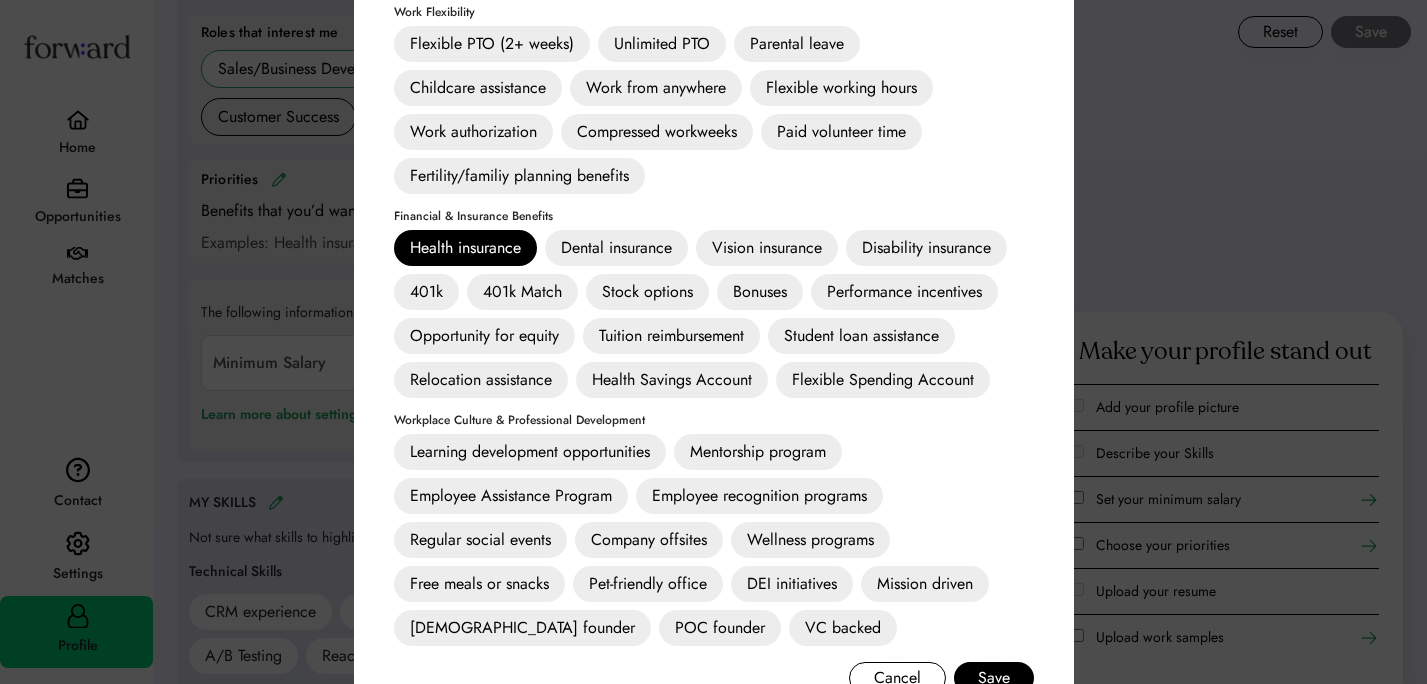 click on "401k Match" at bounding box center [522, 292] 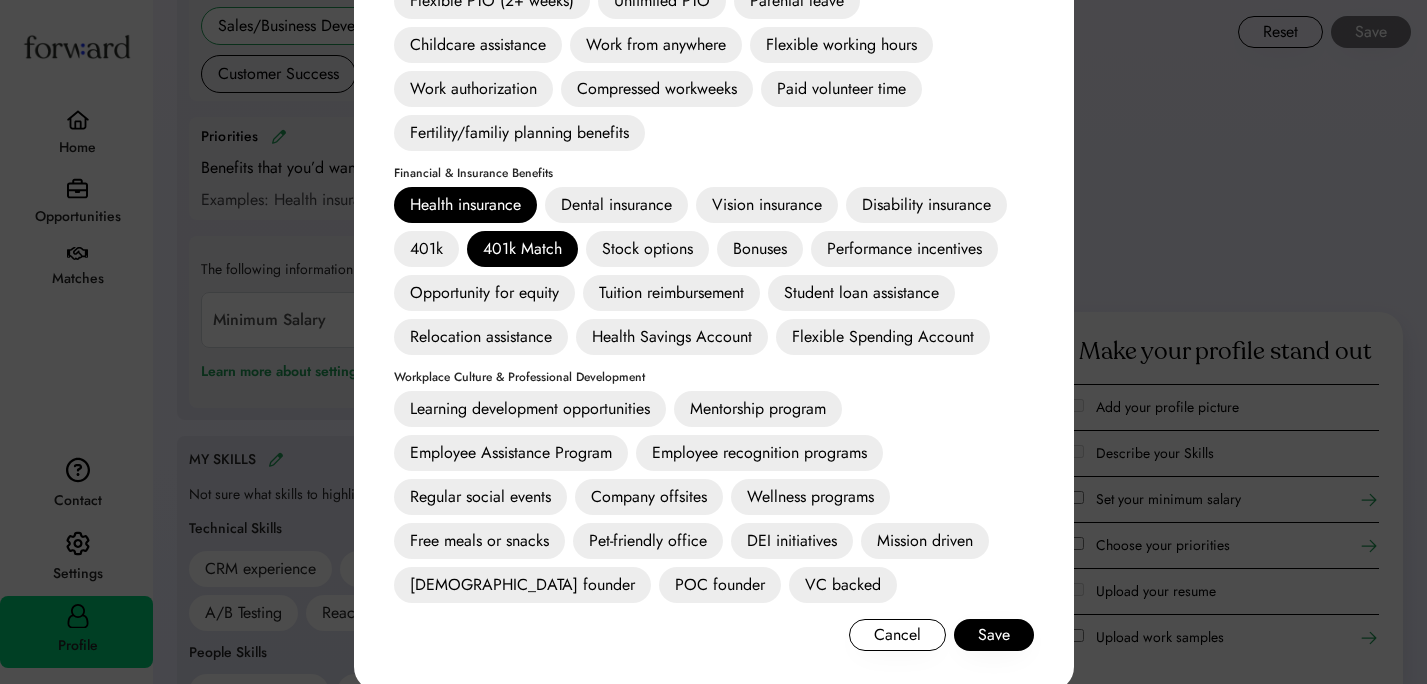scroll, scrollTop: 1000, scrollLeft: 0, axis: vertical 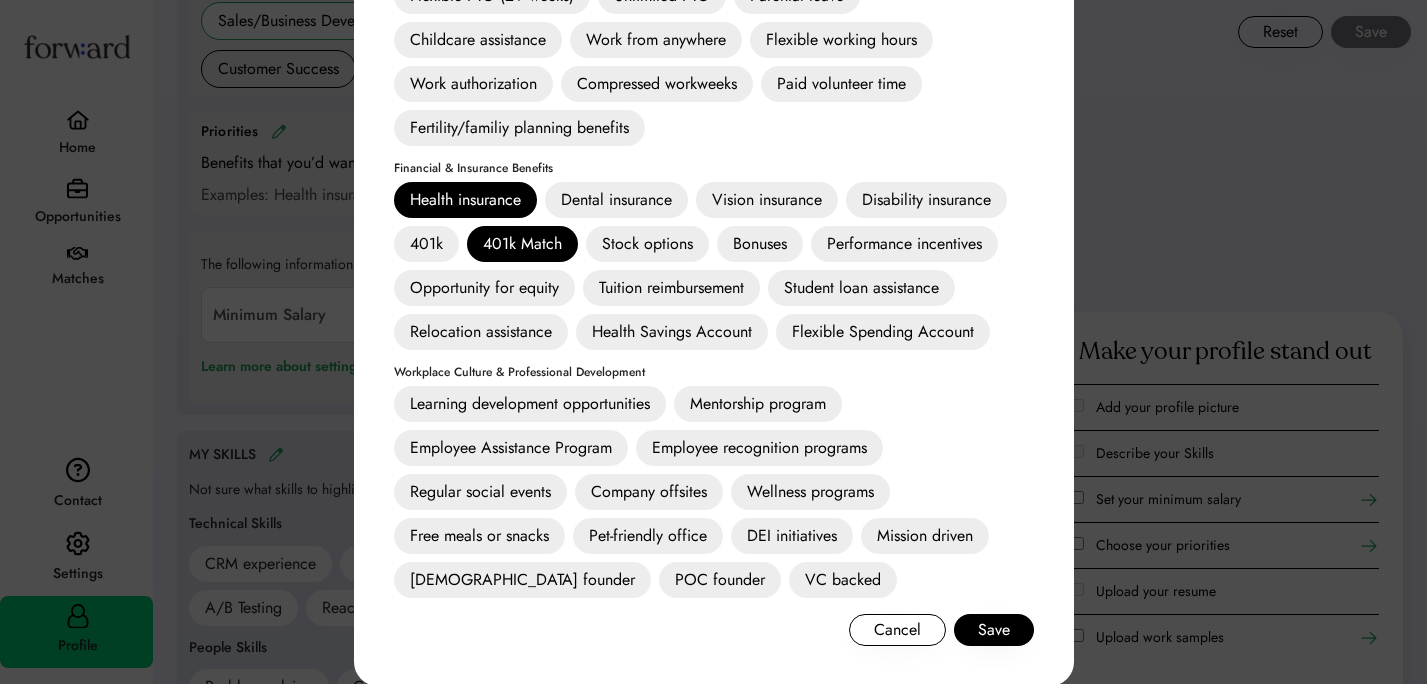 click on "Learning development opportunities" at bounding box center (530, 404) 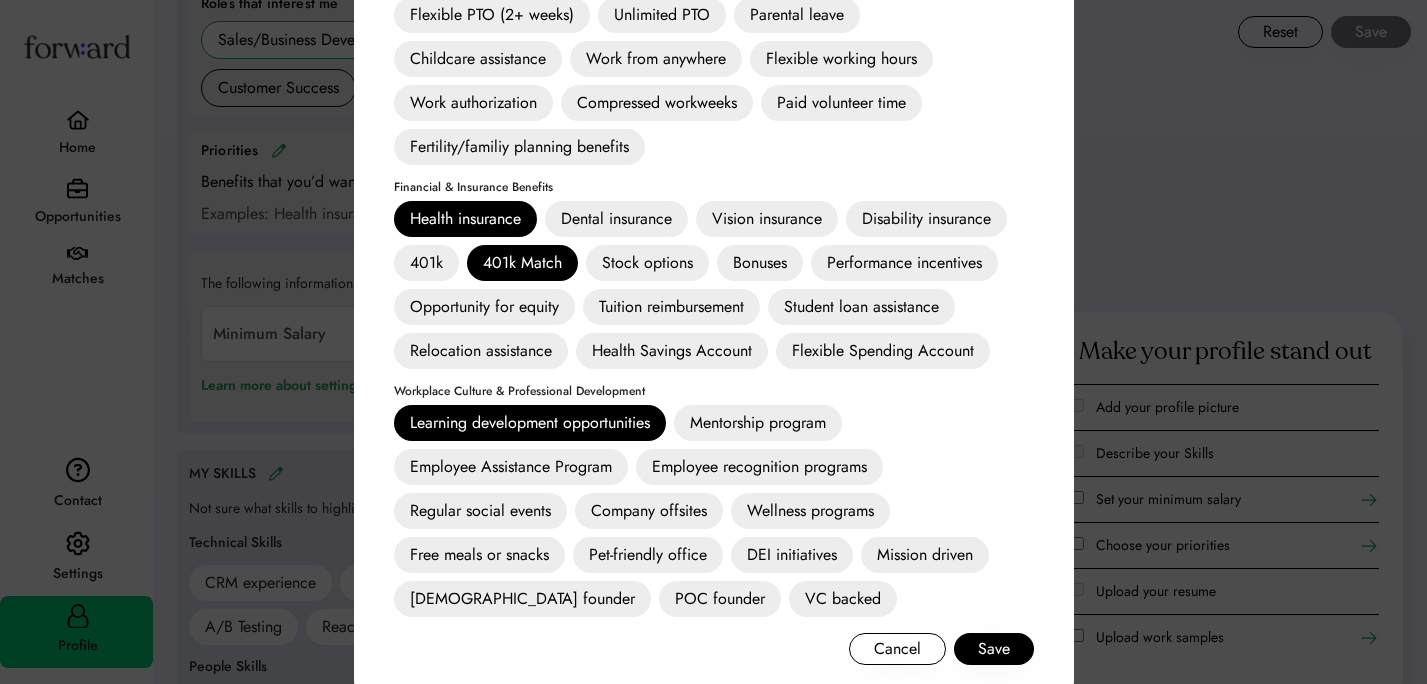 scroll, scrollTop: 896, scrollLeft: 0, axis: vertical 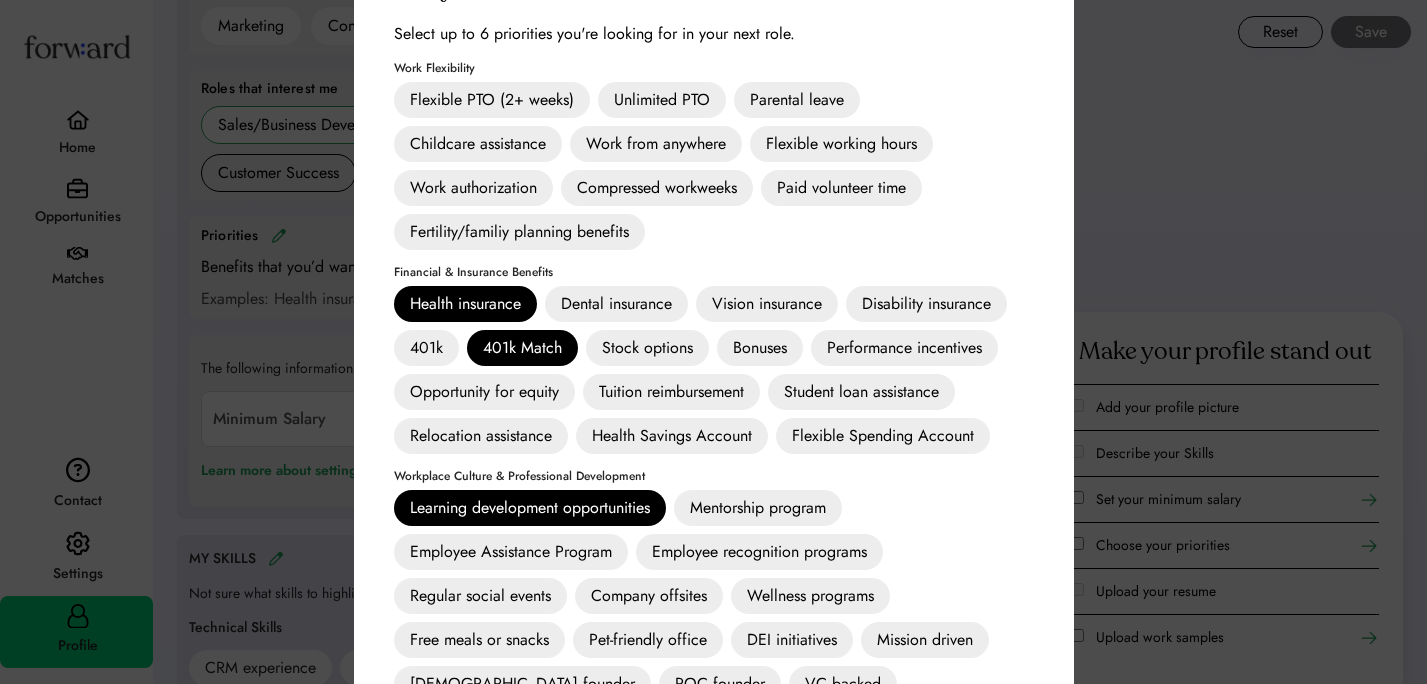 click on "Regular social events" at bounding box center (480, 596) 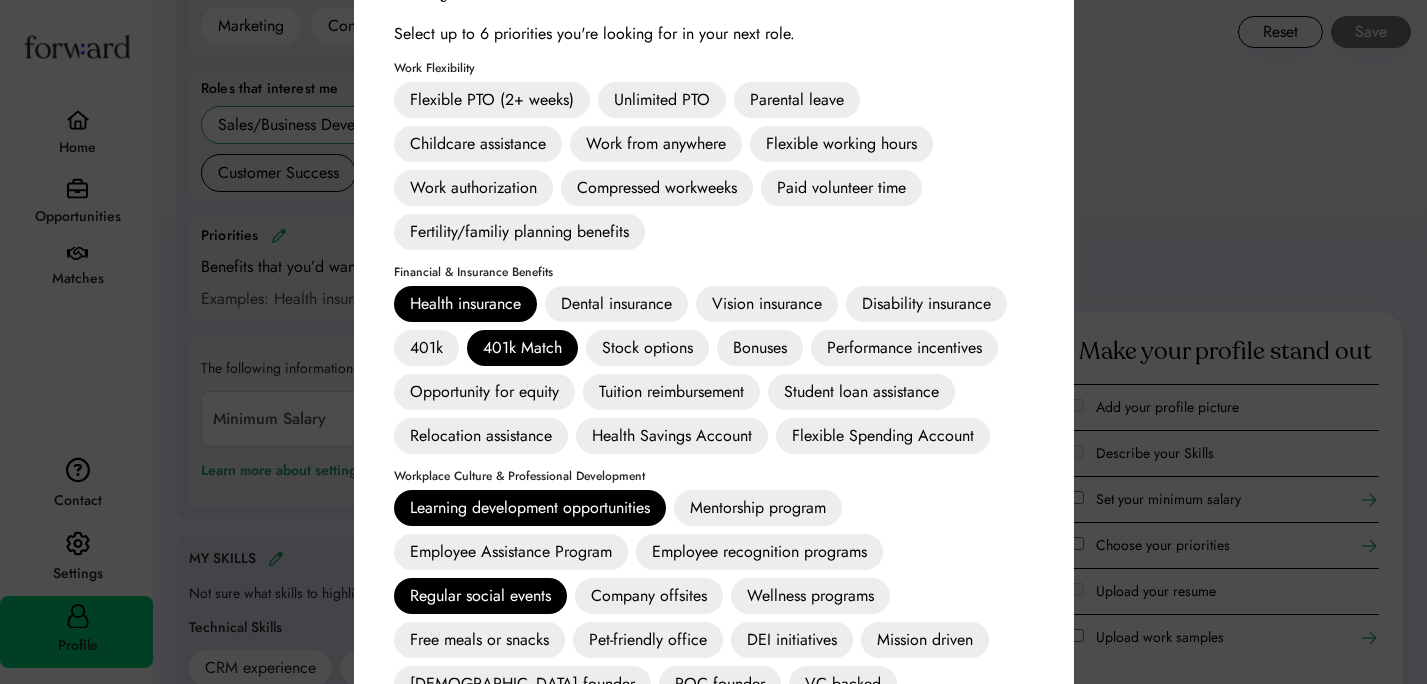 click on "Mentorship program" at bounding box center [758, 508] 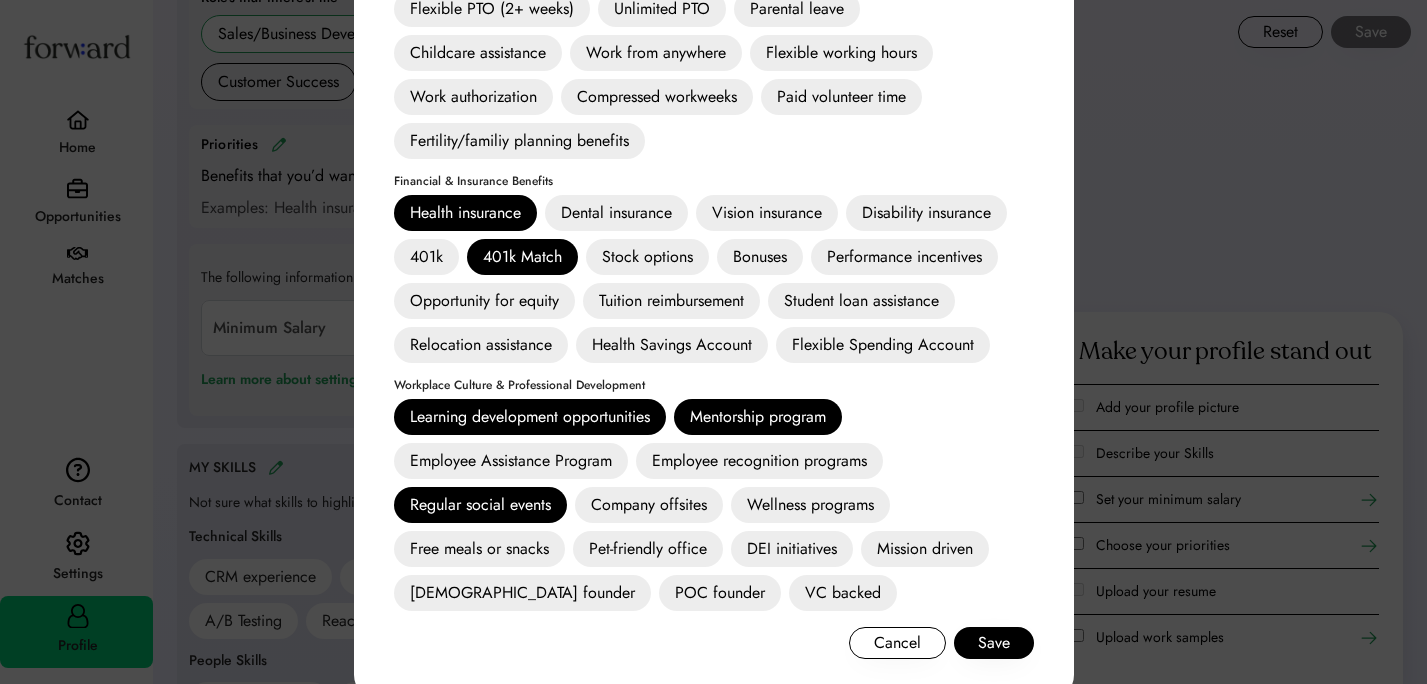 scroll, scrollTop: 992, scrollLeft: 0, axis: vertical 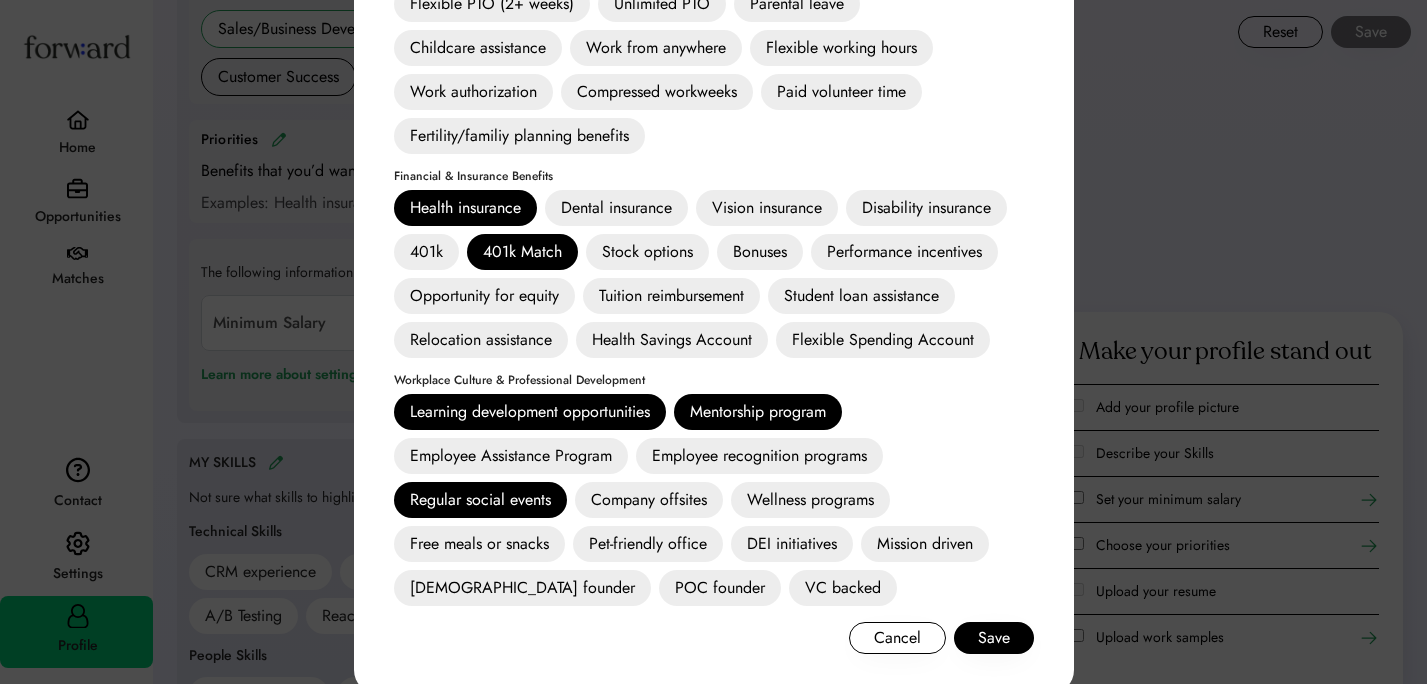 click on "Performance incentives" at bounding box center [904, 252] 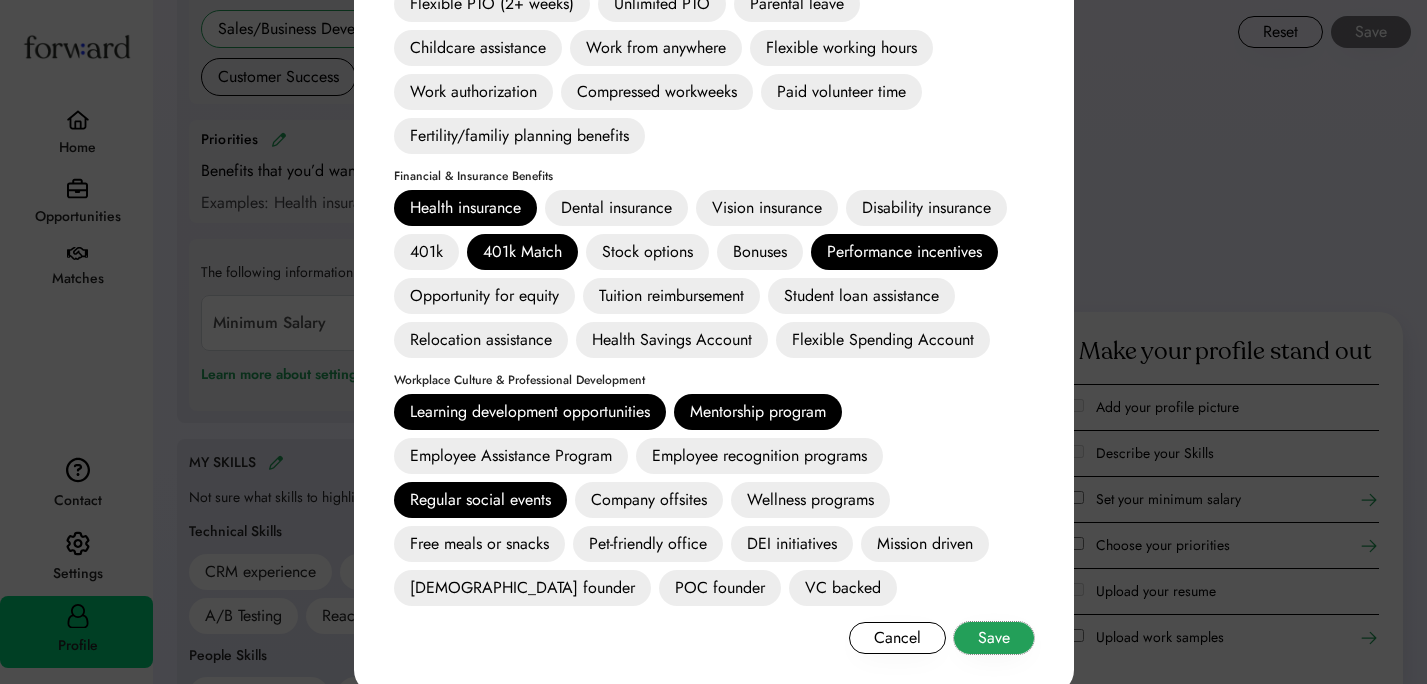 click on "Save" at bounding box center (994, 638) 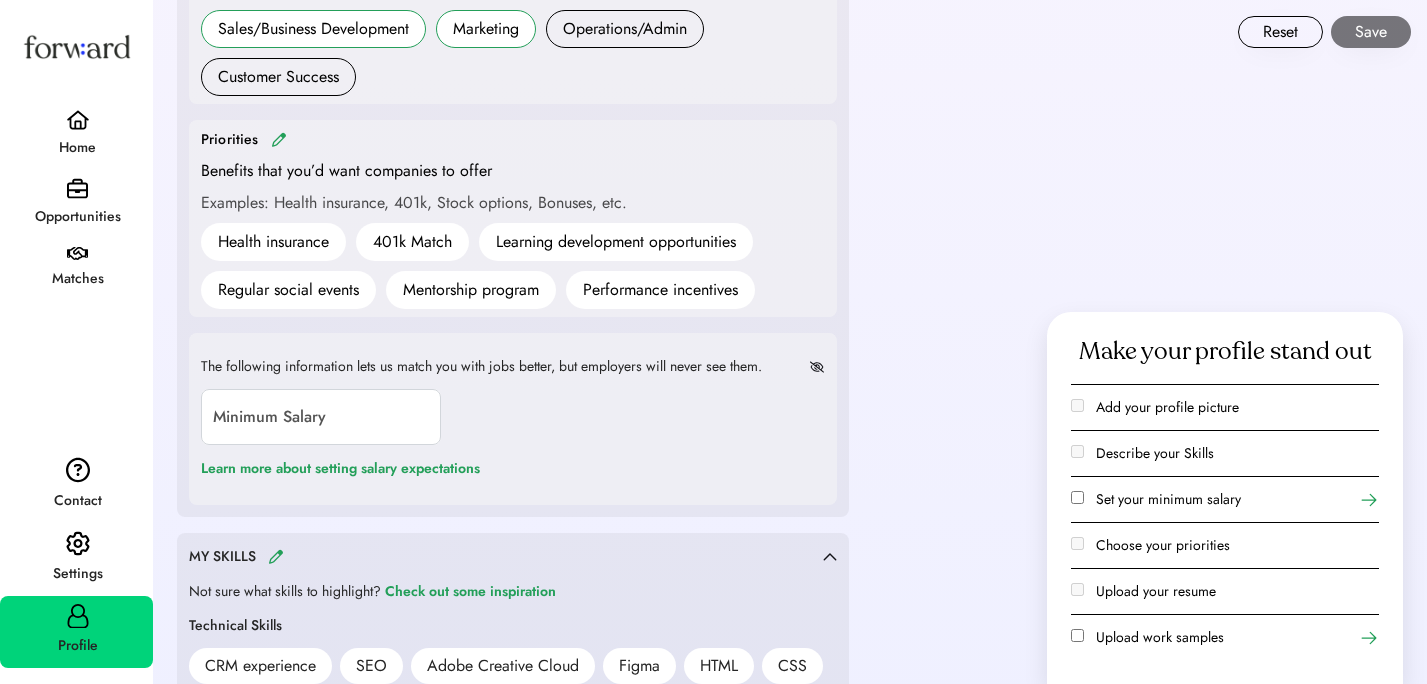 scroll, scrollTop: 1090, scrollLeft: 0, axis: vertical 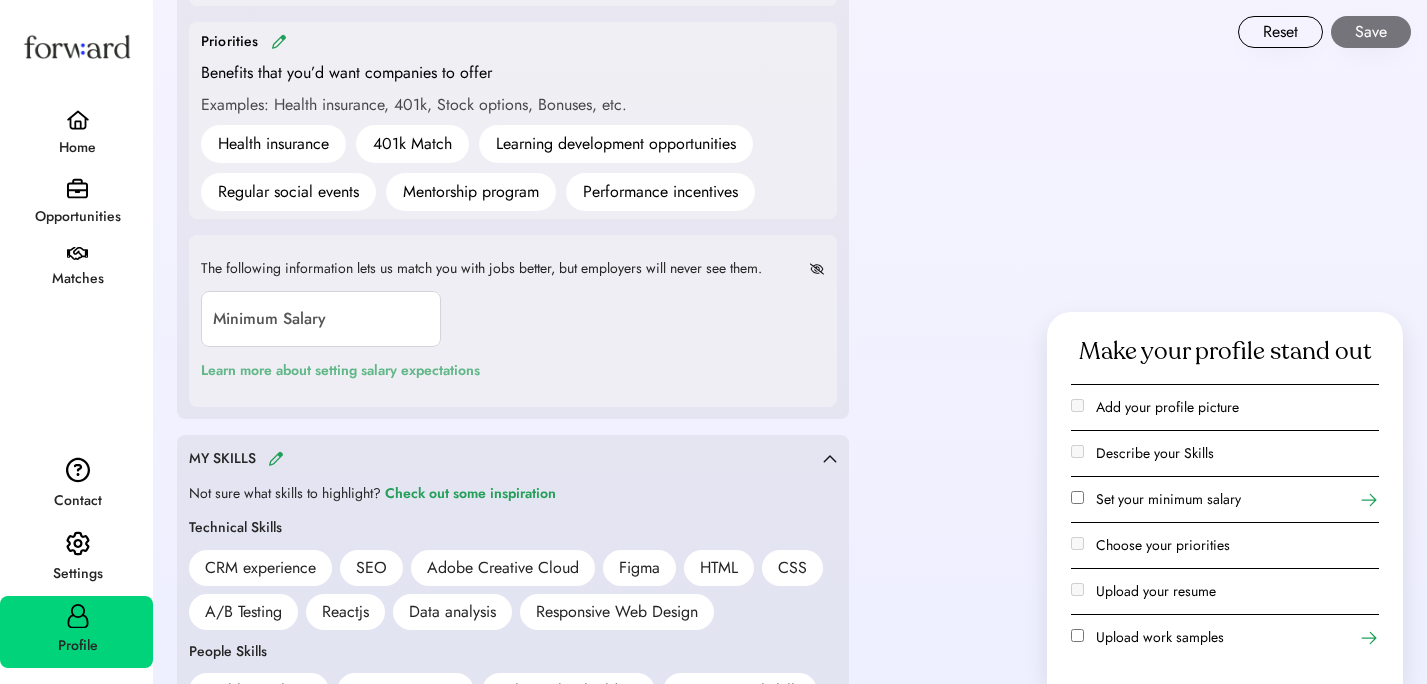 click on "Learn more about setting salary expectations" at bounding box center [340, 371] 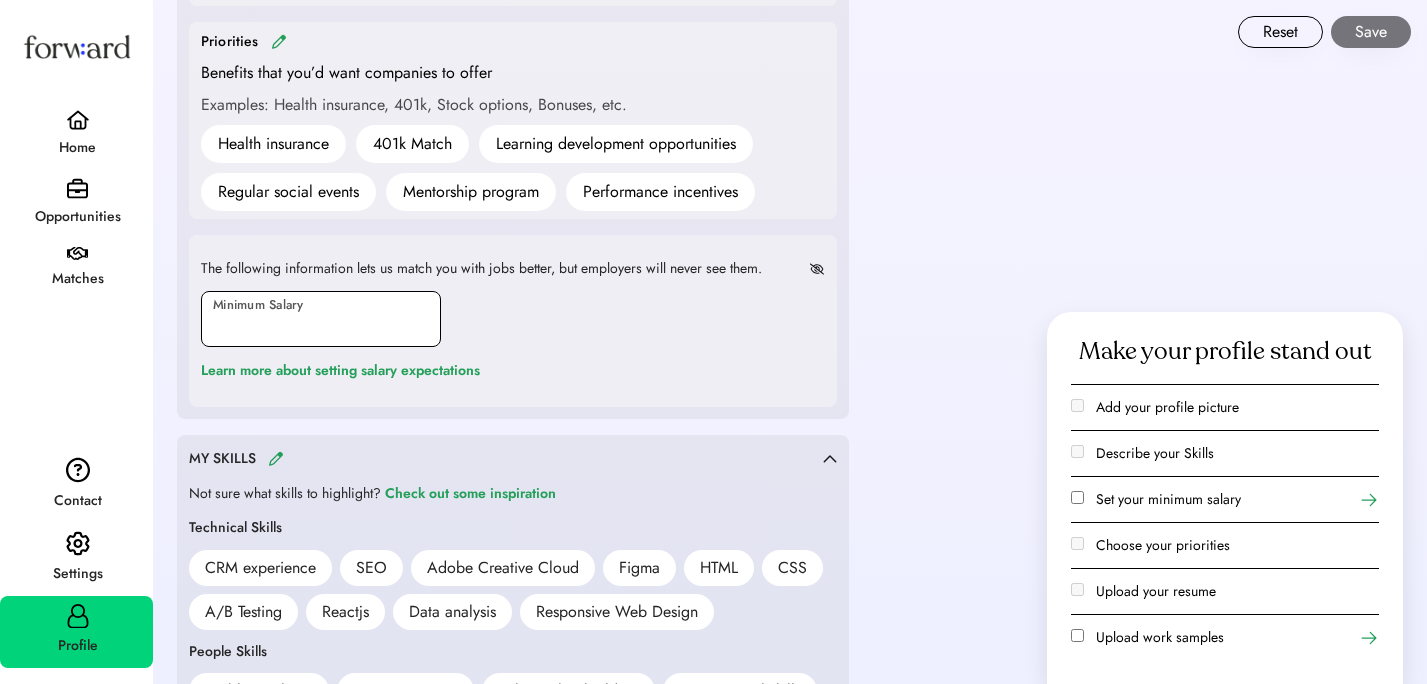 click at bounding box center [321, 319] 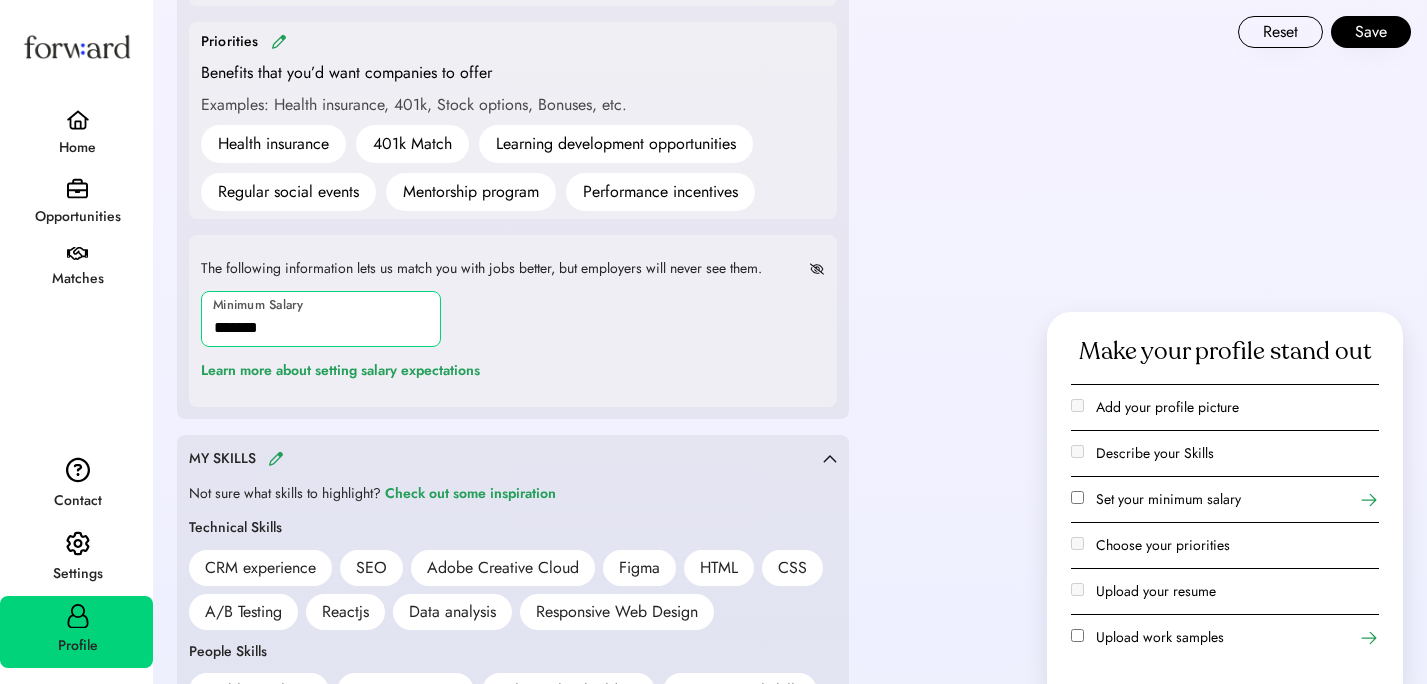 click at bounding box center (321, 319) 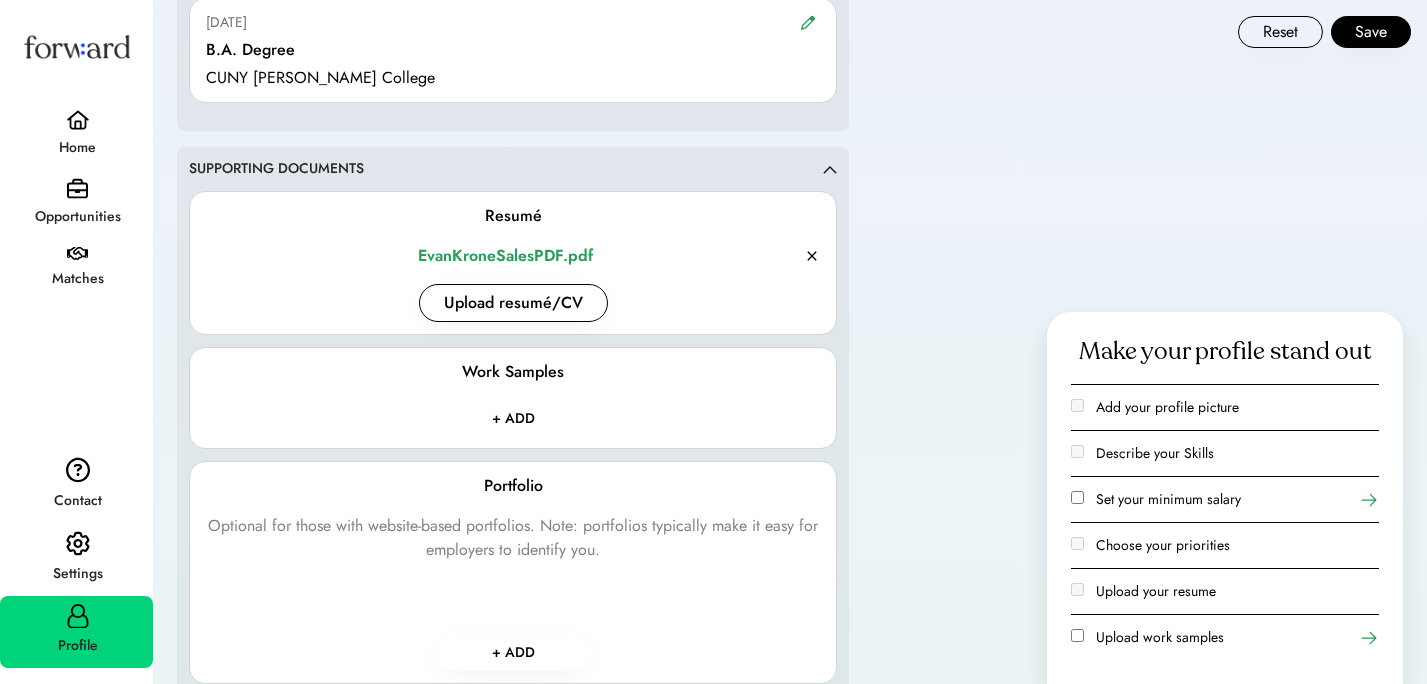 scroll, scrollTop: 2247, scrollLeft: 0, axis: vertical 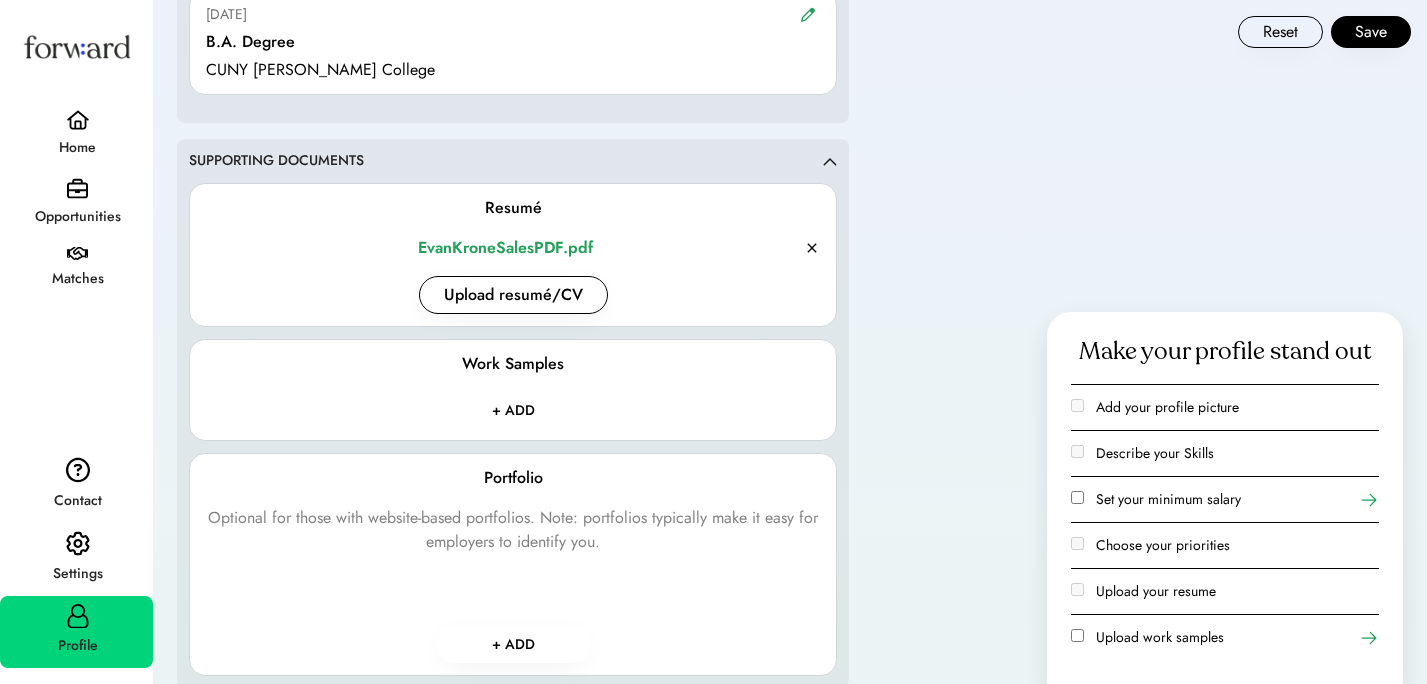 click at bounding box center [513, 410] 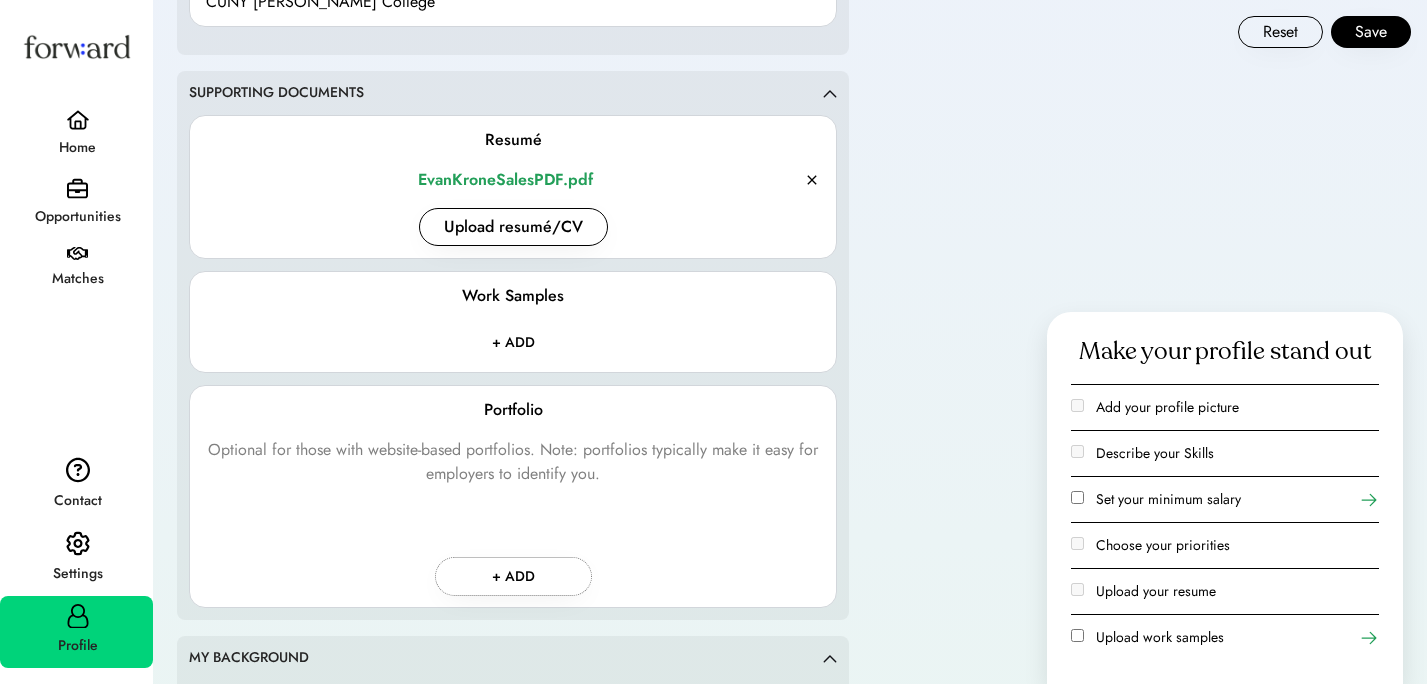click on "+ ADD" at bounding box center [513, 576] 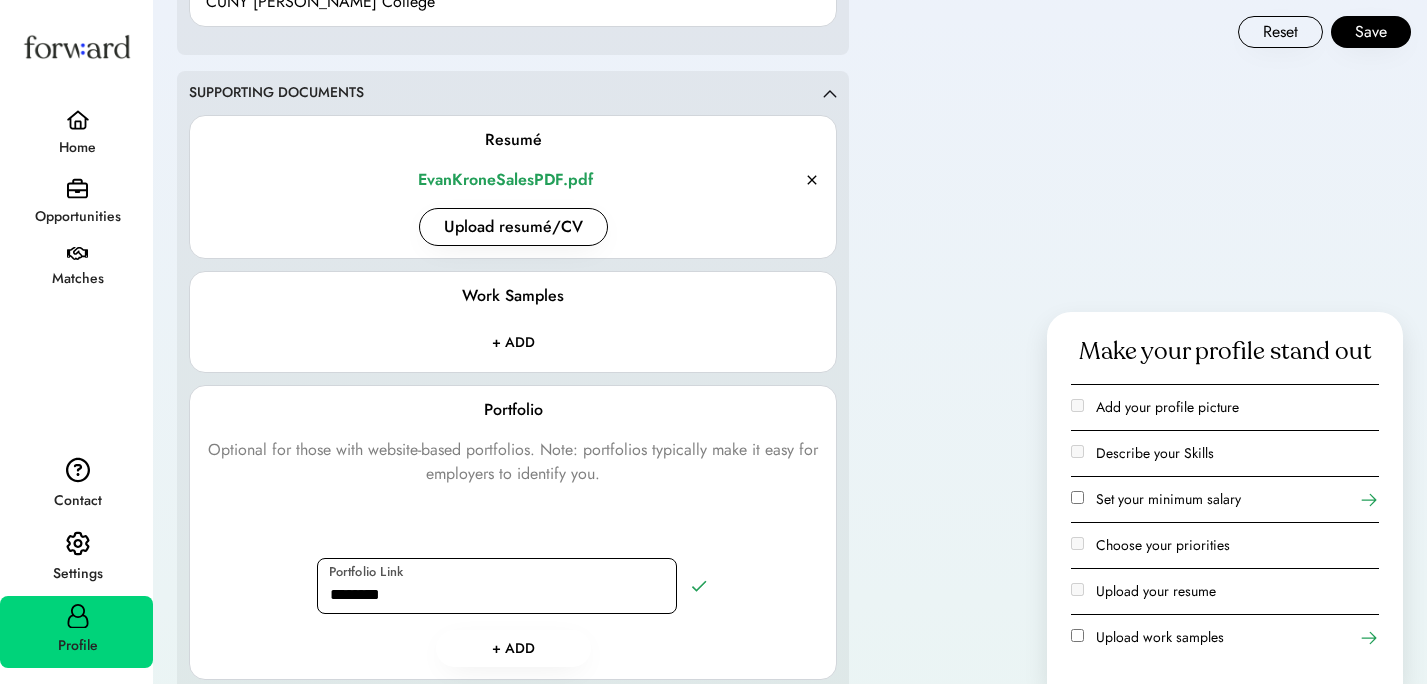 click at bounding box center (497, 586) 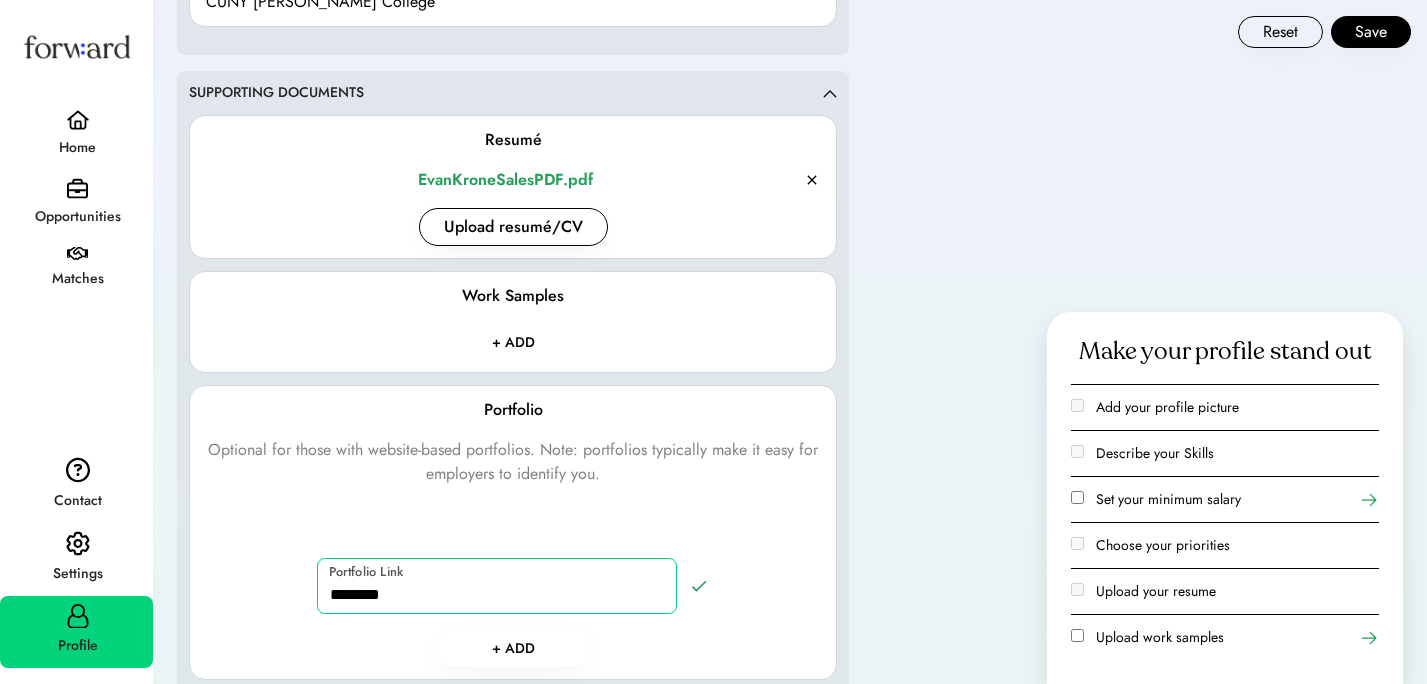 paste on "**********" 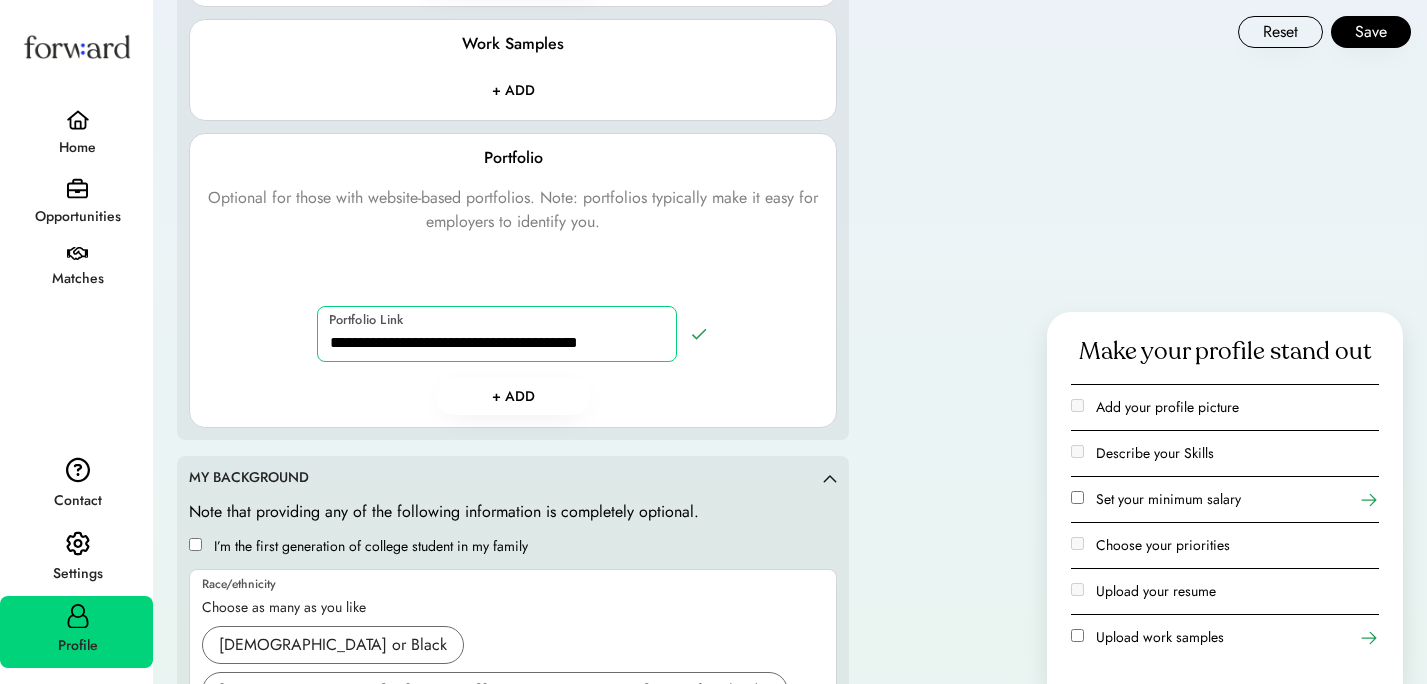 scroll, scrollTop: 2581, scrollLeft: 0, axis: vertical 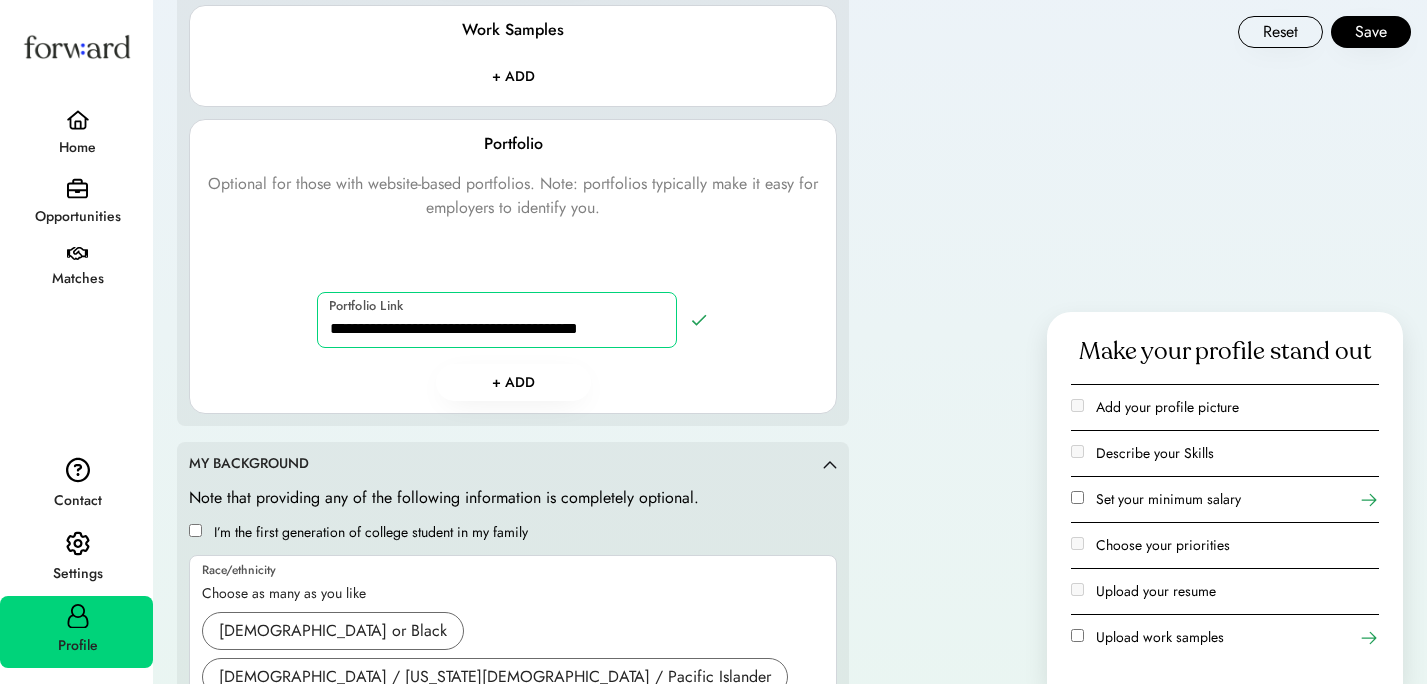 drag, startPoint x: 431, startPoint y: 326, endPoint x: 382, endPoint y: 326, distance: 49 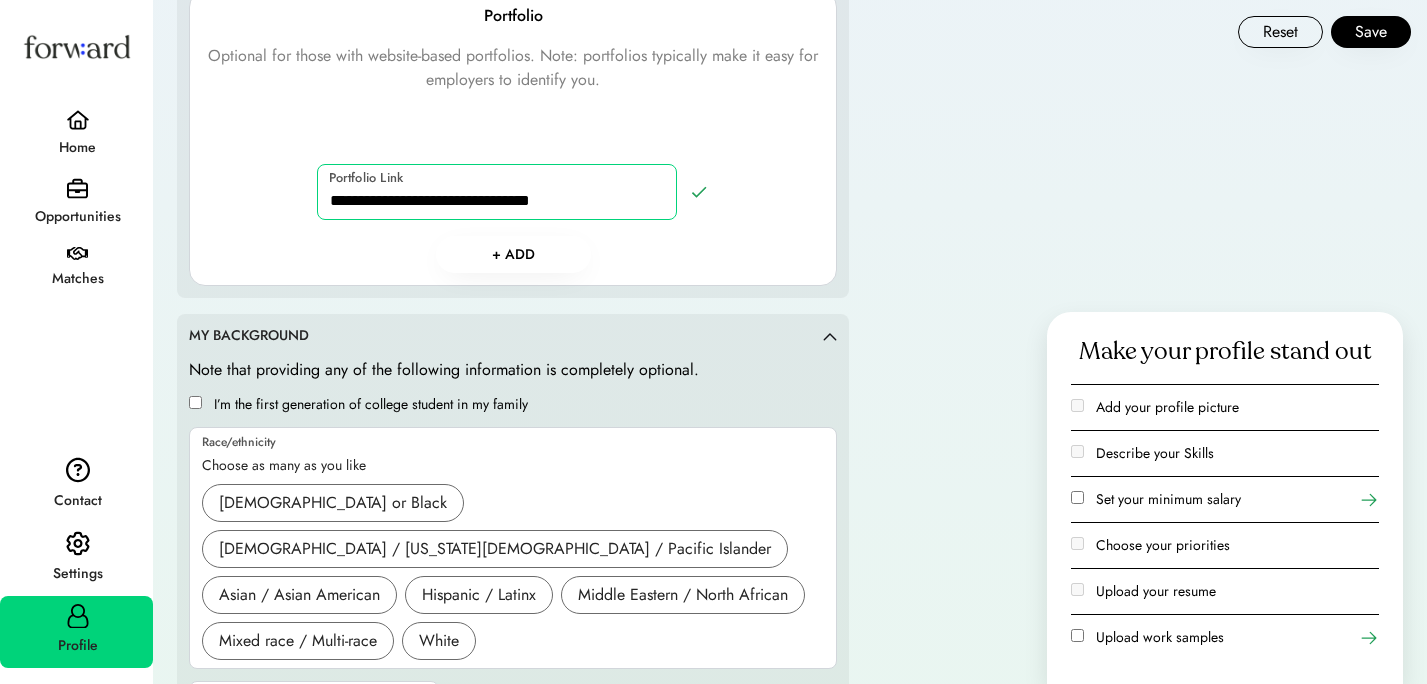 scroll, scrollTop: 2765, scrollLeft: 0, axis: vertical 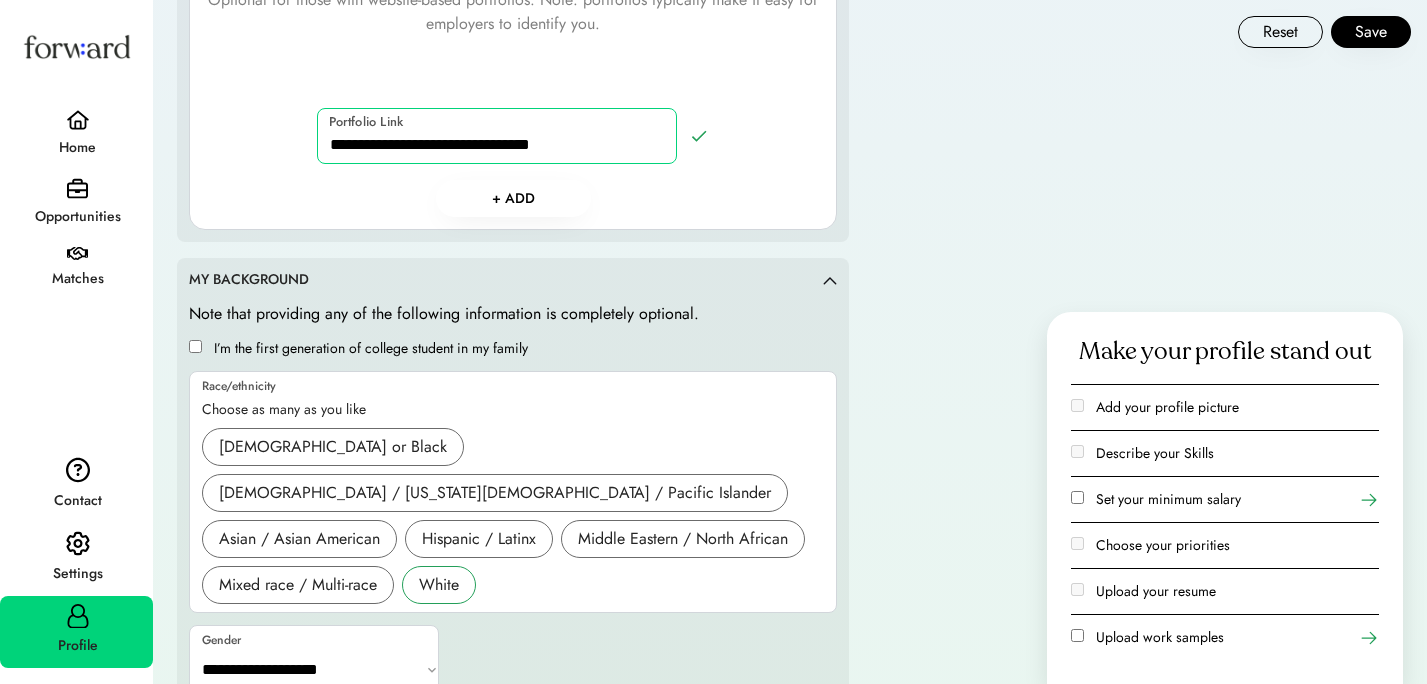 type on "**********" 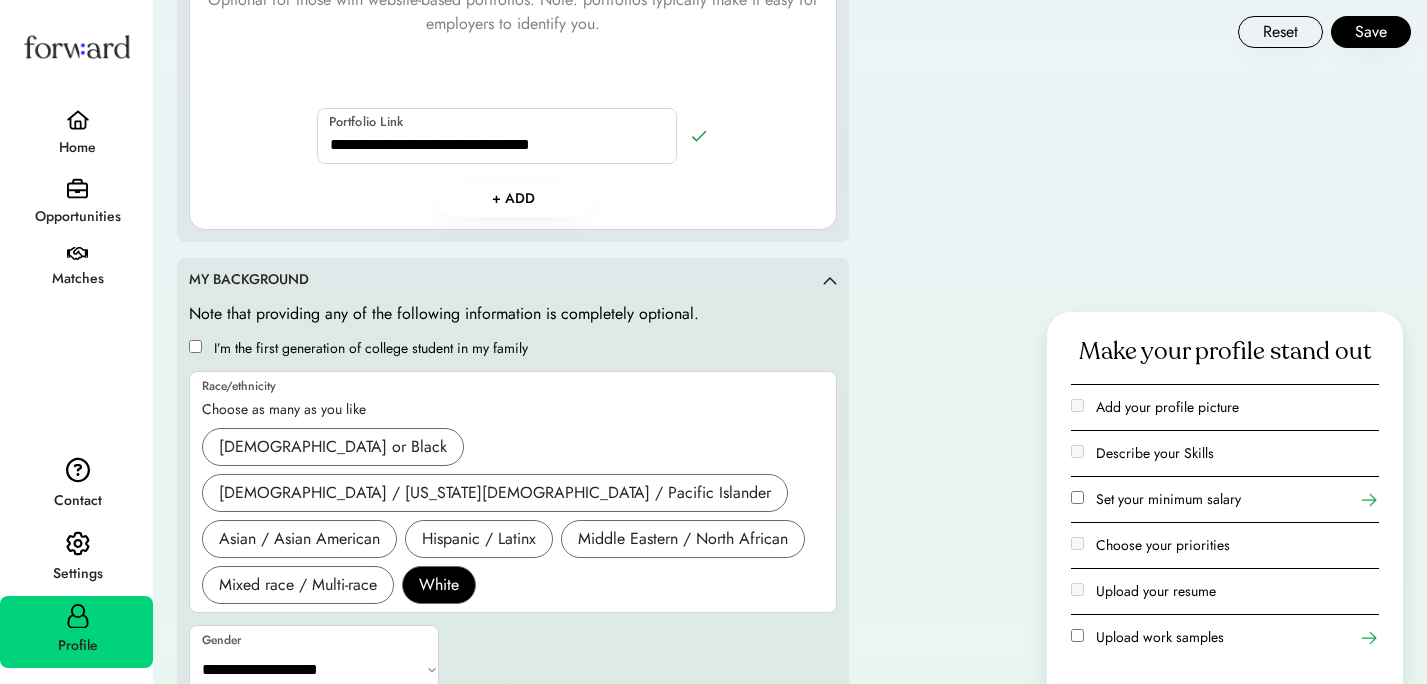 click on "**********" at bounding box center [315, 670] 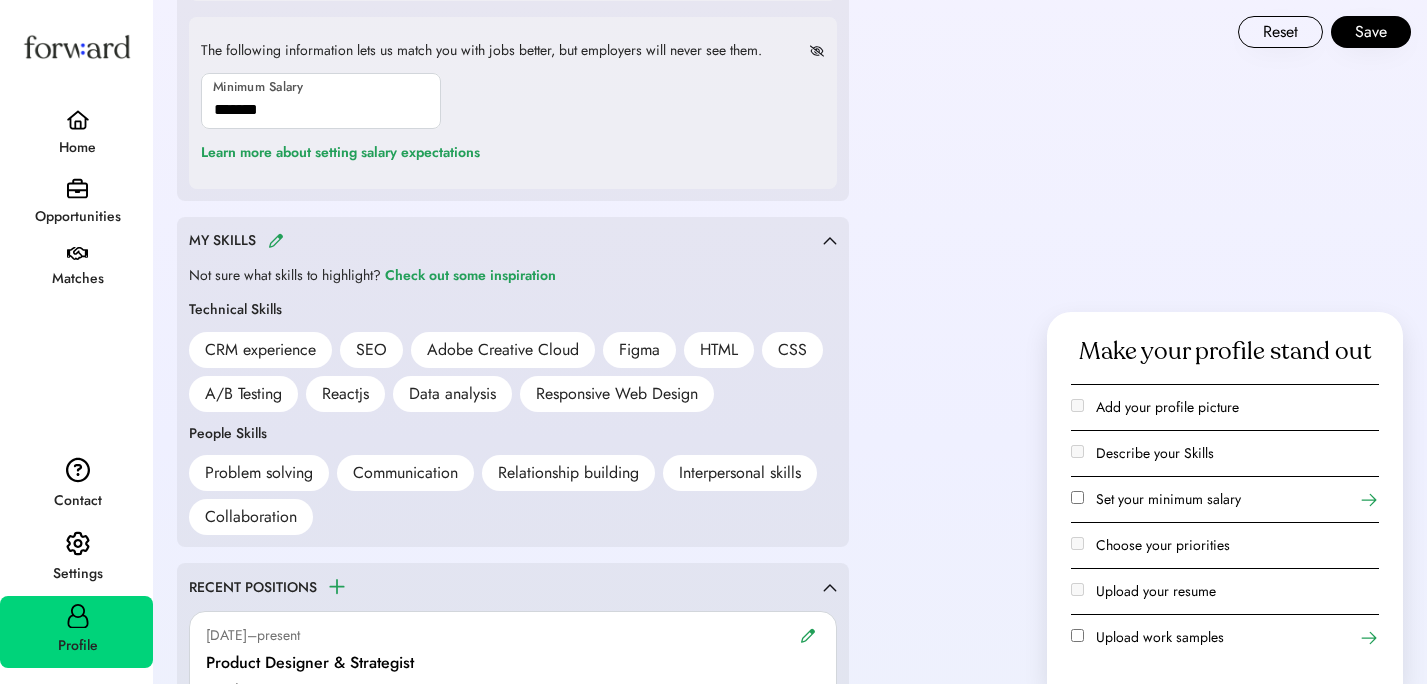 scroll, scrollTop: 1268, scrollLeft: 0, axis: vertical 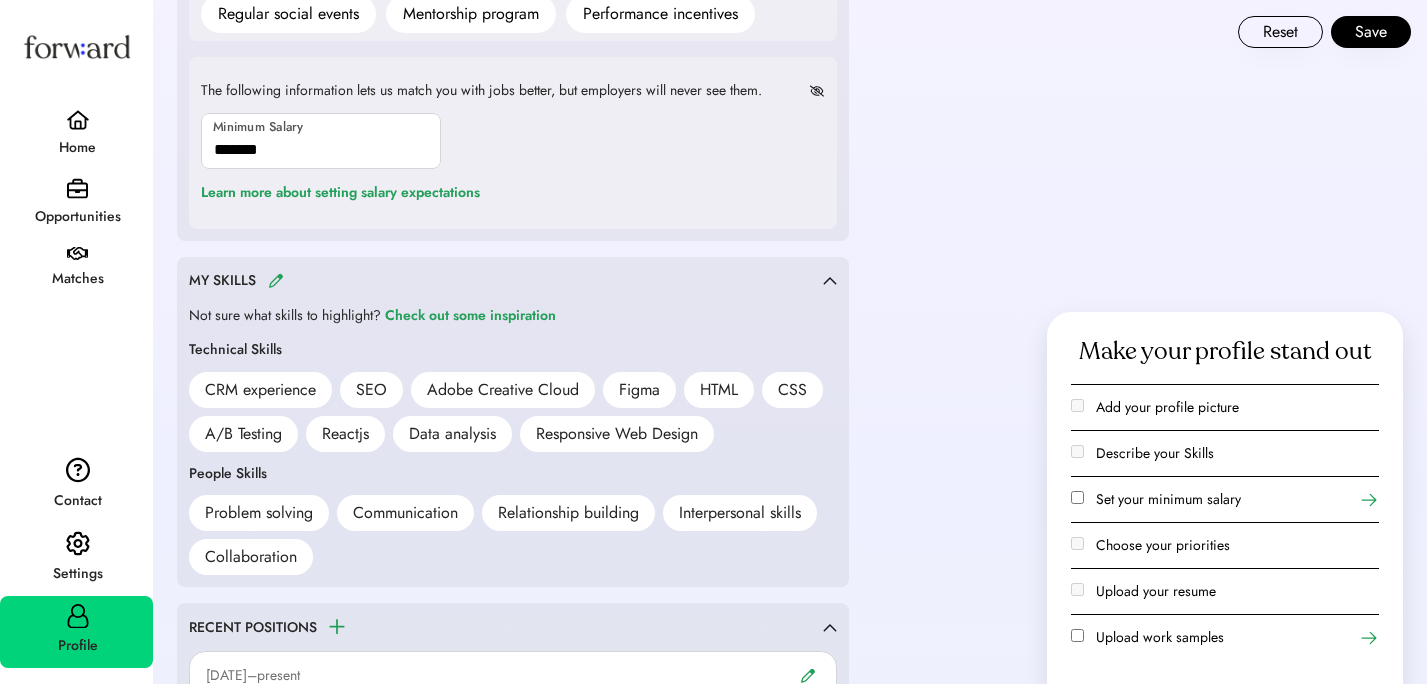 click on "Save" at bounding box center (1371, 32) 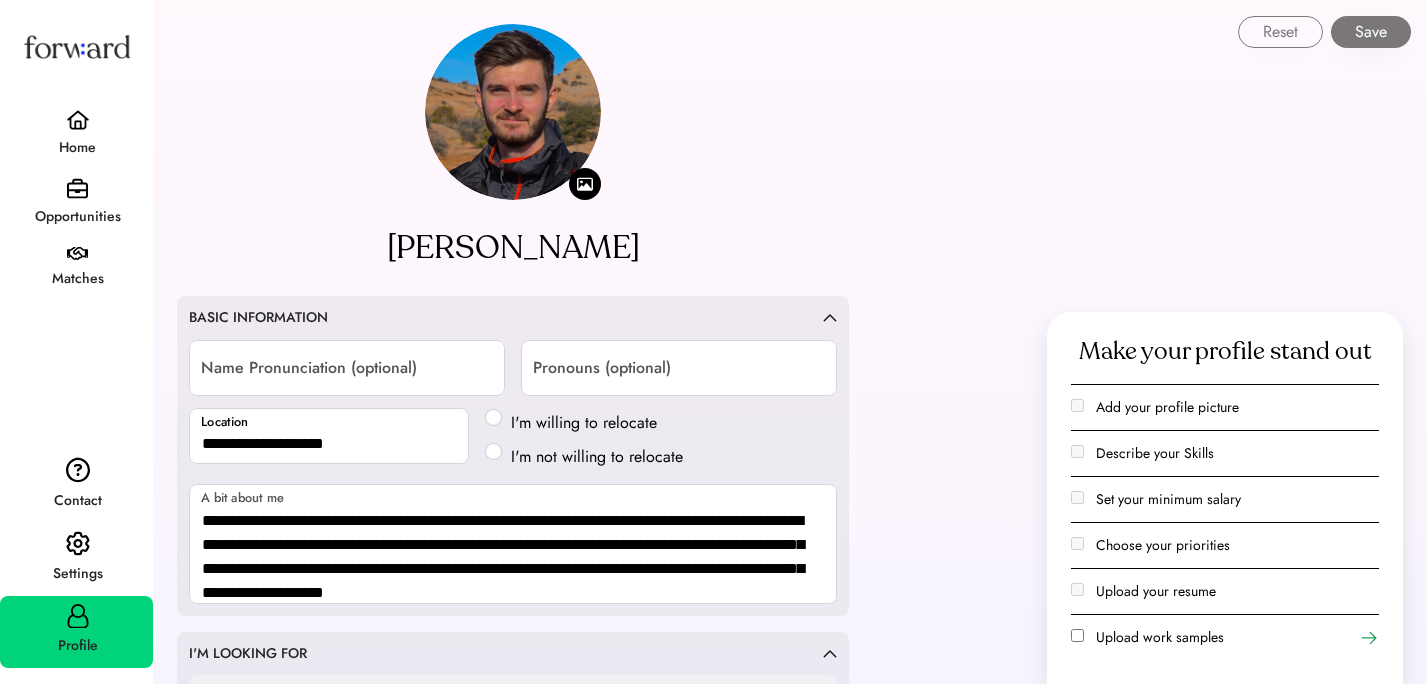 select on "*****" 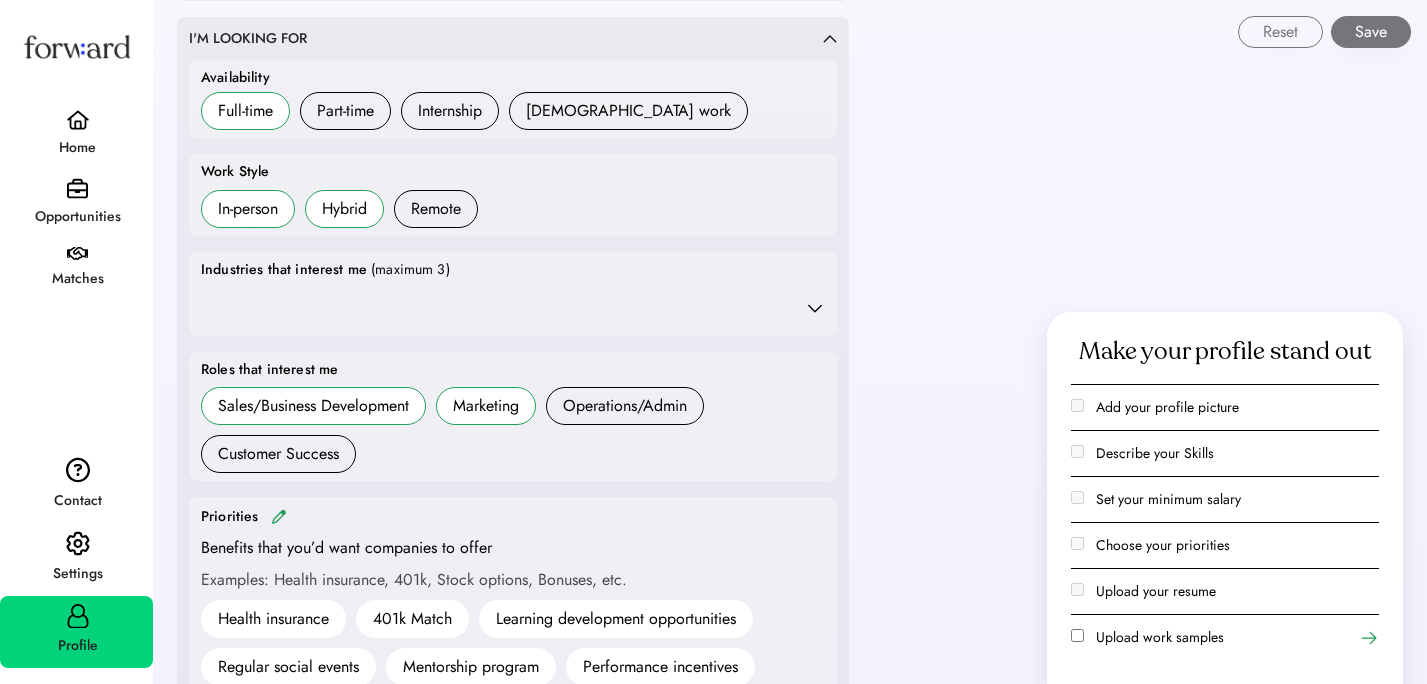 scroll, scrollTop: 613, scrollLeft: 0, axis: vertical 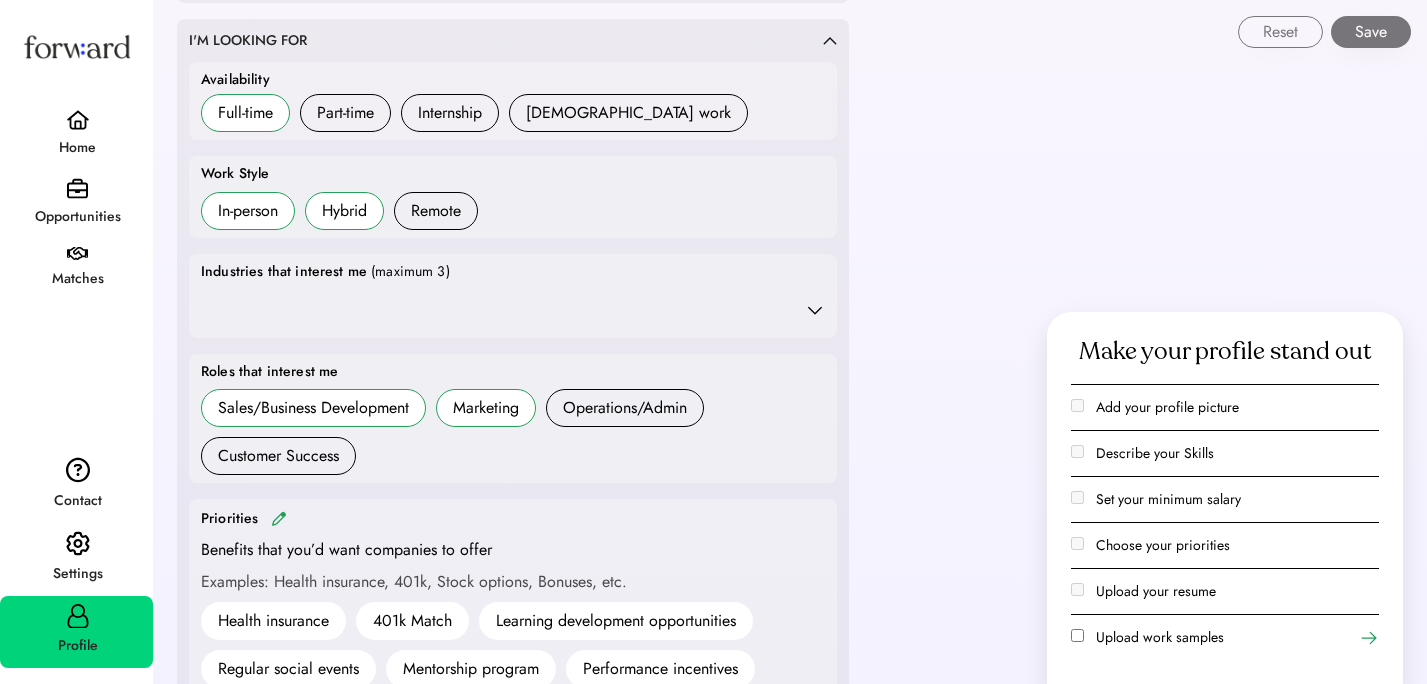 click at bounding box center [513, 310] 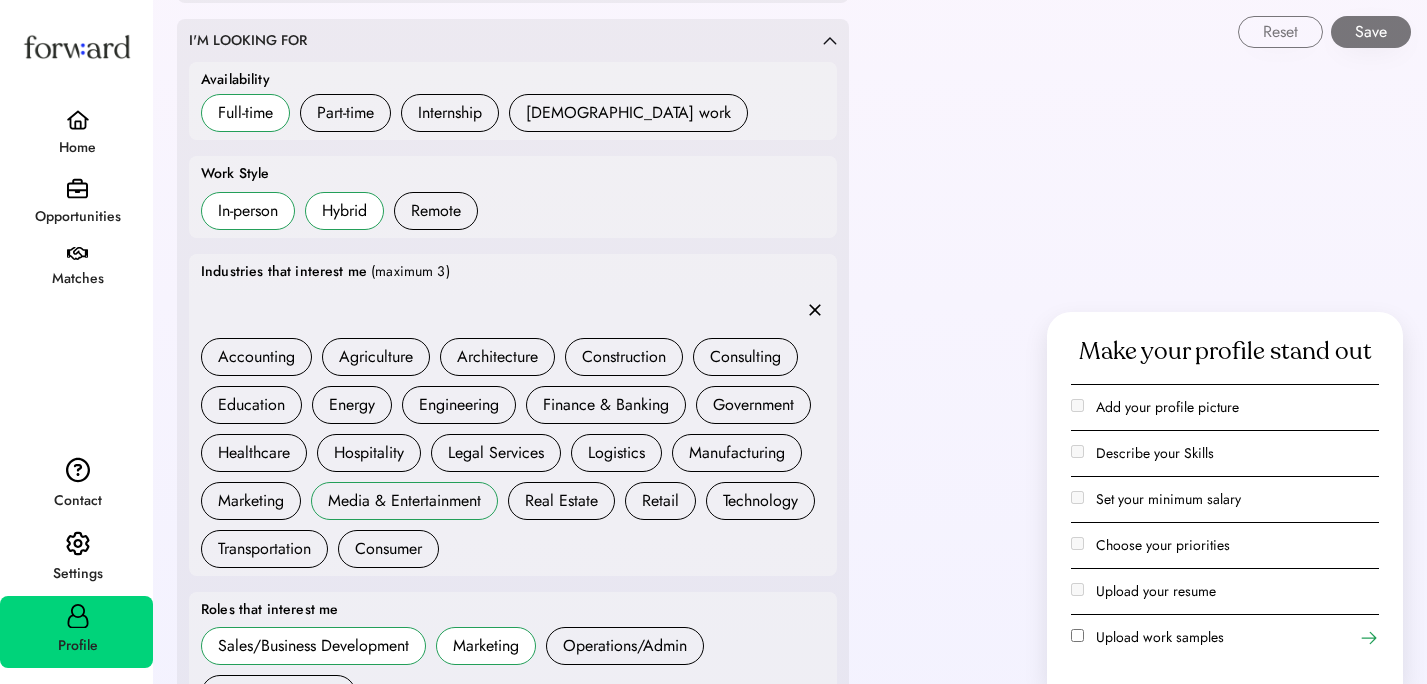 click on "Media & Entertainment" at bounding box center [404, 501] 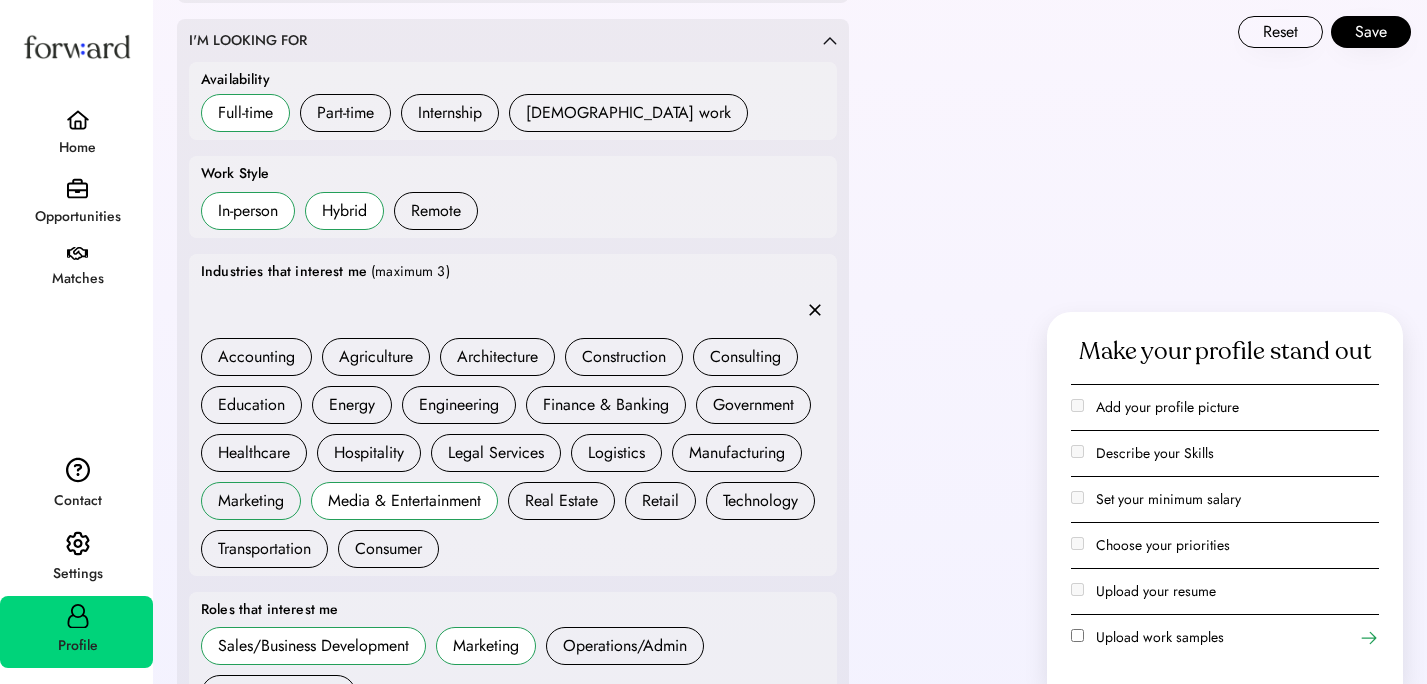 click on "Marketing" at bounding box center (251, 501) 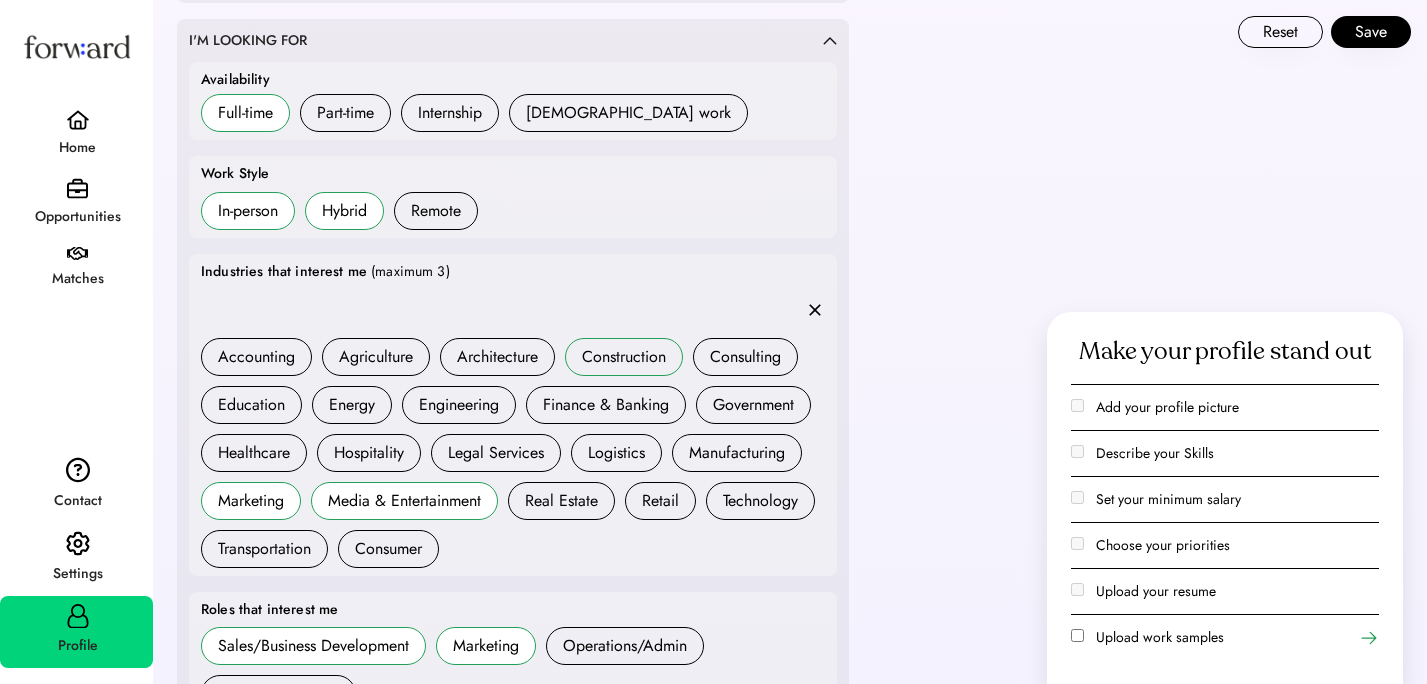 click on "Construction" at bounding box center (624, 357) 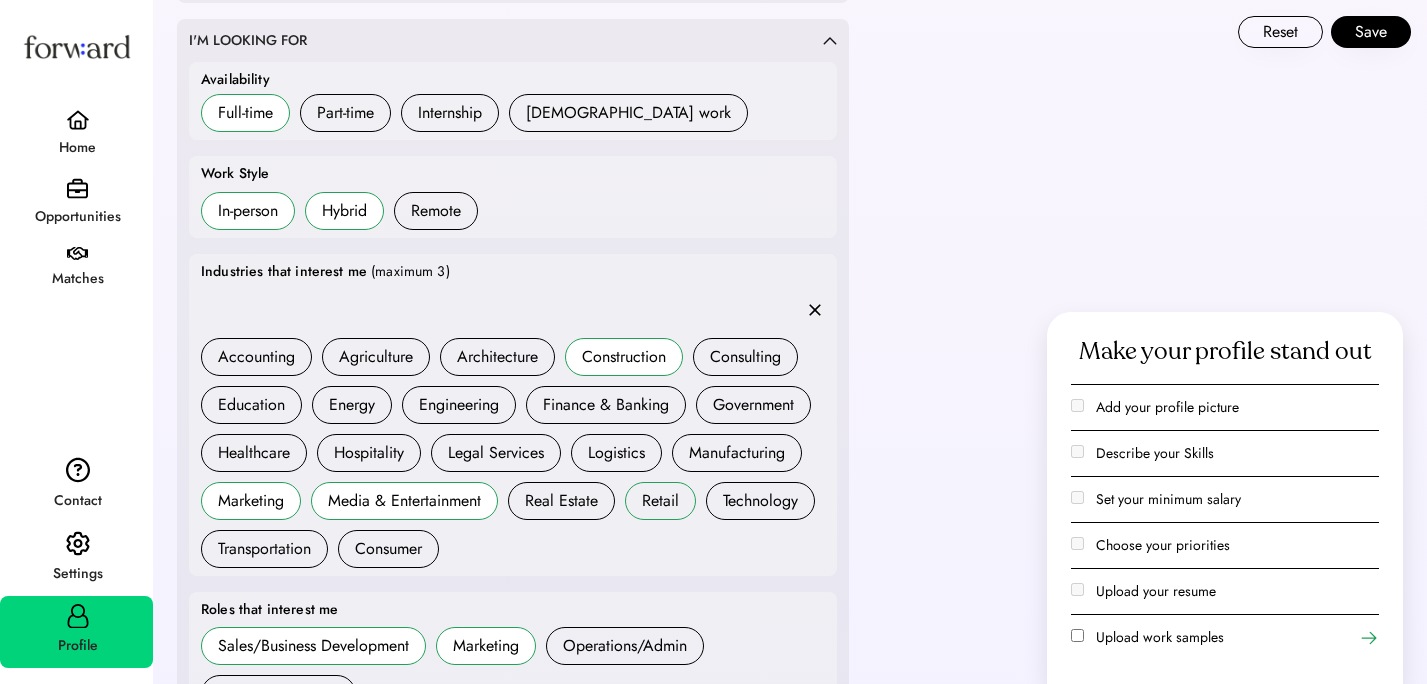 click on "Retail" at bounding box center [660, 501] 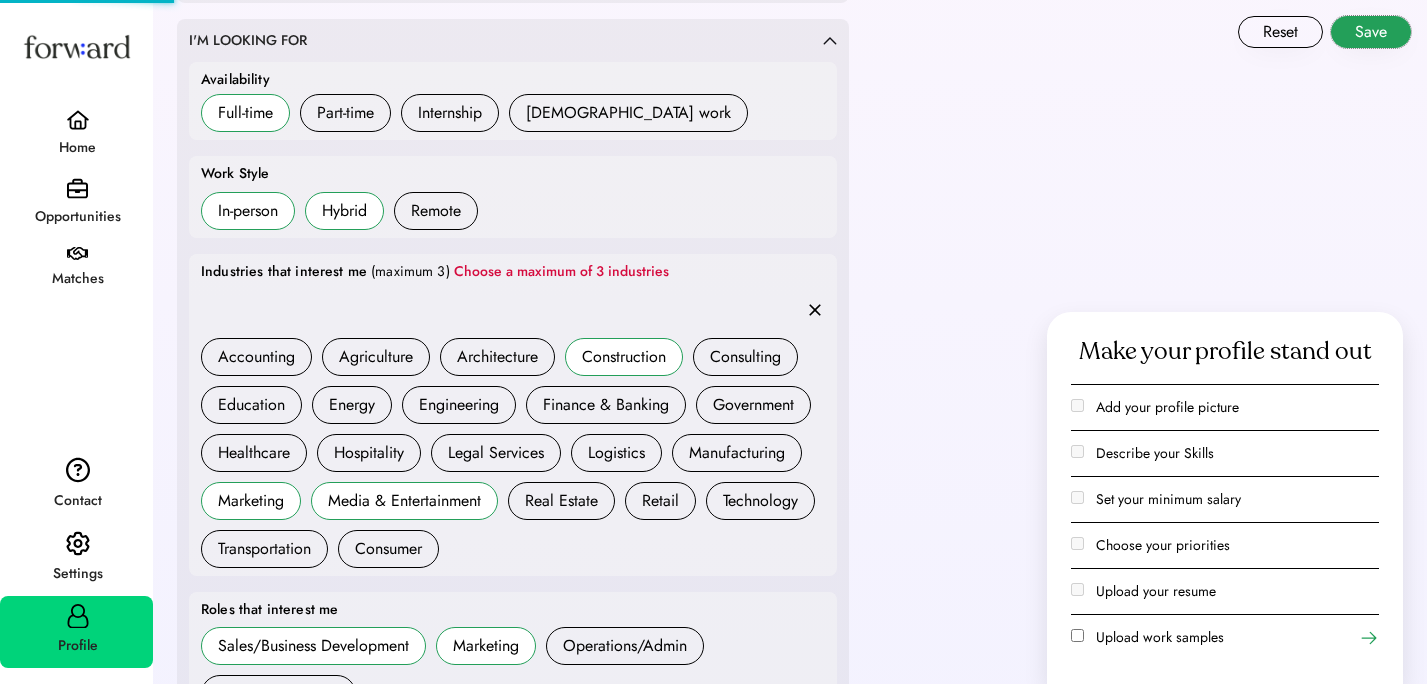 click on "Save" at bounding box center (1371, 32) 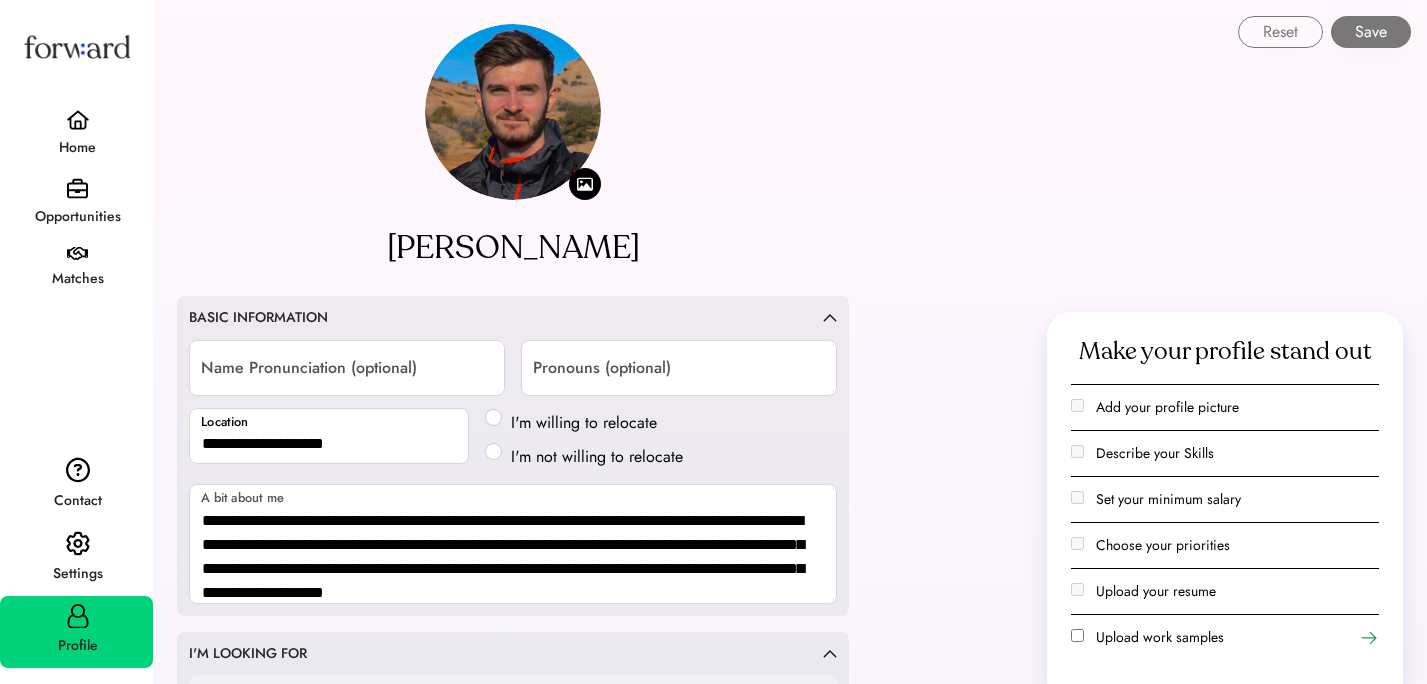 select on "*****" 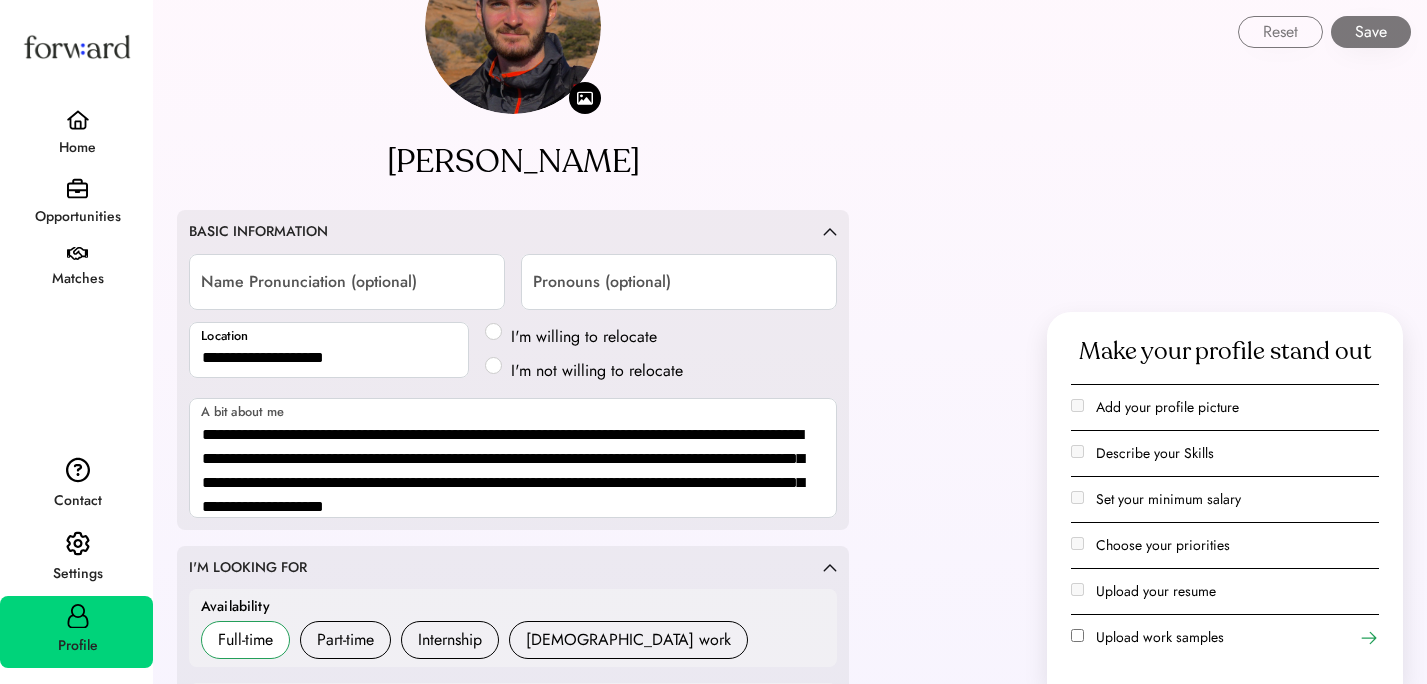 scroll, scrollTop: 87, scrollLeft: 0, axis: vertical 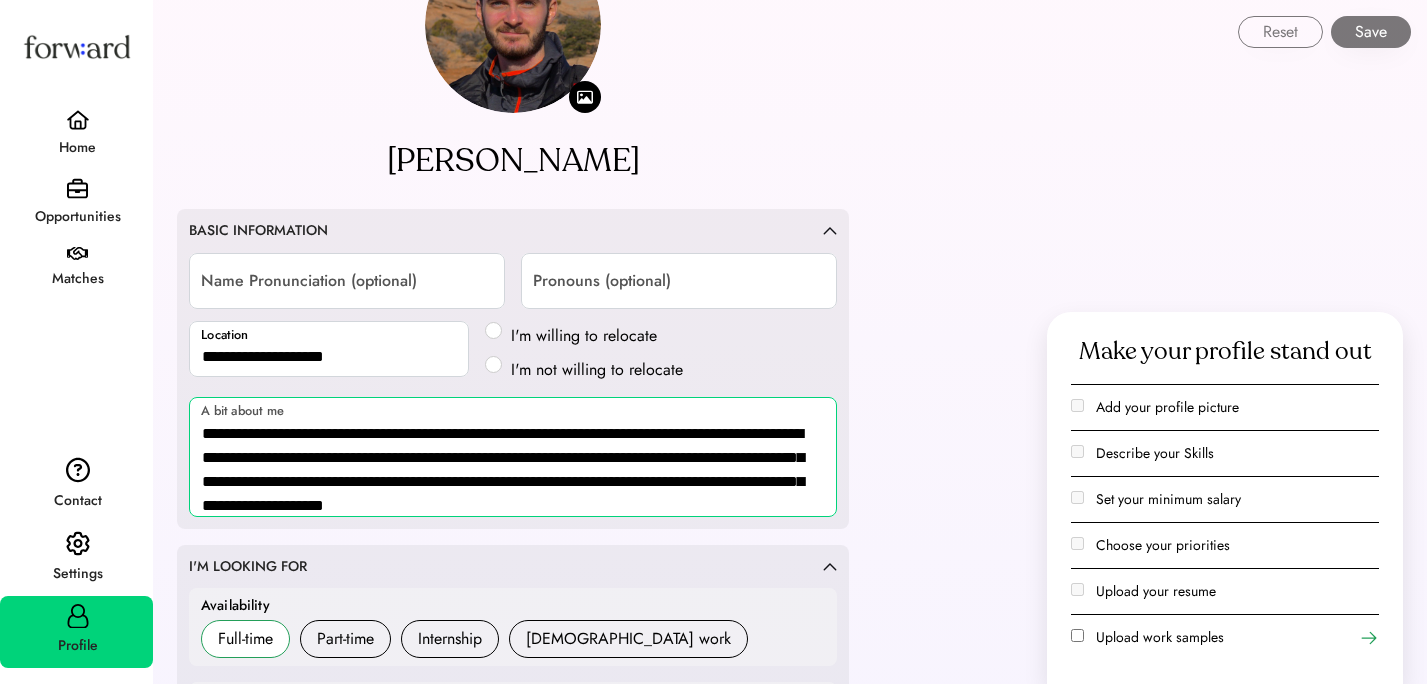 drag, startPoint x: 445, startPoint y: 487, endPoint x: 381, endPoint y: 489, distance: 64.03124 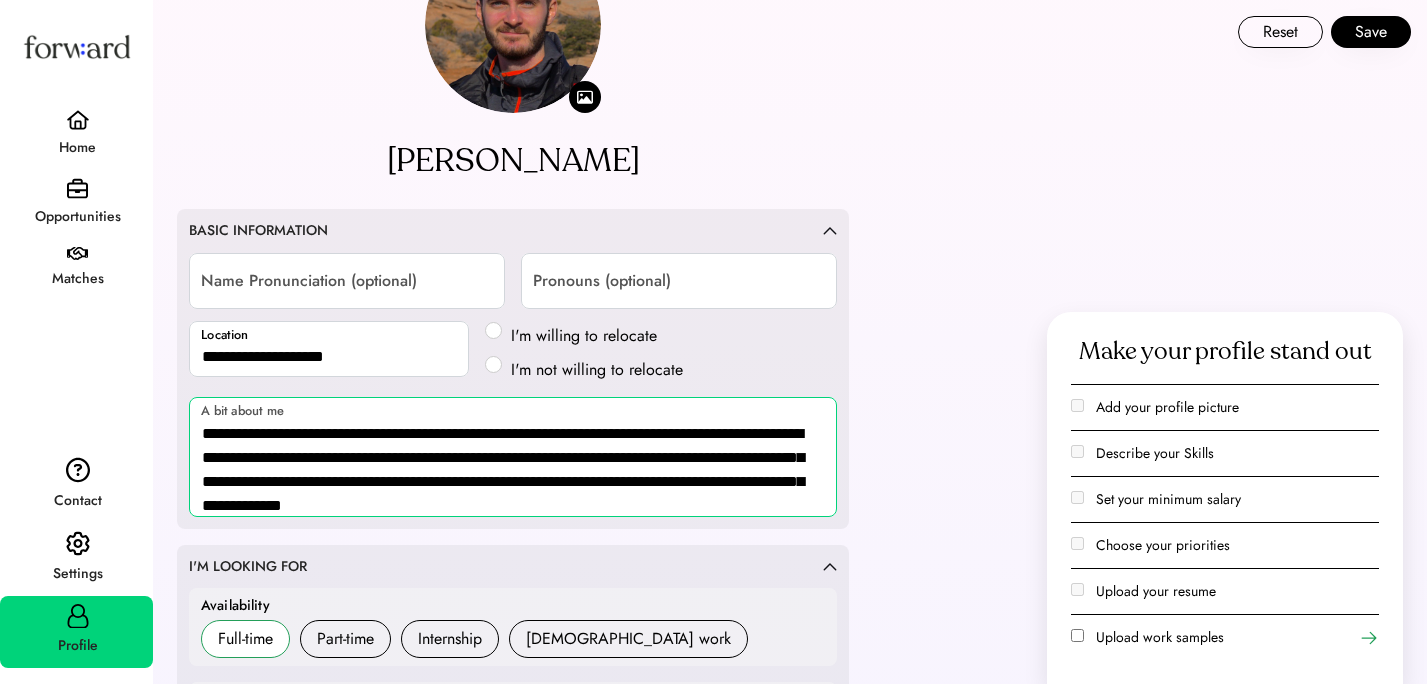 type on "**********" 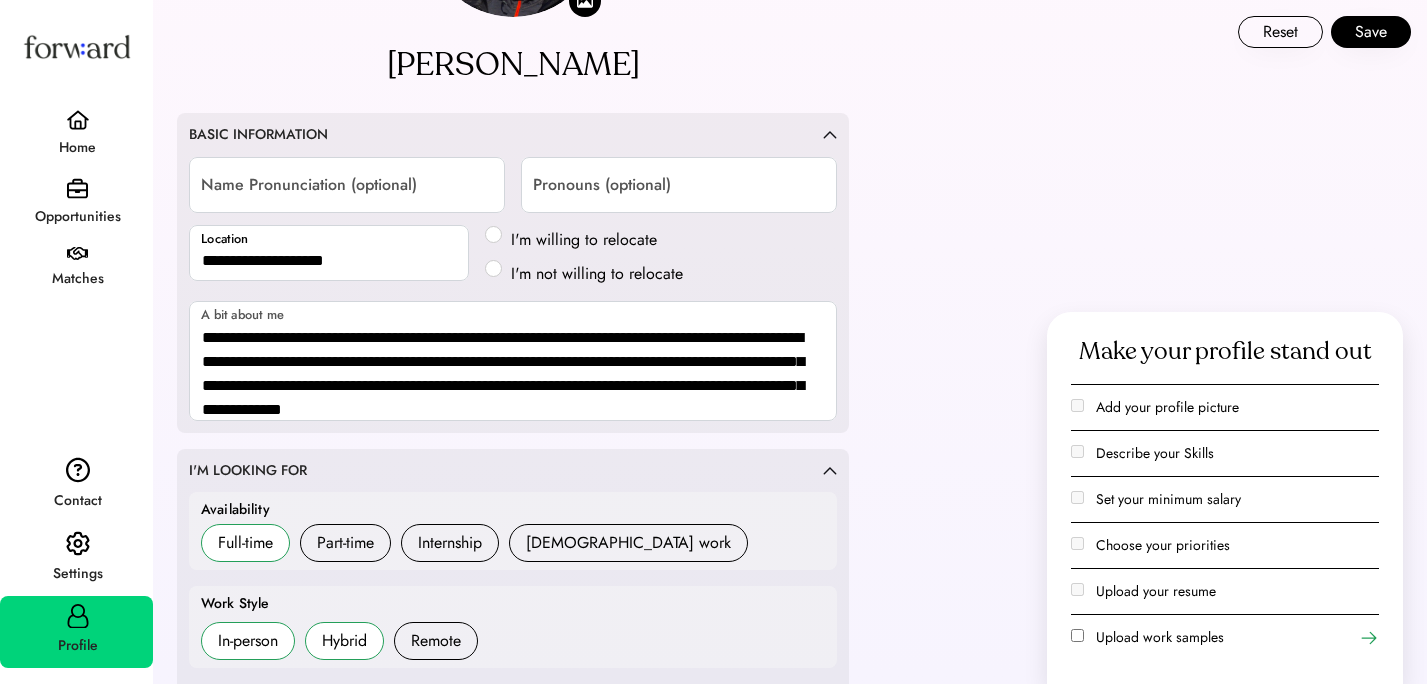 scroll, scrollTop: 264, scrollLeft: 0, axis: vertical 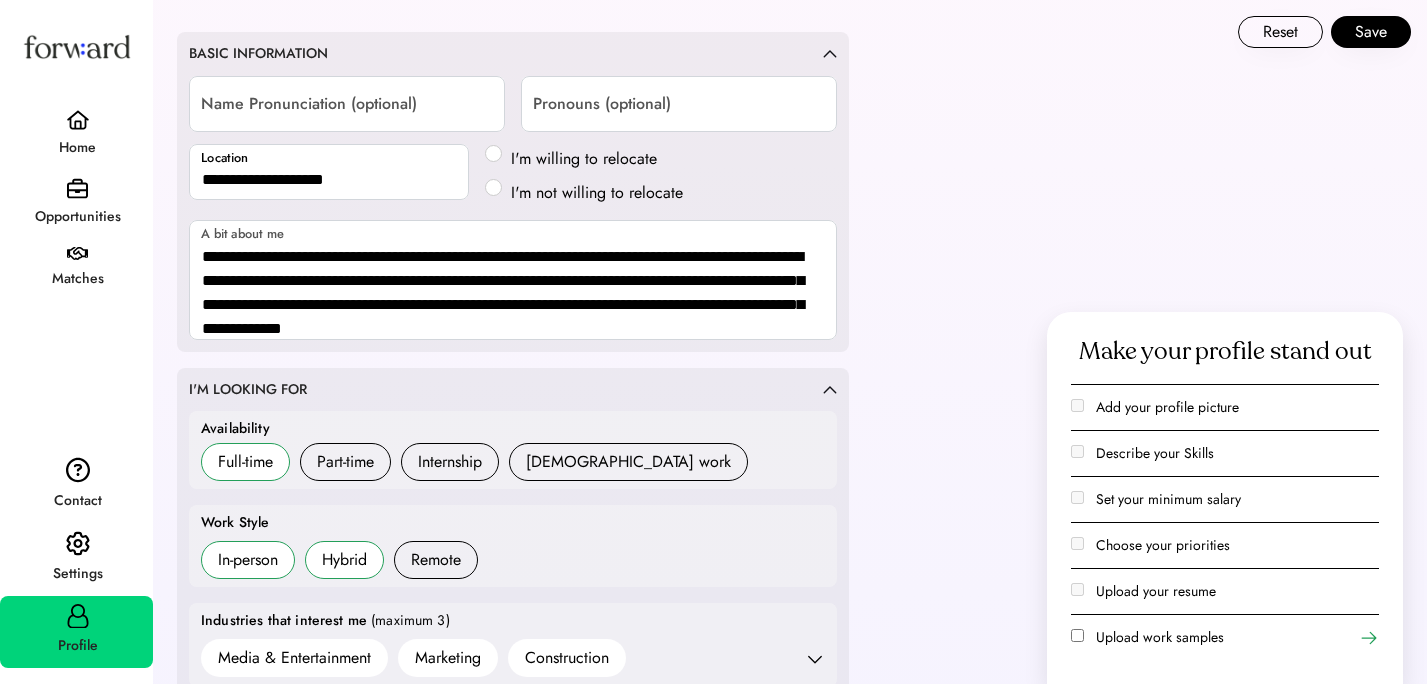 click on "Save" at bounding box center (1371, 32) 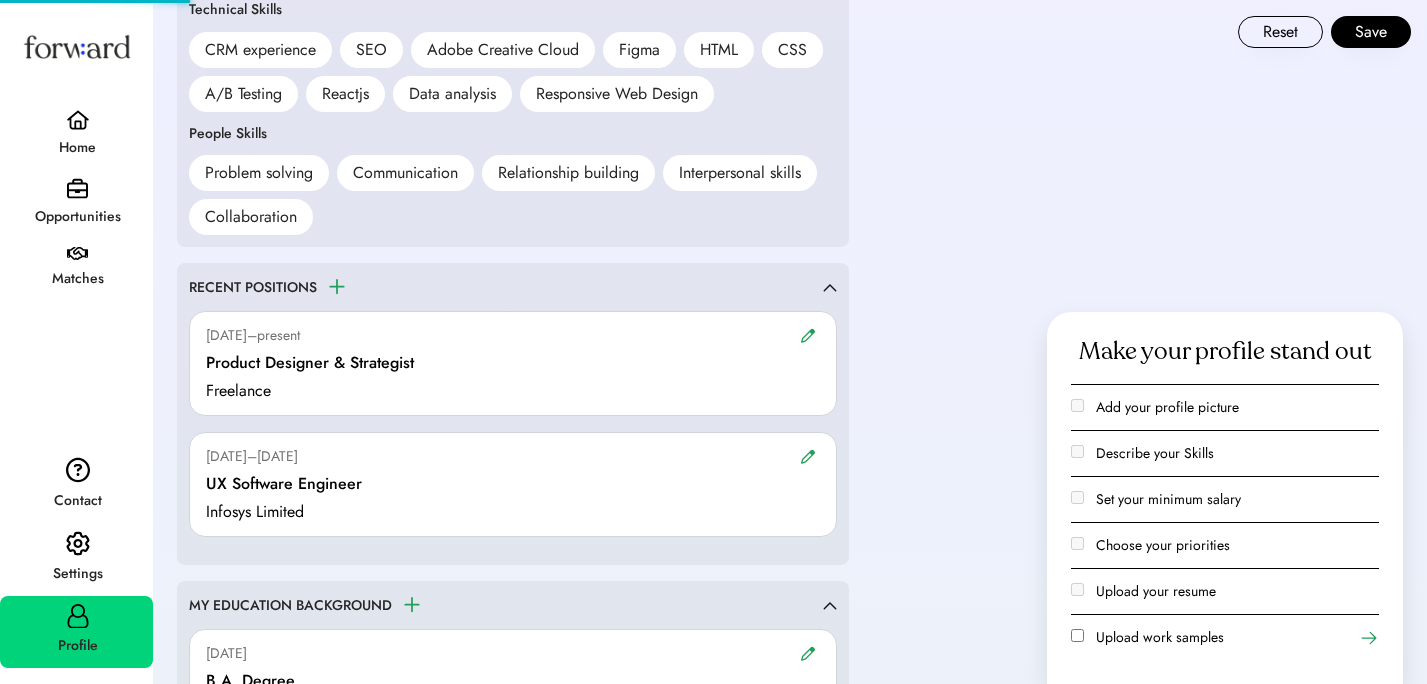 scroll, scrollTop: 1638, scrollLeft: 0, axis: vertical 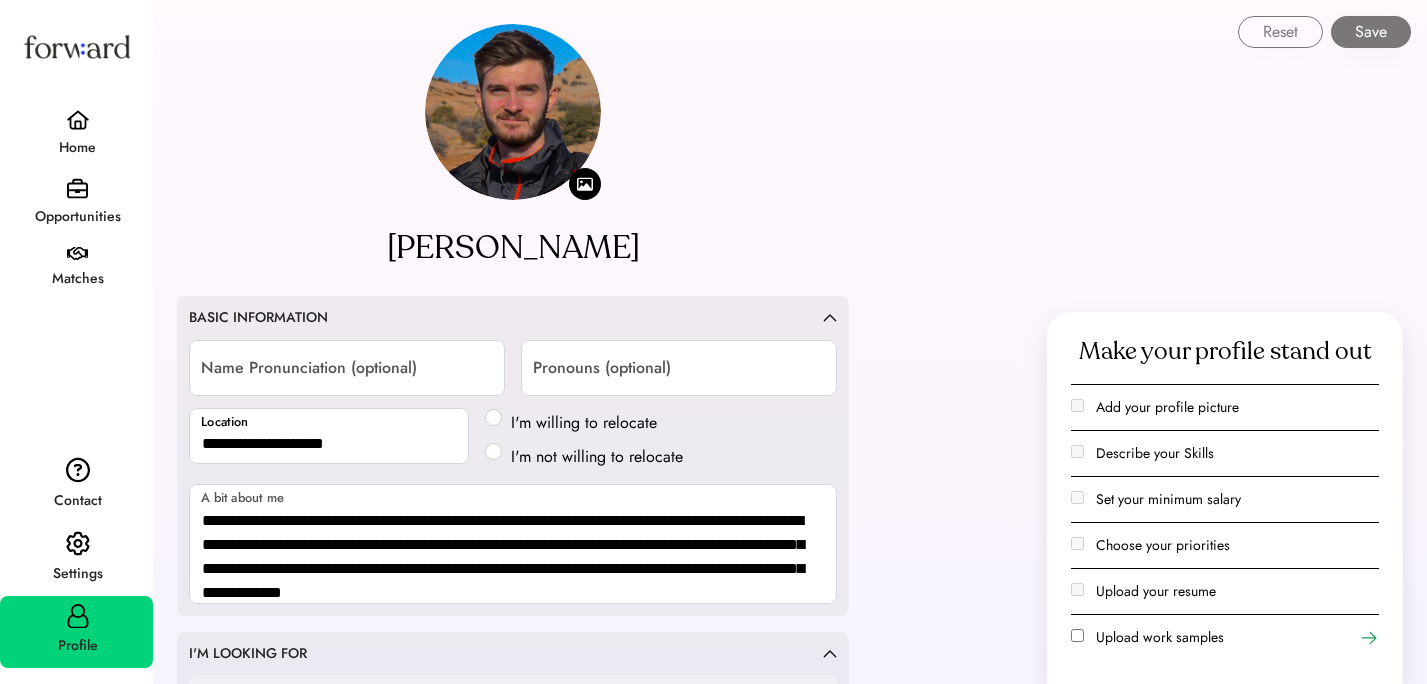 select on "*****" 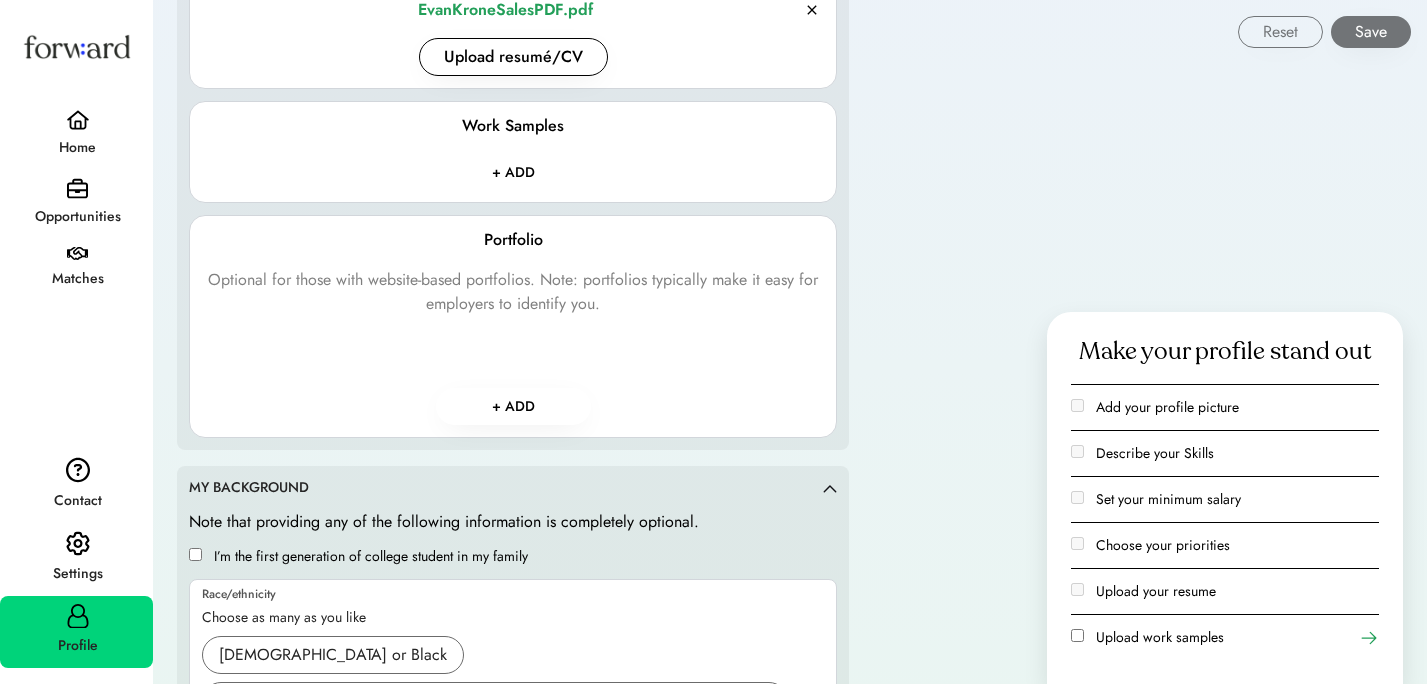 scroll, scrollTop: 2376, scrollLeft: 0, axis: vertical 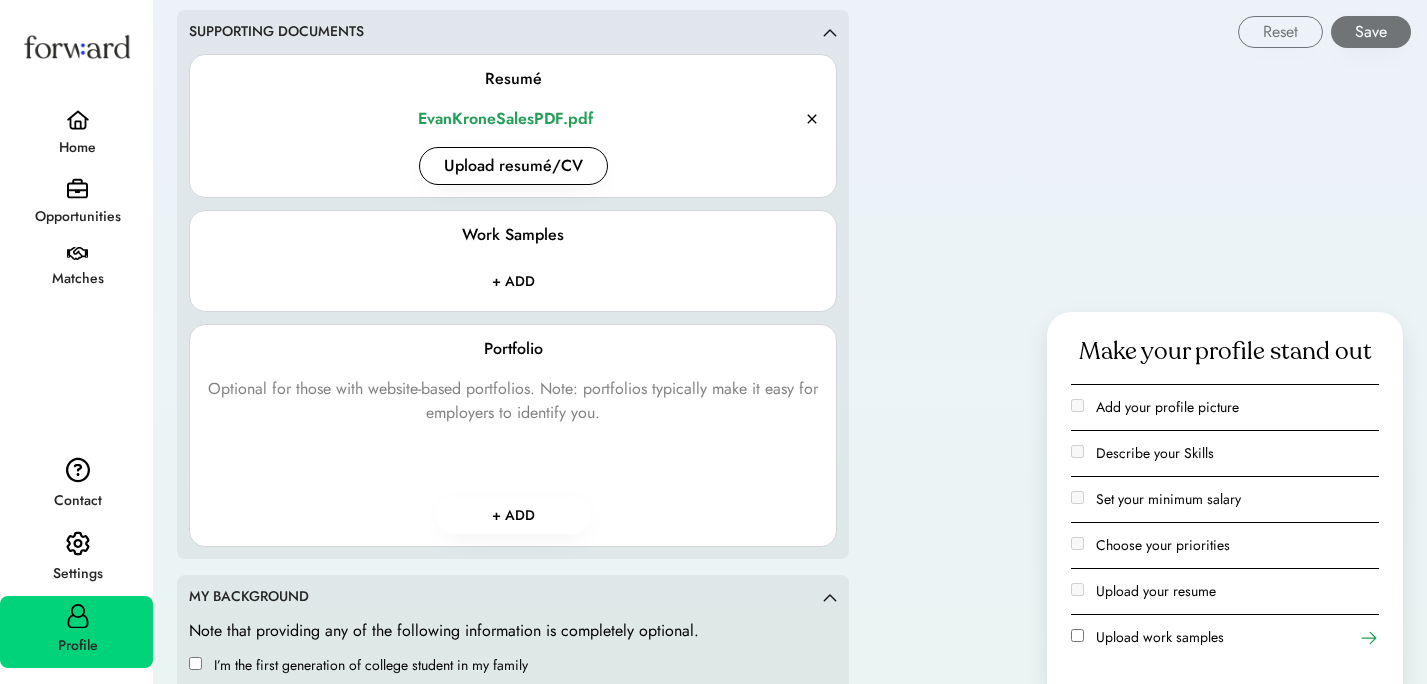 click on "+ ADD" at bounding box center (513, 515) 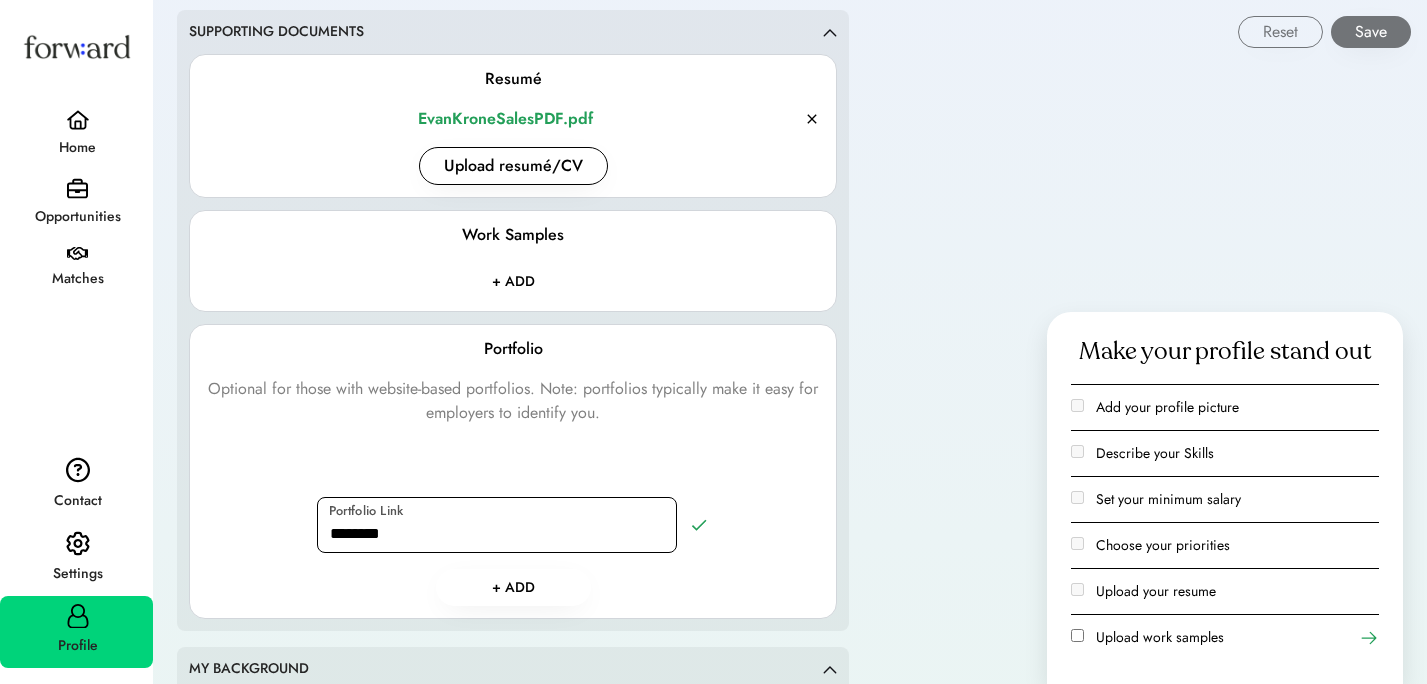 click at bounding box center [497, 525] 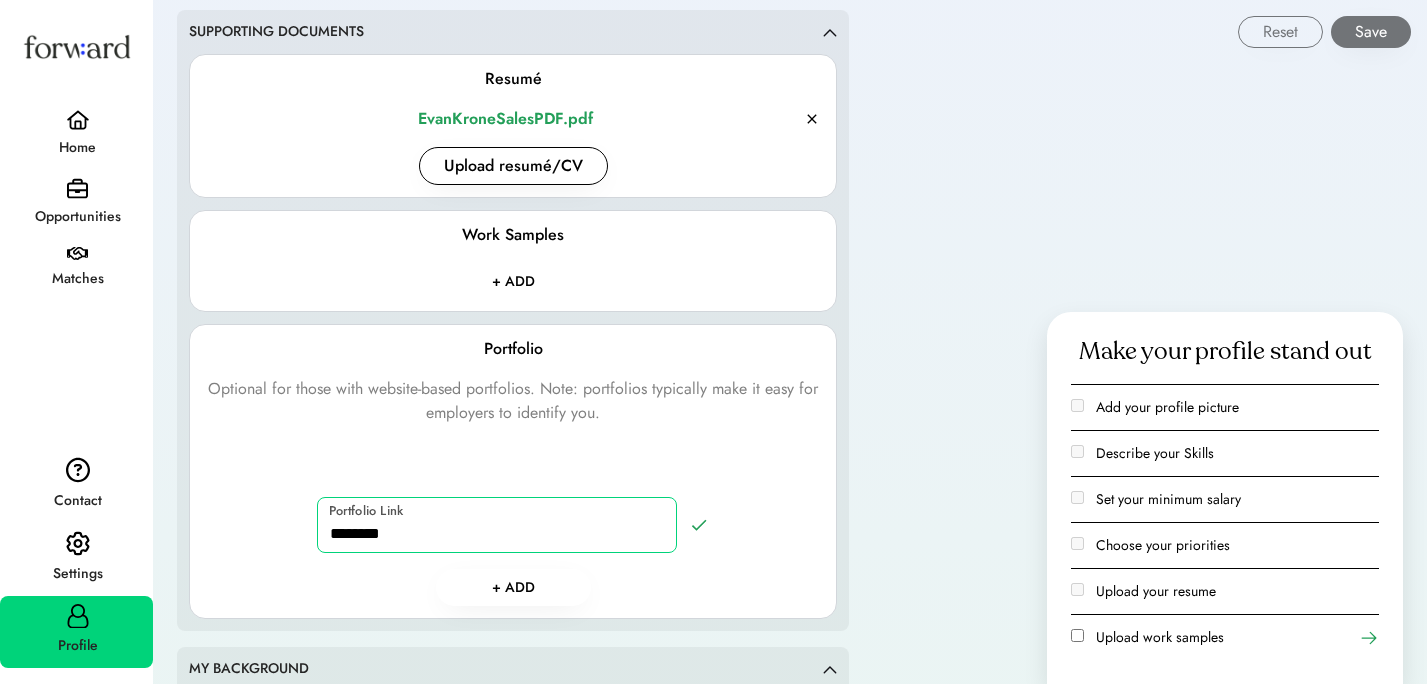 paste on "**********" 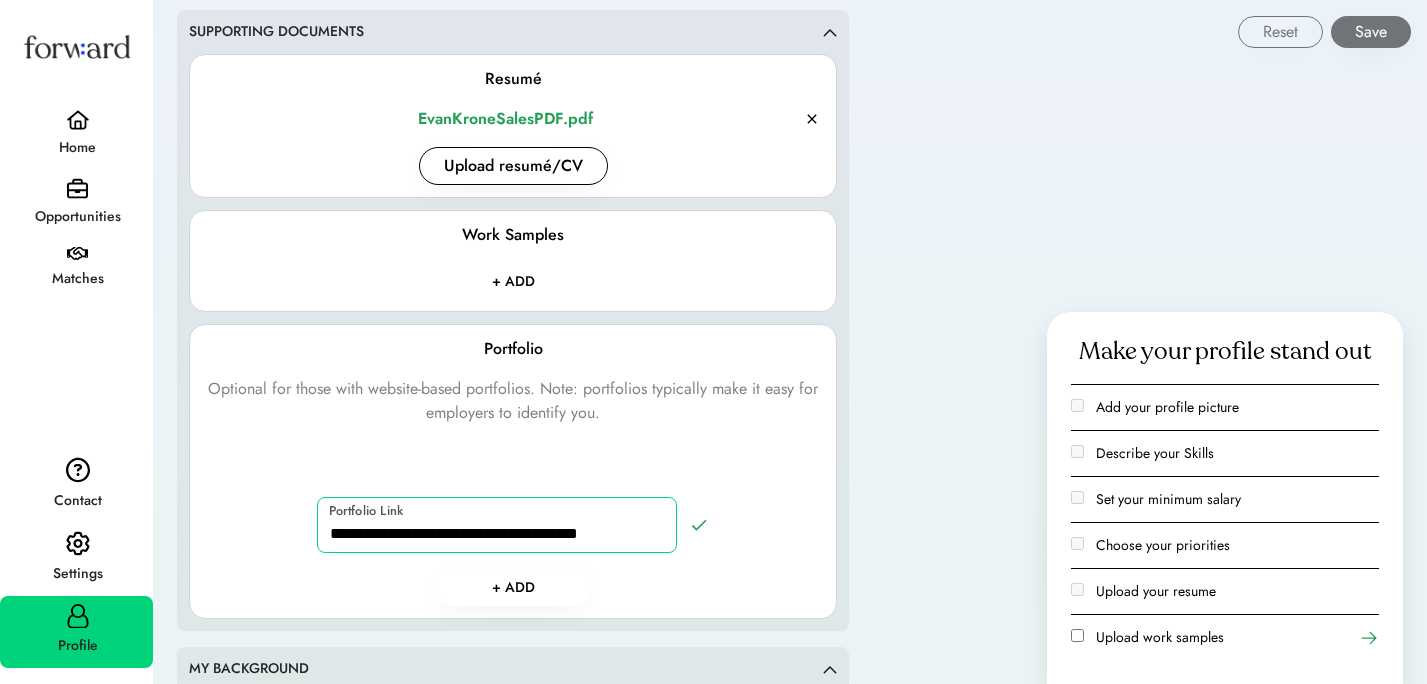 drag, startPoint x: 560, startPoint y: 534, endPoint x: 712, endPoint y: 534, distance: 152 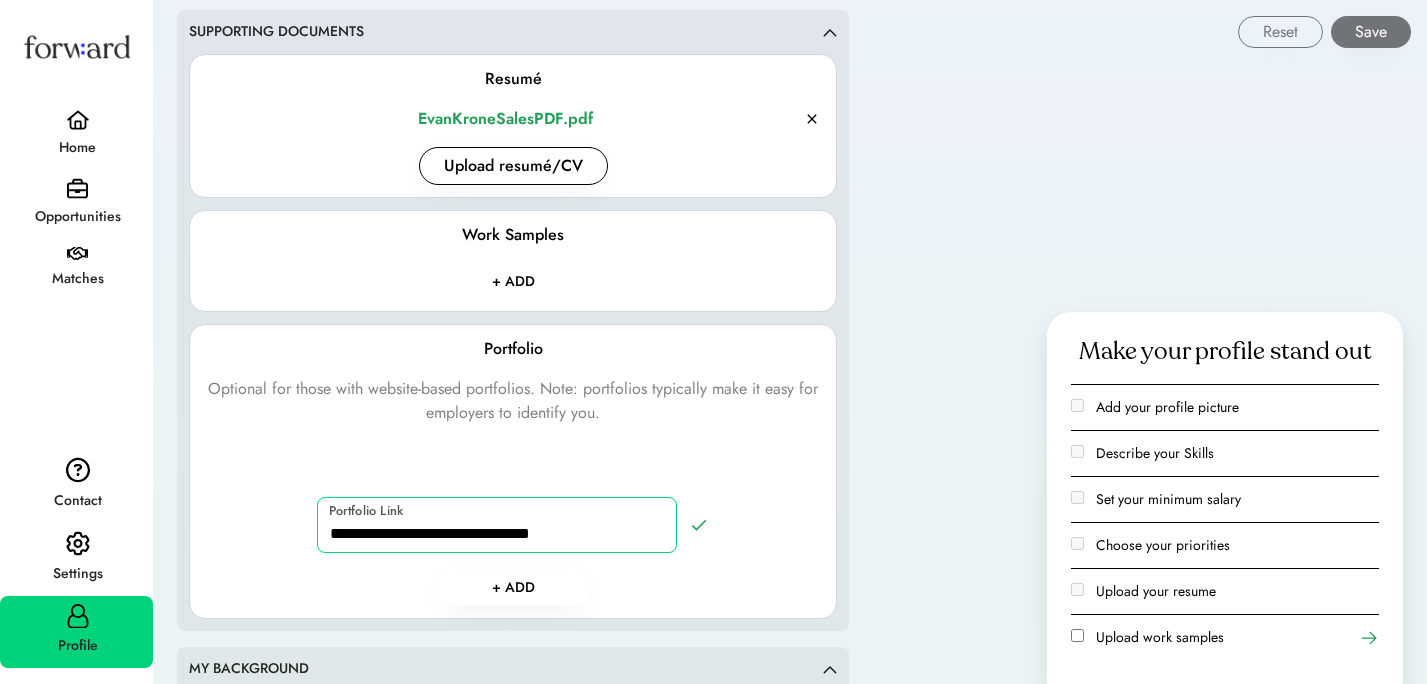 type on "**********" 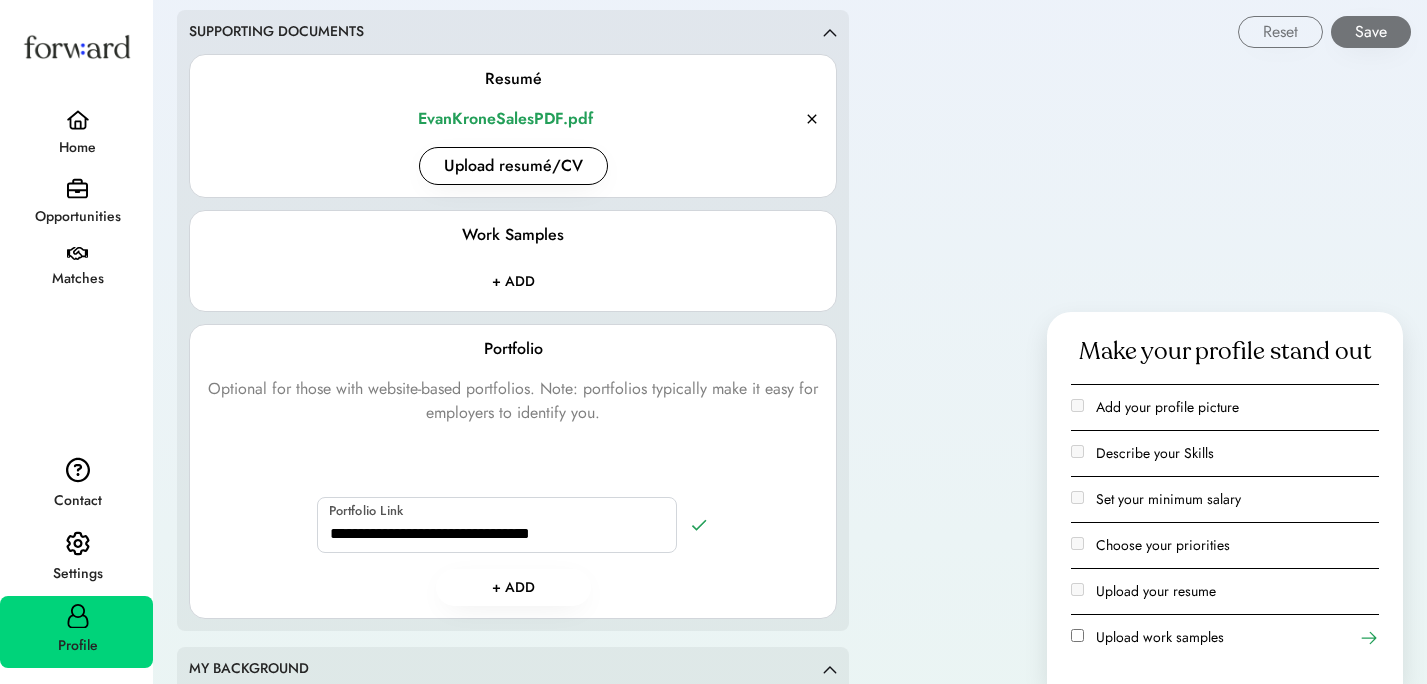 click on "+ ADD" at bounding box center [513, 587] 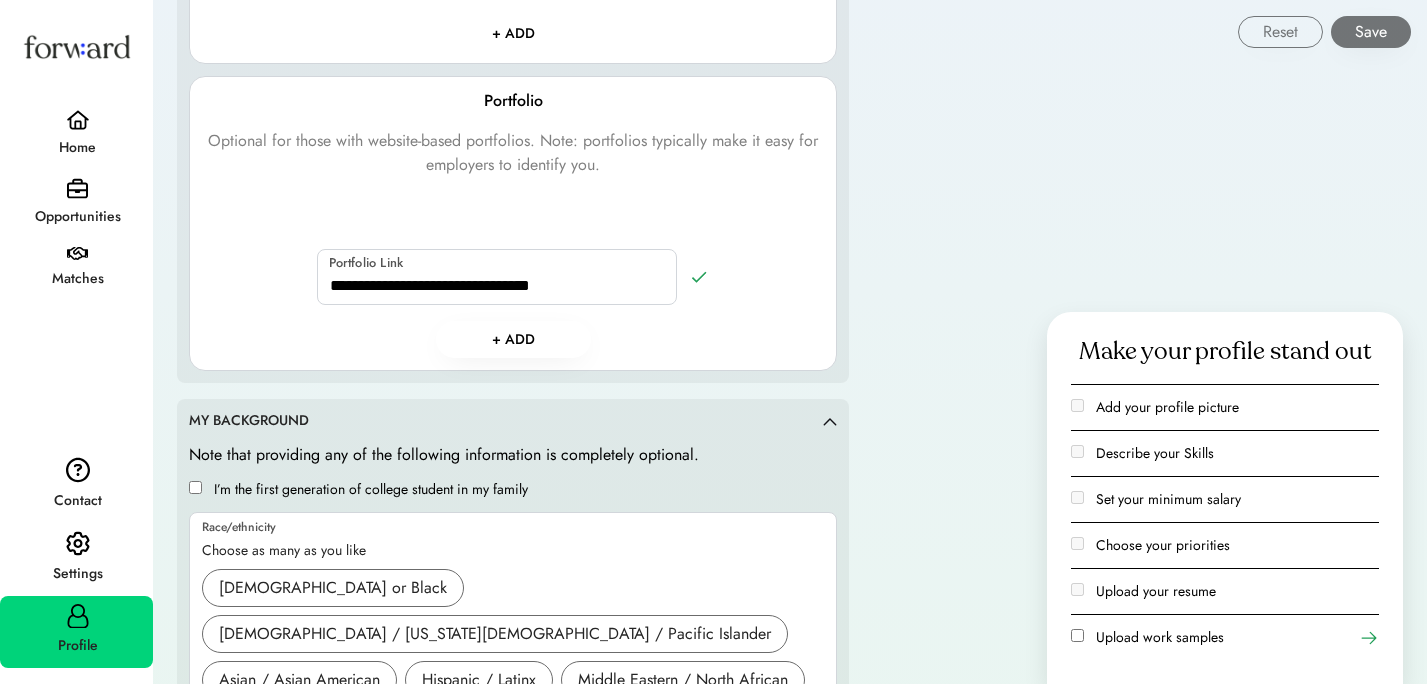 scroll, scrollTop: 2649, scrollLeft: 0, axis: vertical 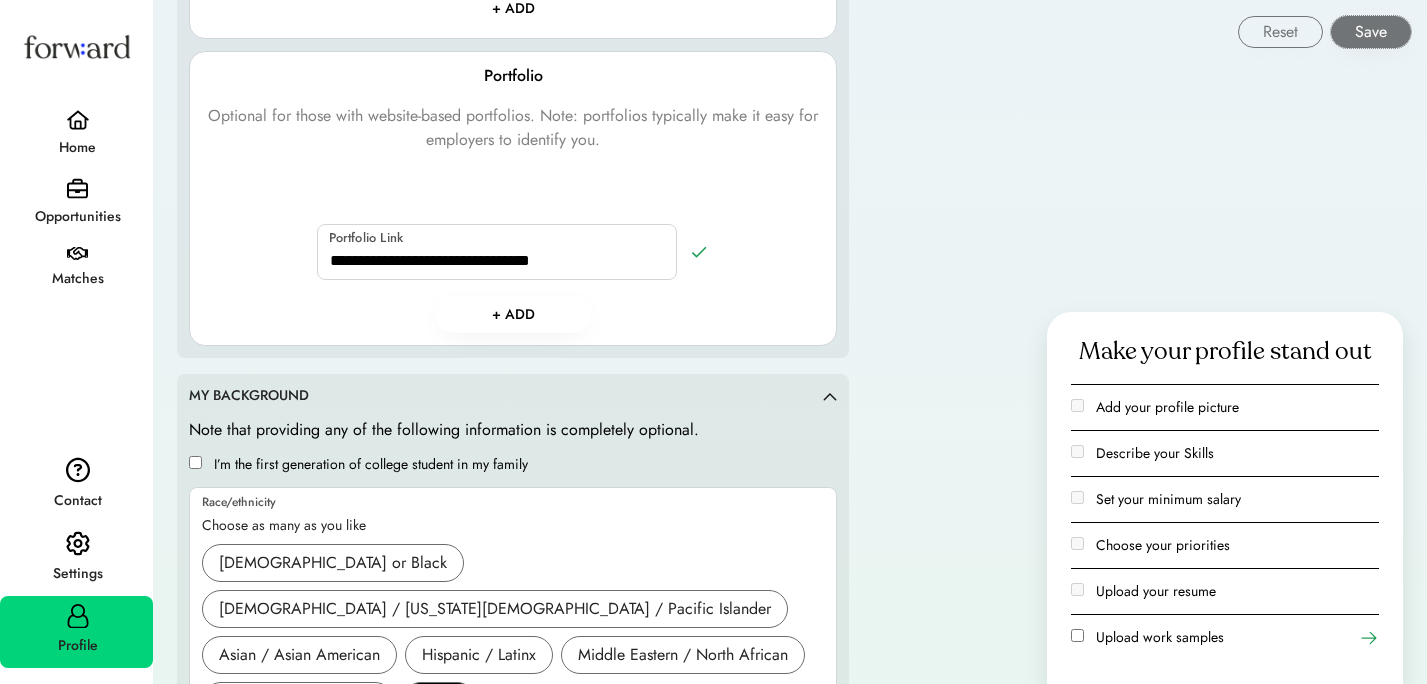 click on "Save" at bounding box center (1371, 32) 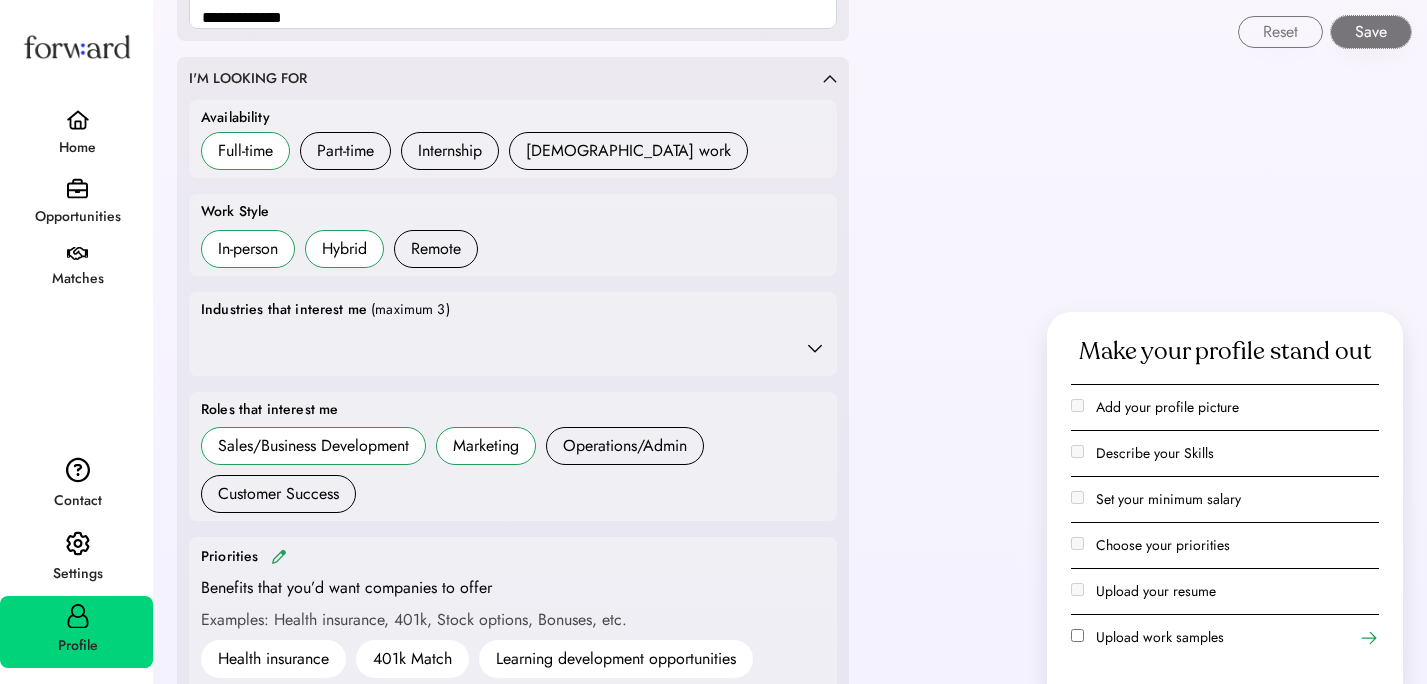 scroll, scrollTop: 566, scrollLeft: 0, axis: vertical 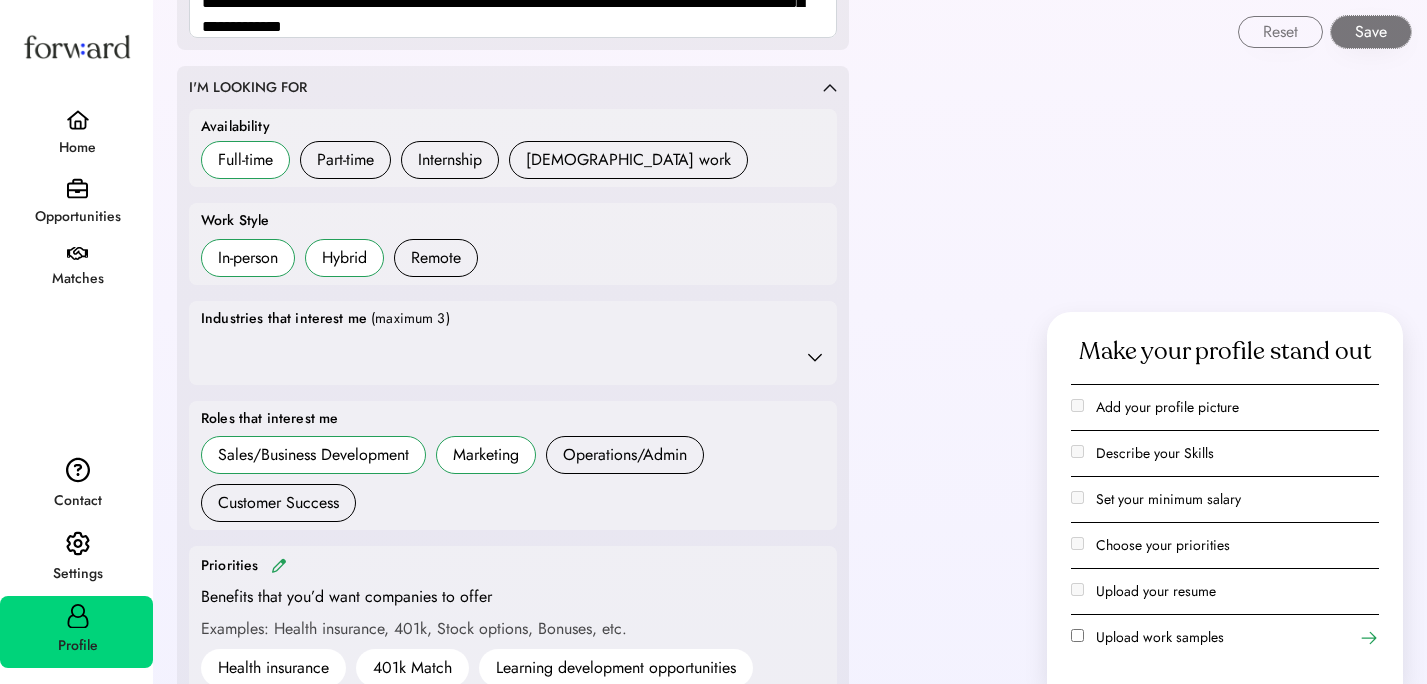 click at bounding box center (513, 357) 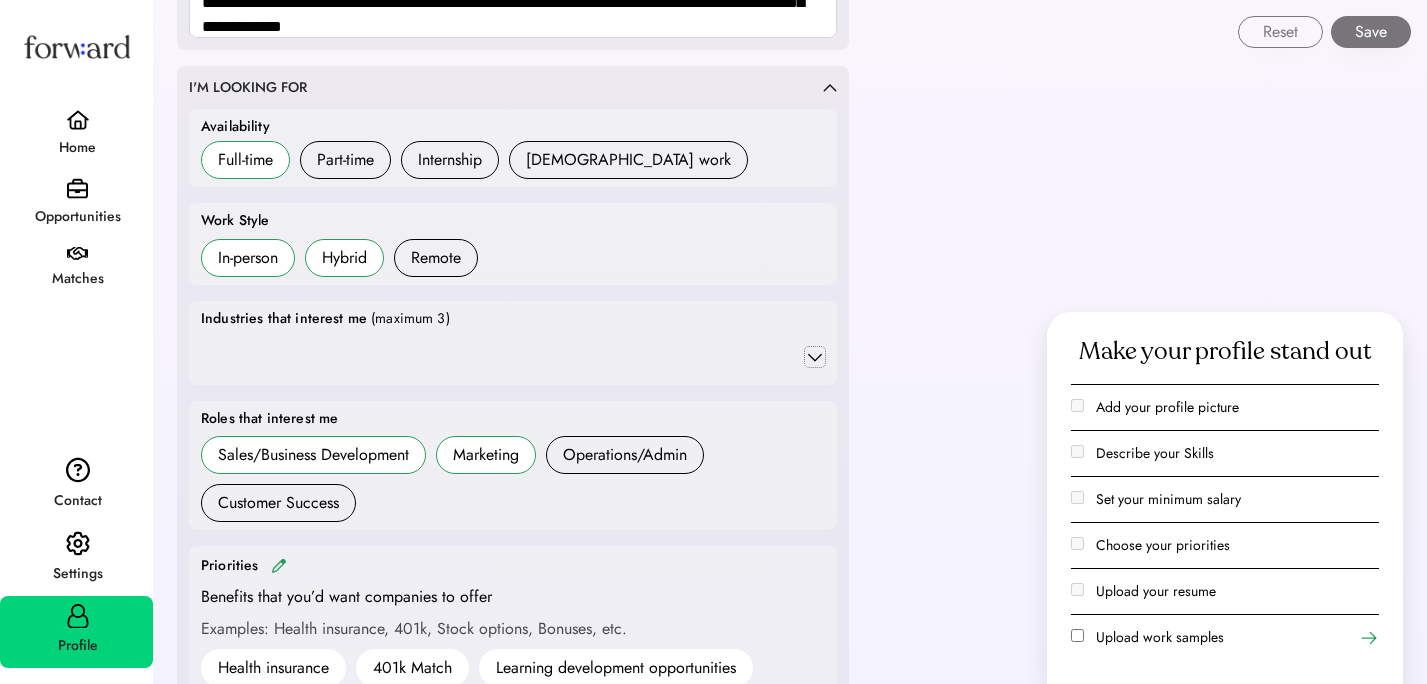 click 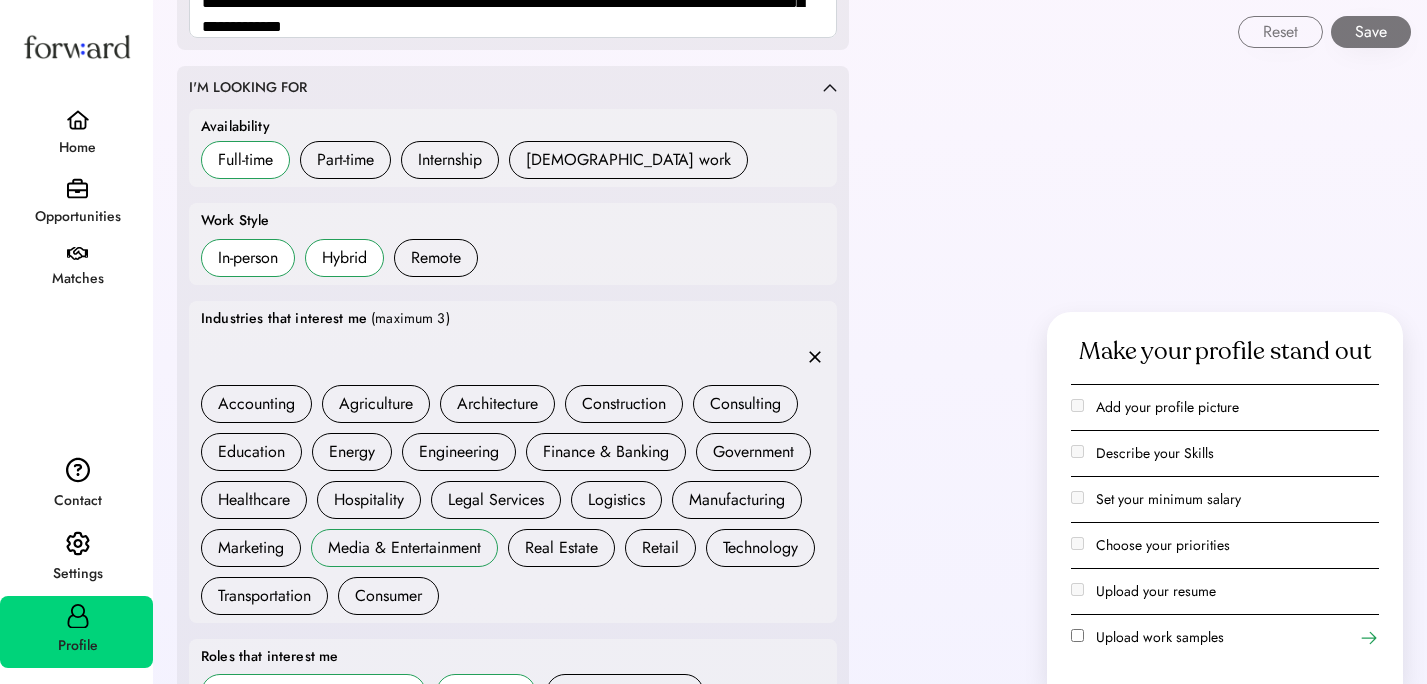 click on "Media & Entertainment" at bounding box center [404, 548] 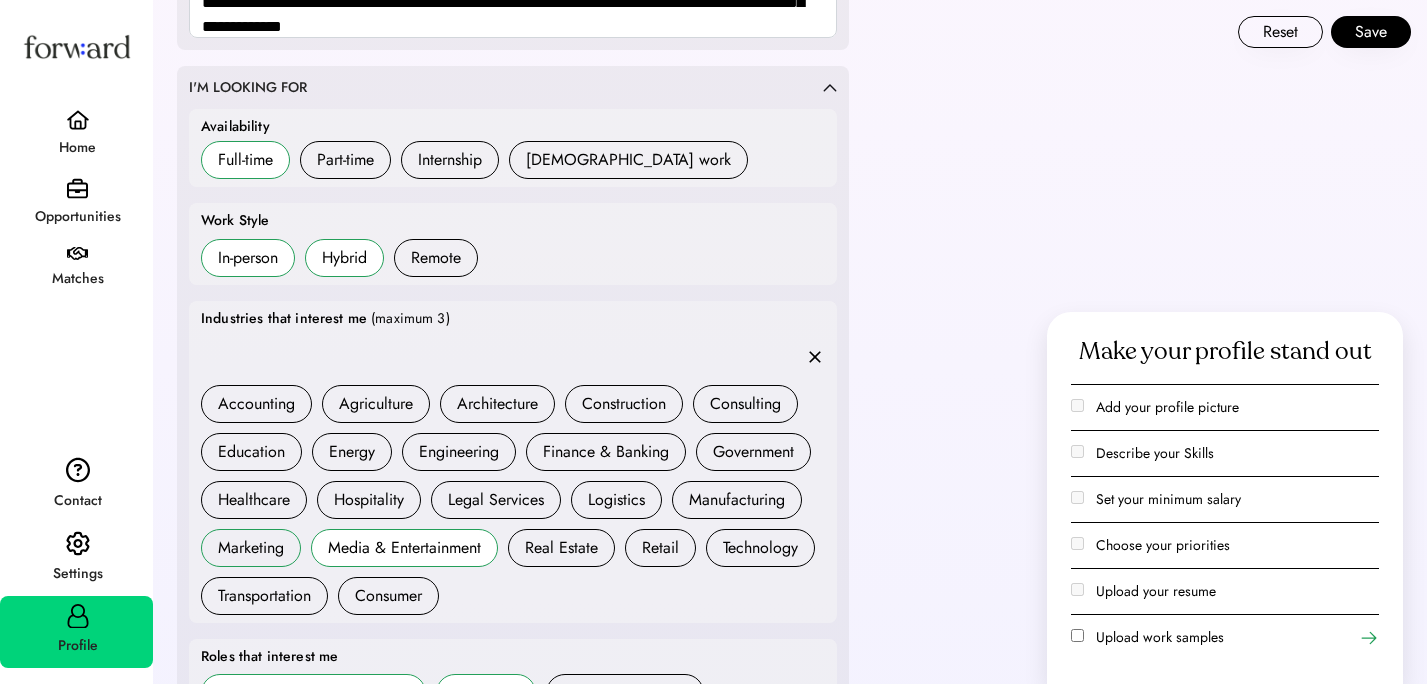 click on "Marketing" at bounding box center (251, 548) 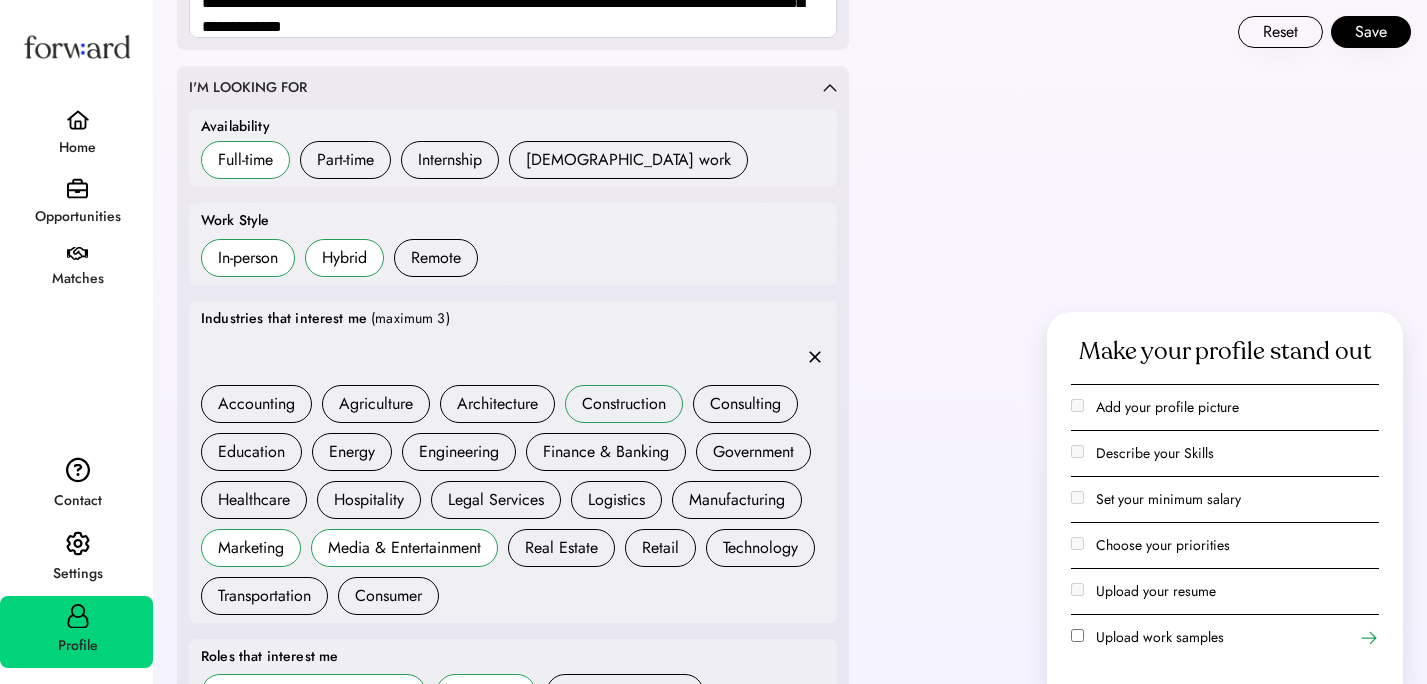 click on "Construction" at bounding box center [624, 404] 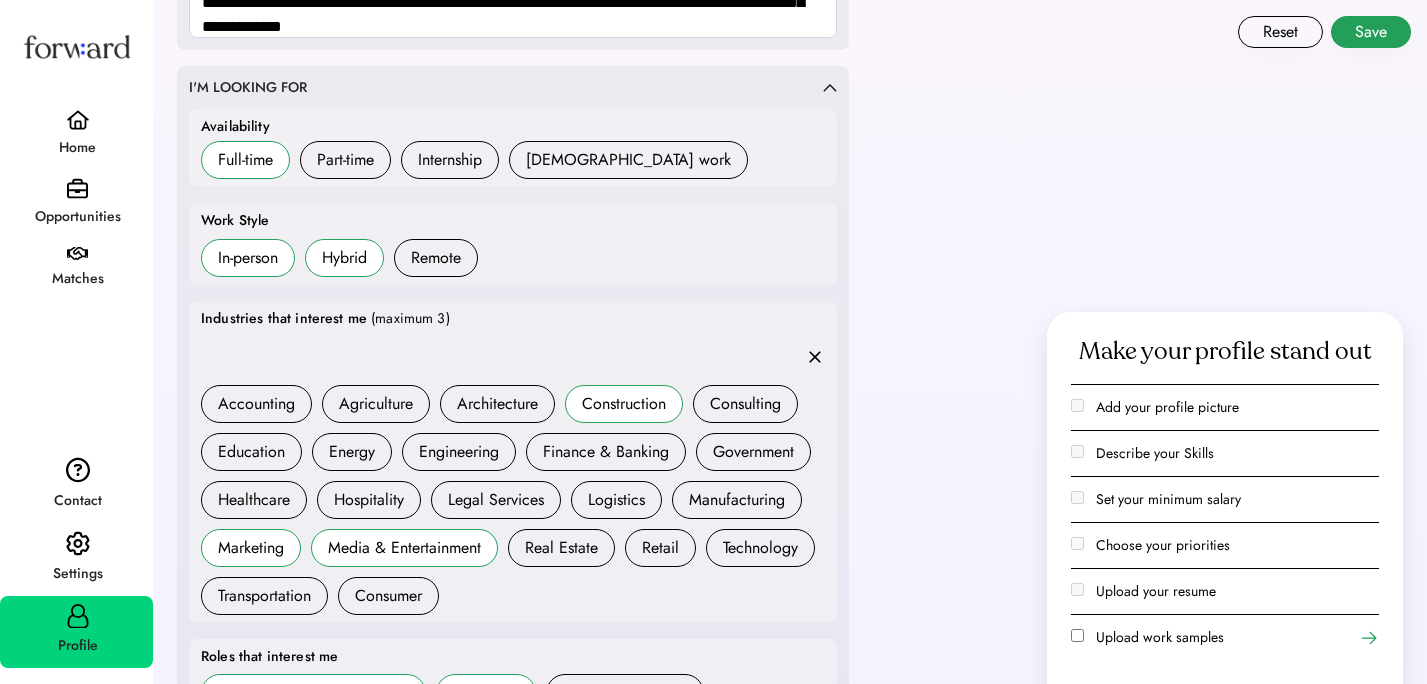 click on "Save" at bounding box center (1371, 32) 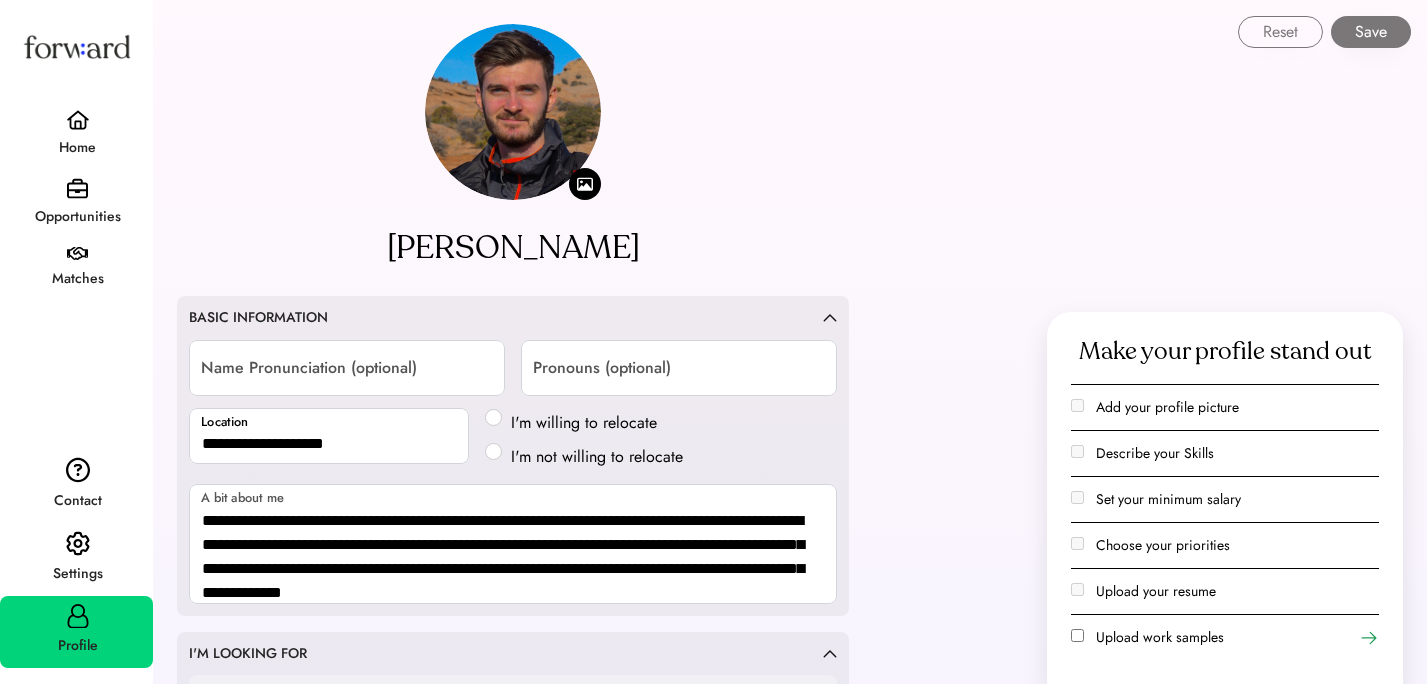select on "*****" 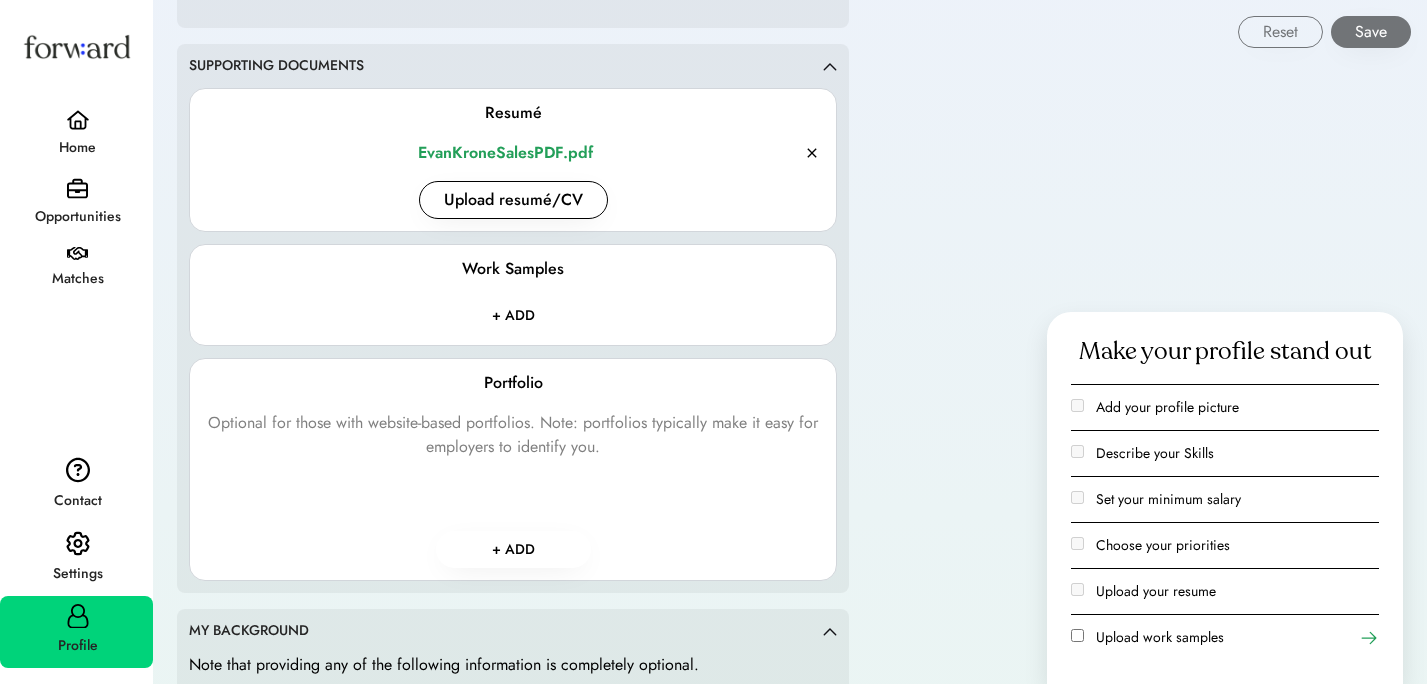 scroll, scrollTop: 2347, scrollLeft: 0, axis: vertical 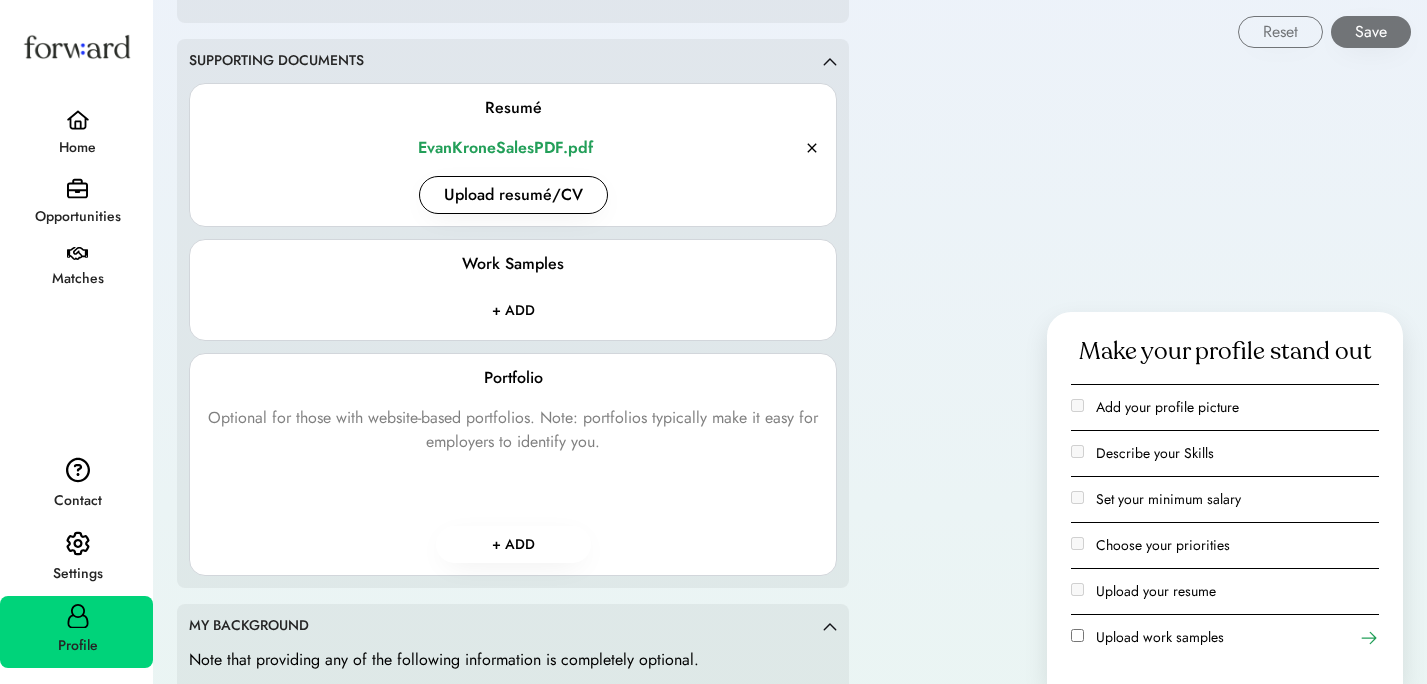 click on "+ ADD" at bounding box center (513, 544) 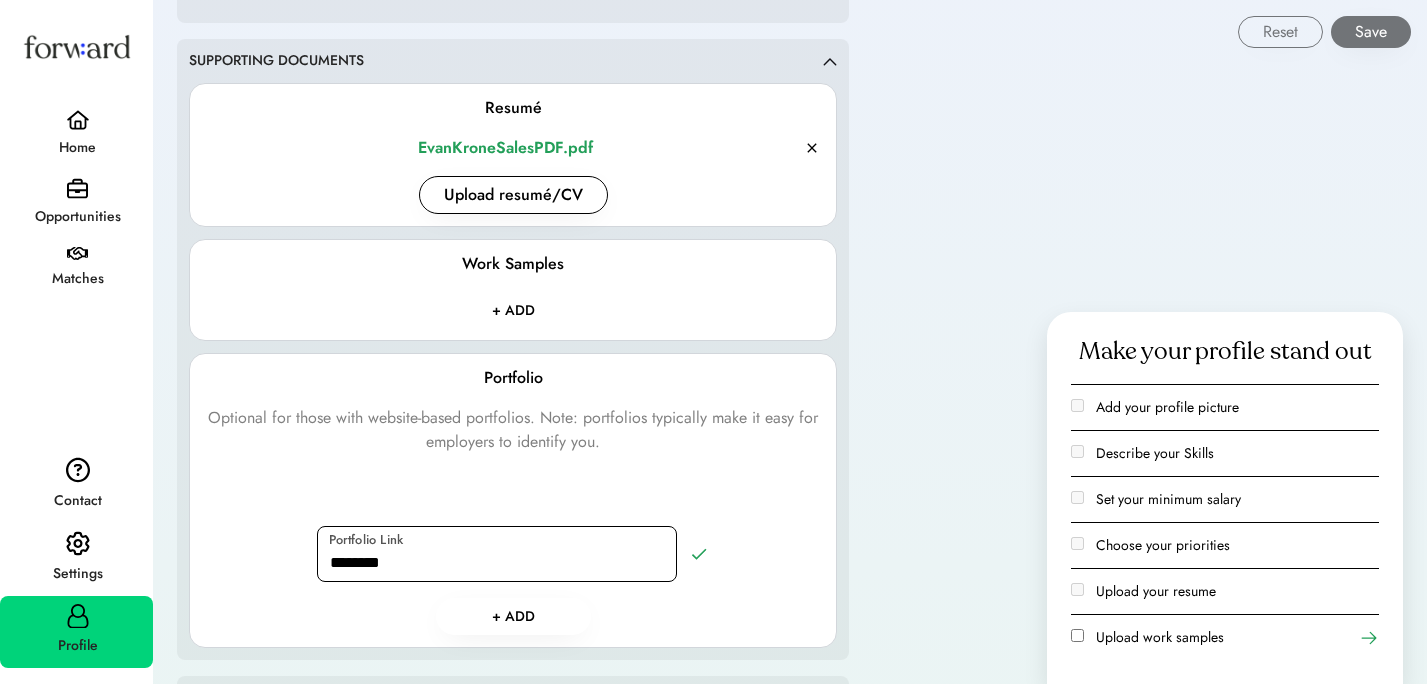 type 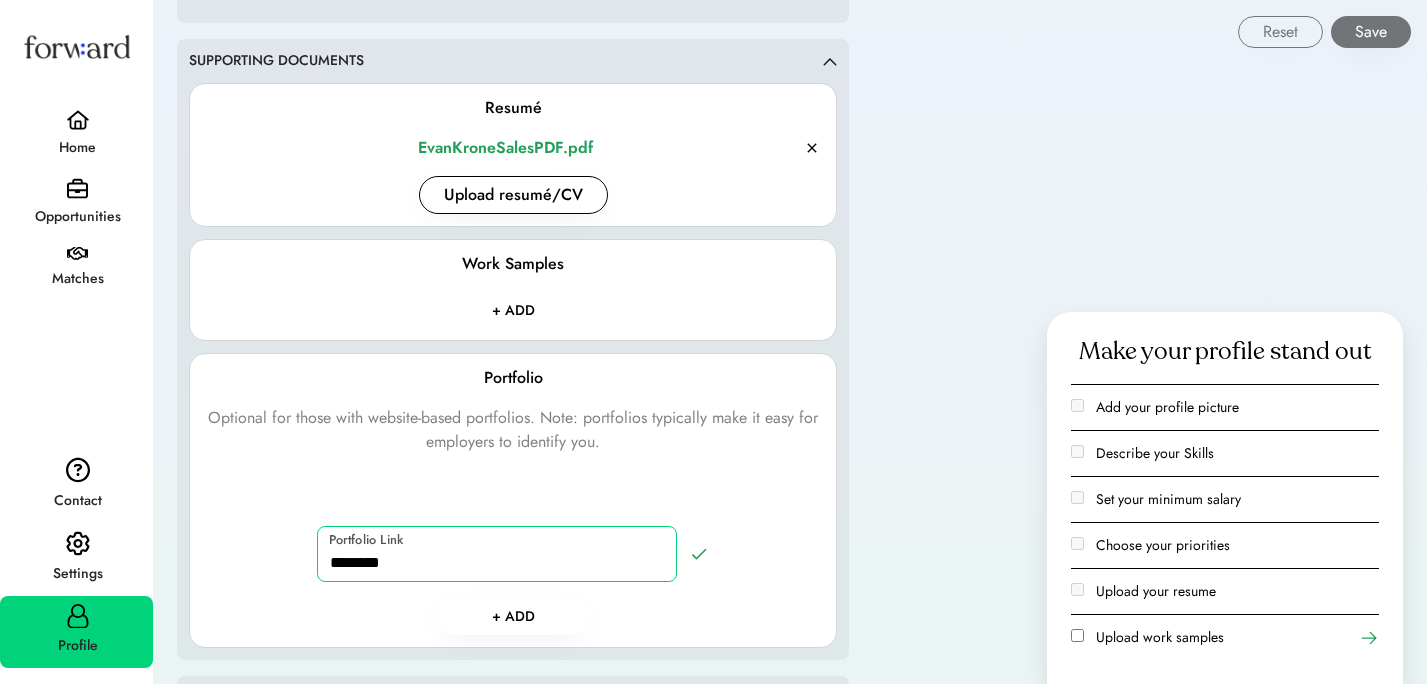 click at bounding box center (497, 554) 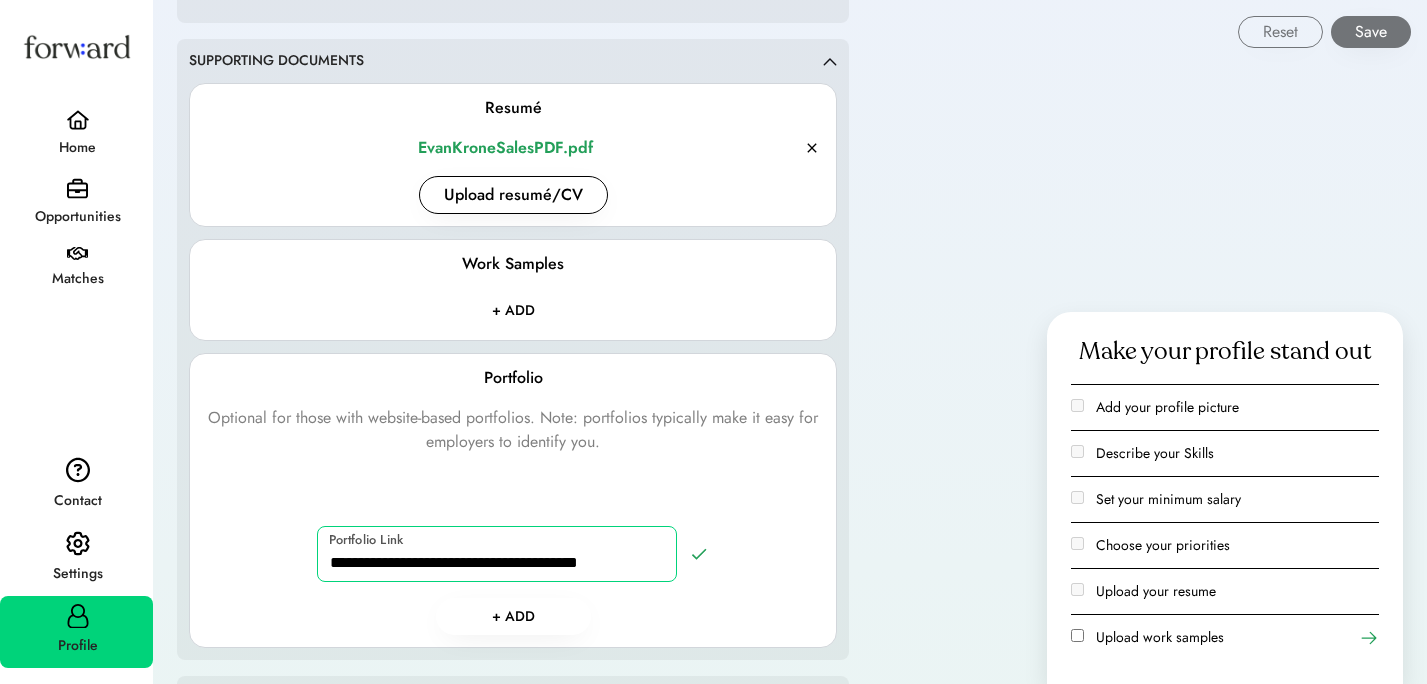drag, startPoint x: 433, startPoint y: 561, endPoint x: 387, endPoint y: 563, distance: 46.043457 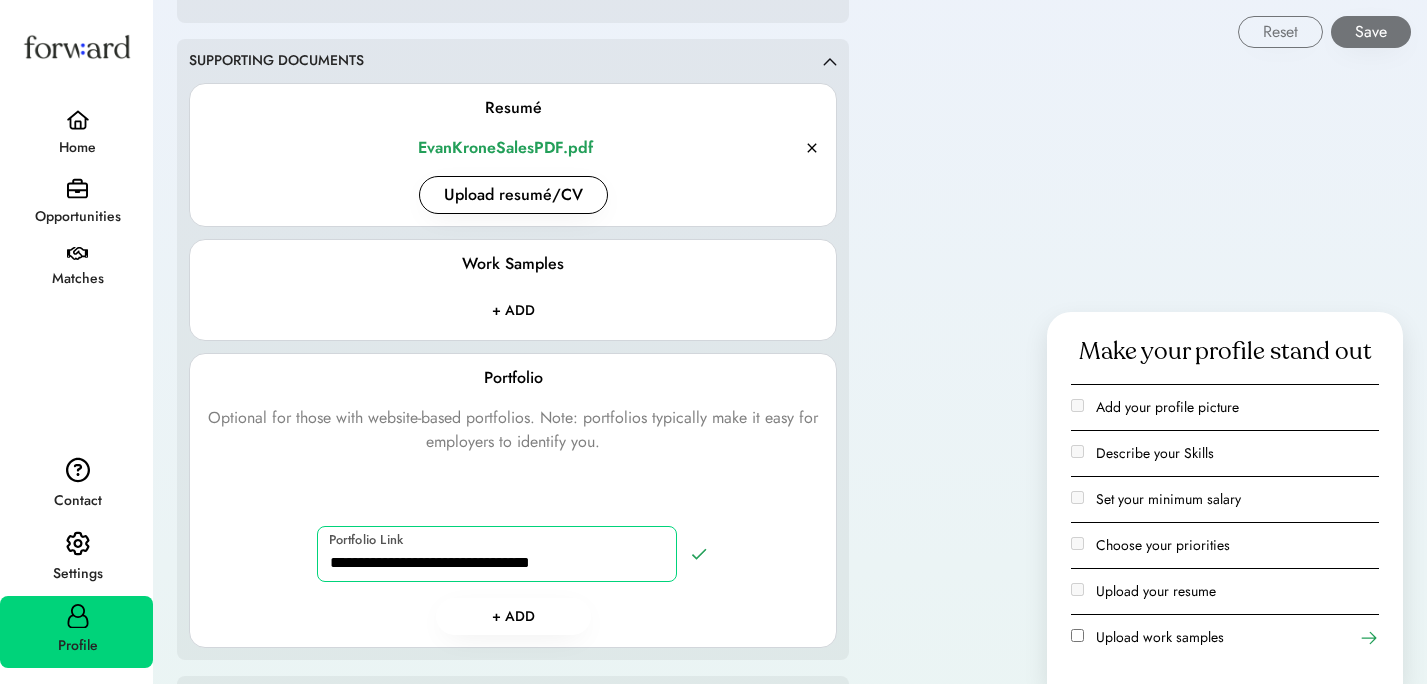 type on "**********" 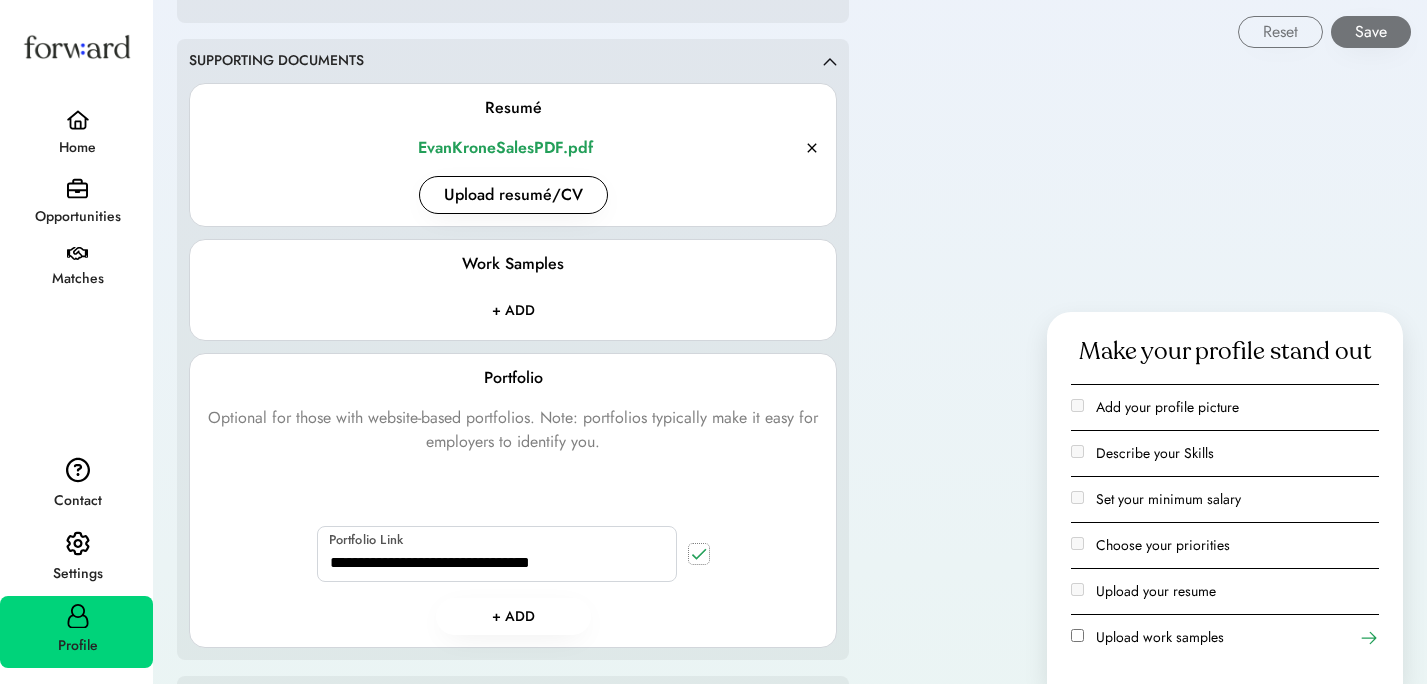click 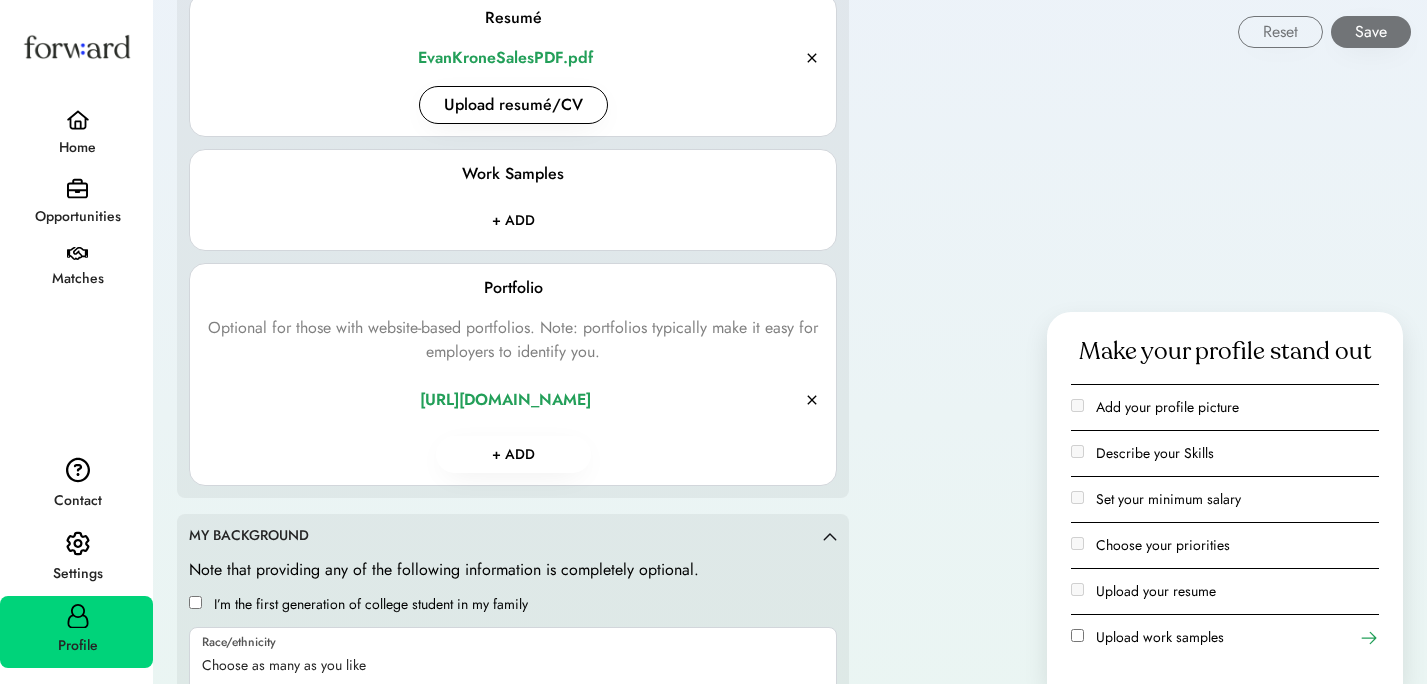 scroll, scrollTop: 2448, scrollLeft: 0, axis: vertical 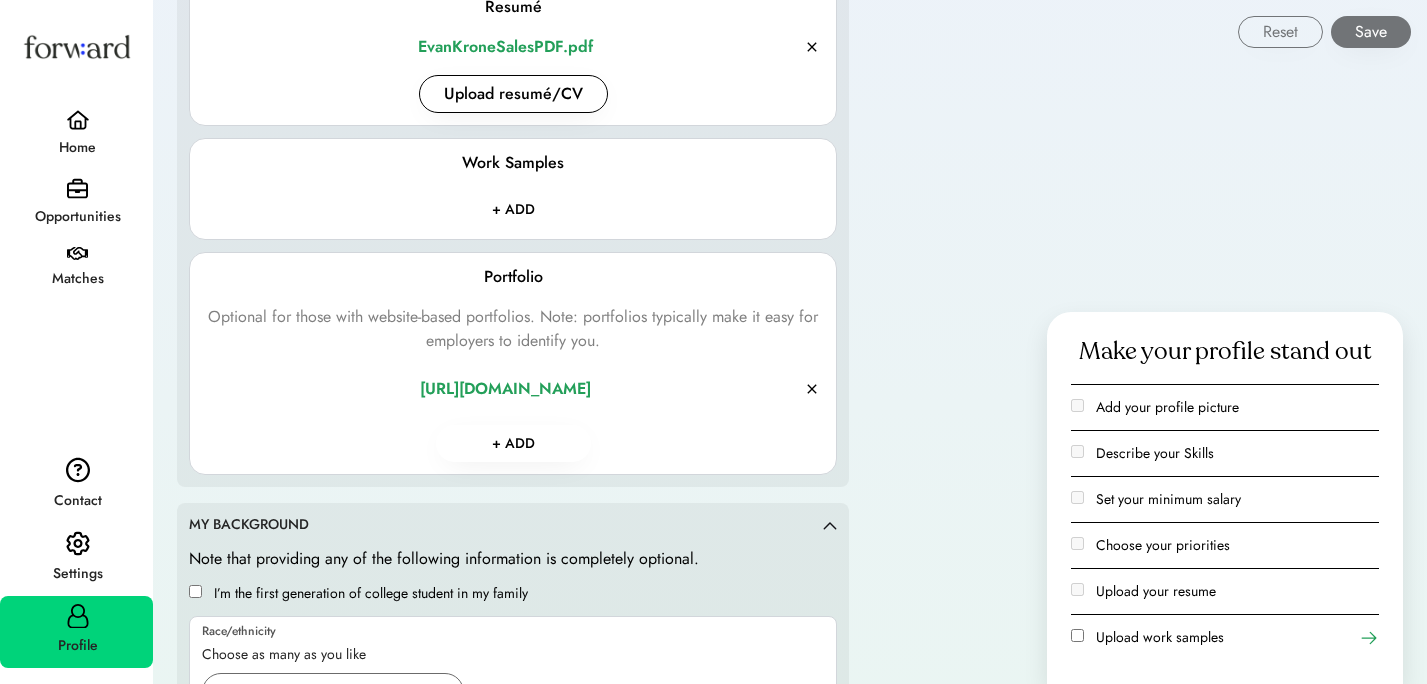 click on "+ ADD" at bounding box center [513, 443] 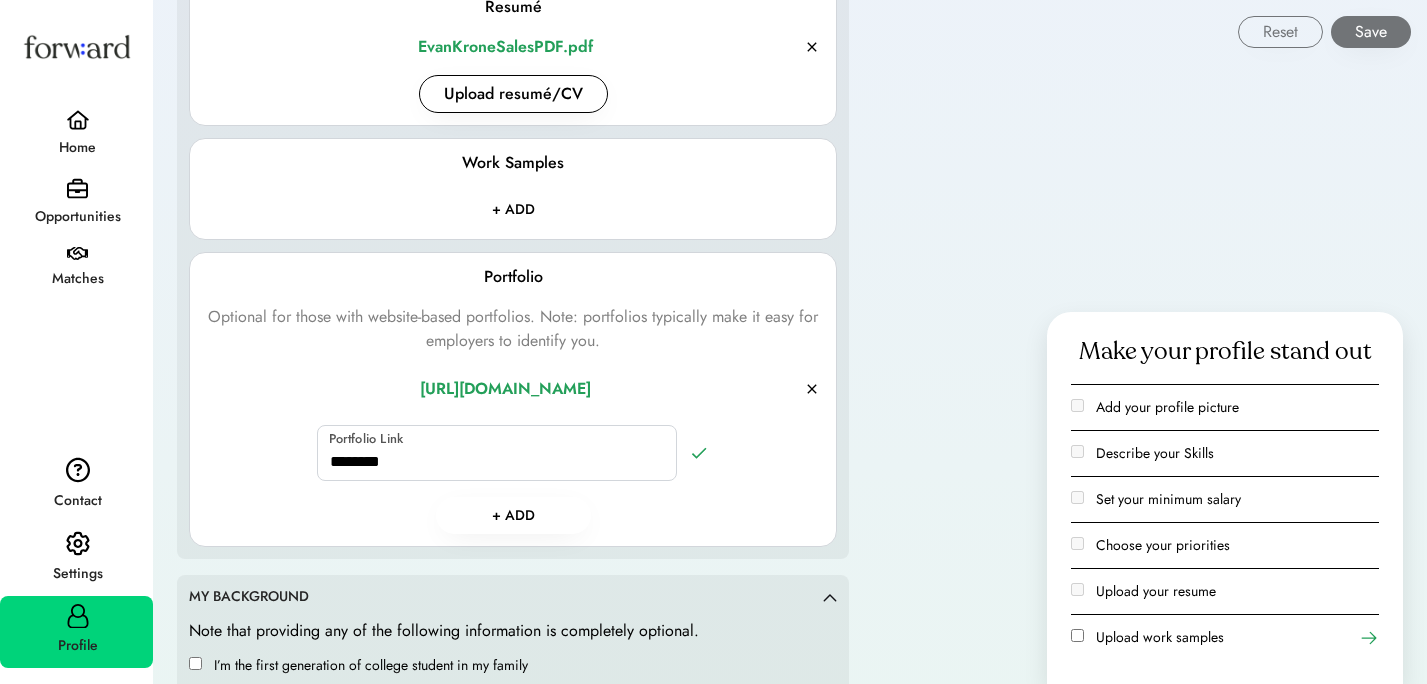 click on "**********" 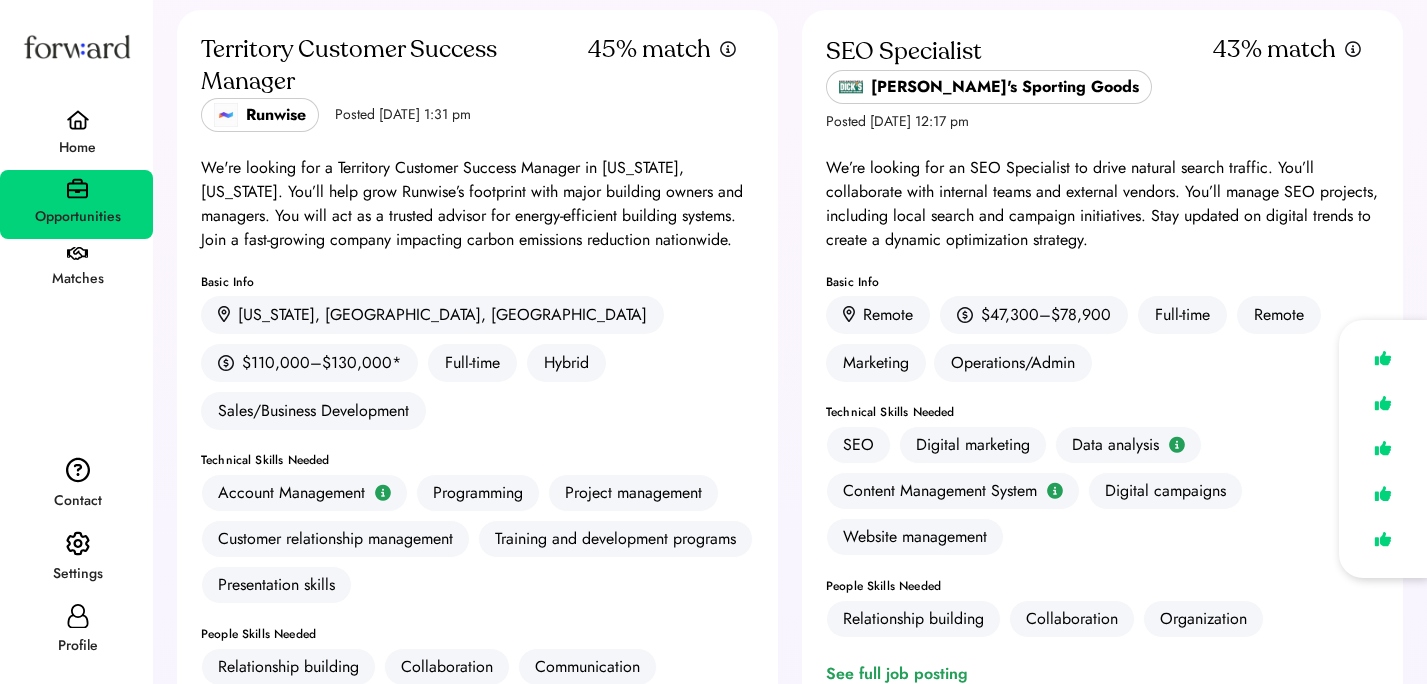scroll, scrollTop: 892, scrollLeft: 0, axis: vertical 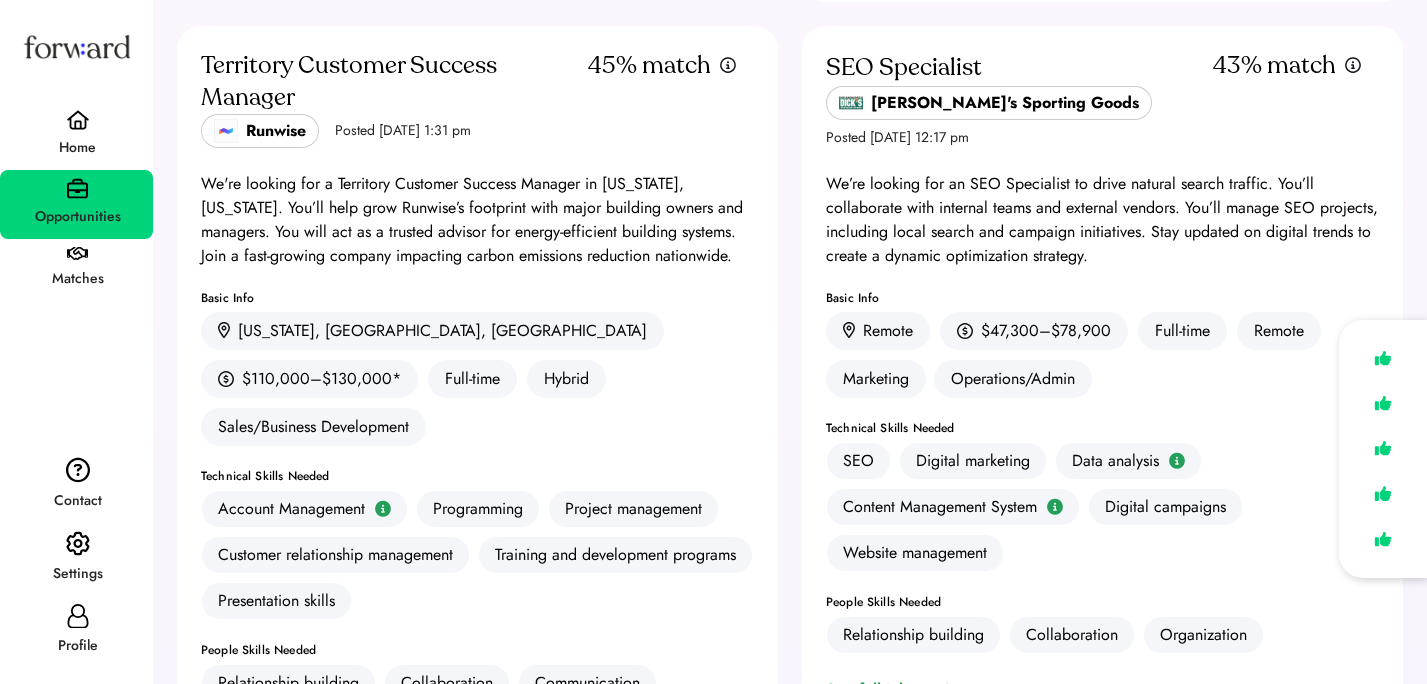click at bounding box center [77, 254] 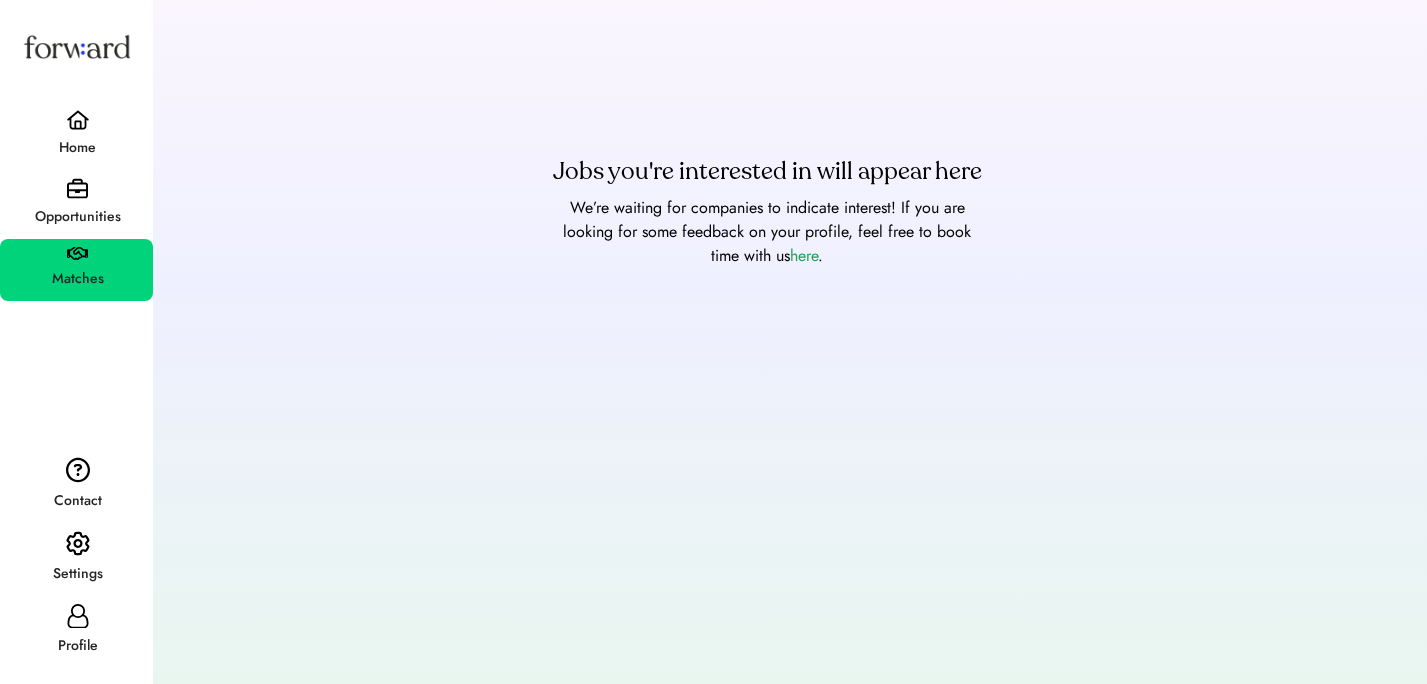 scroll, scrollTop: 0, scrollLeft: 0, axis: both 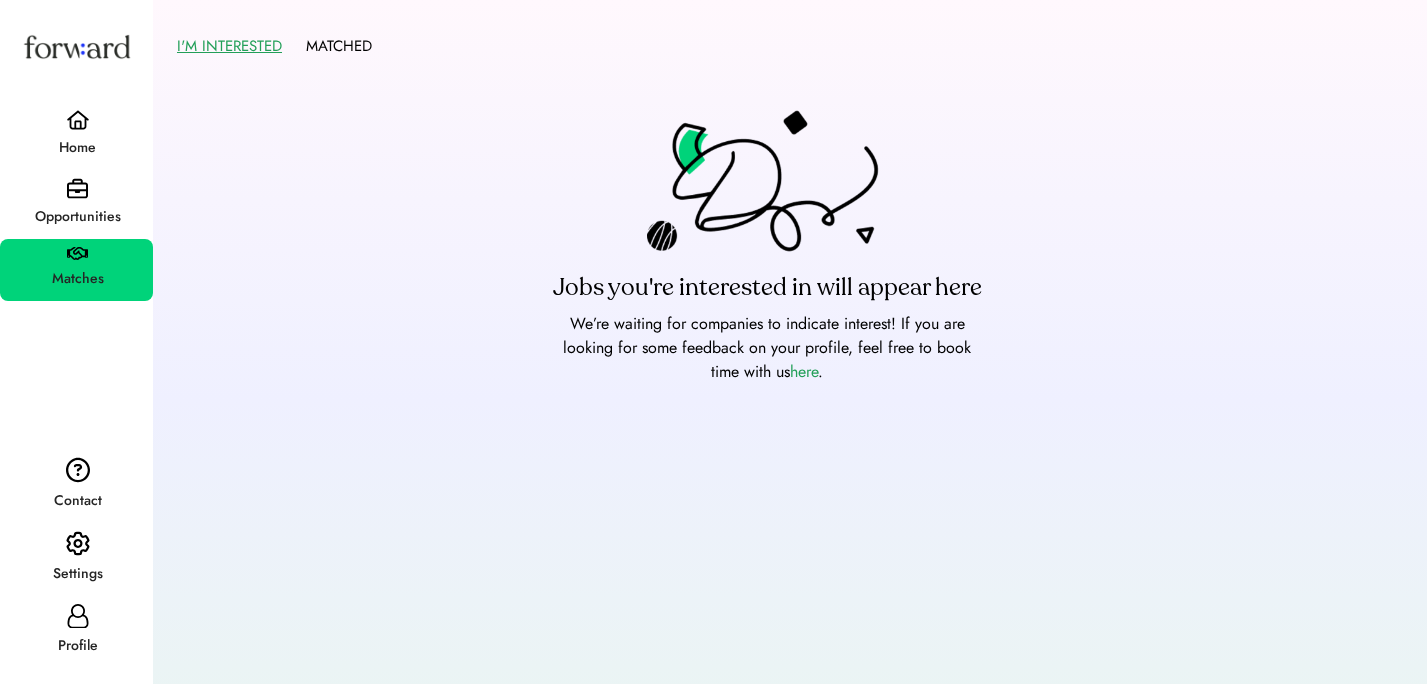 click at bounding box center [77, 188] 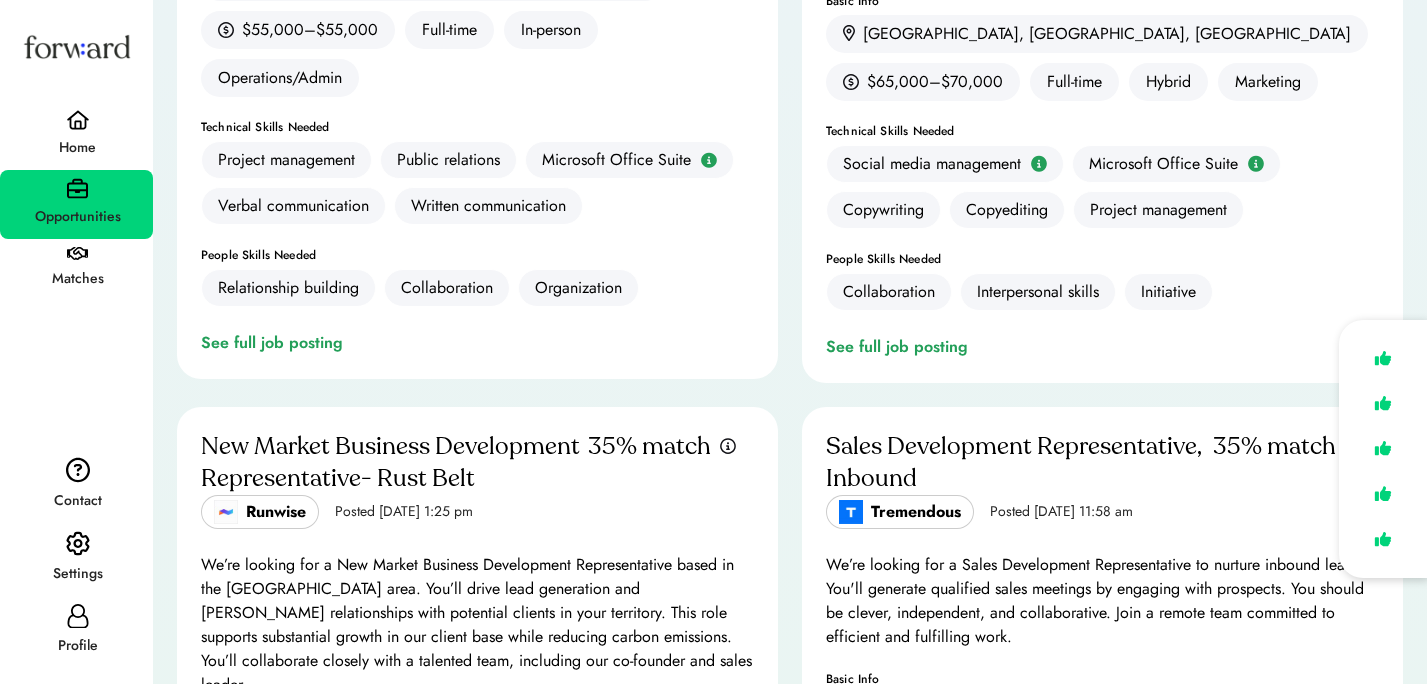 scroll, scrollTop: 6926, scrollLeft: 0, axis: vertical 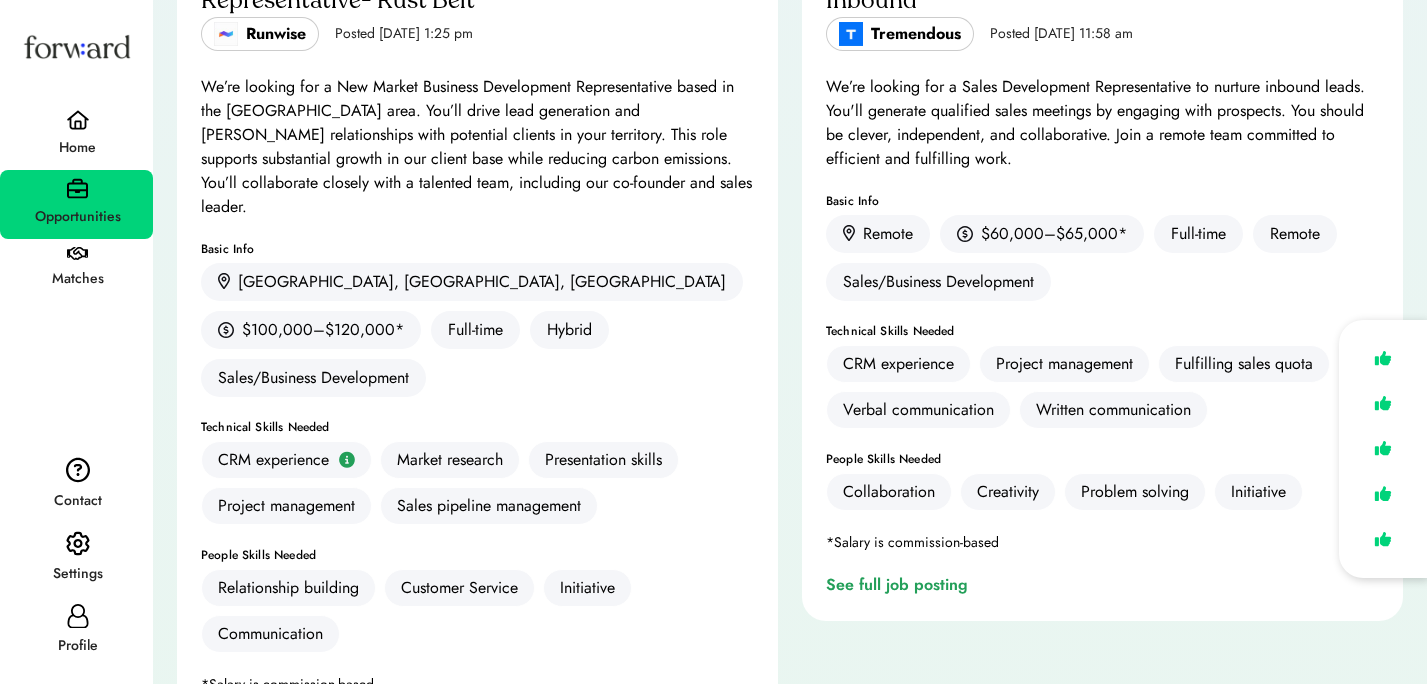 click 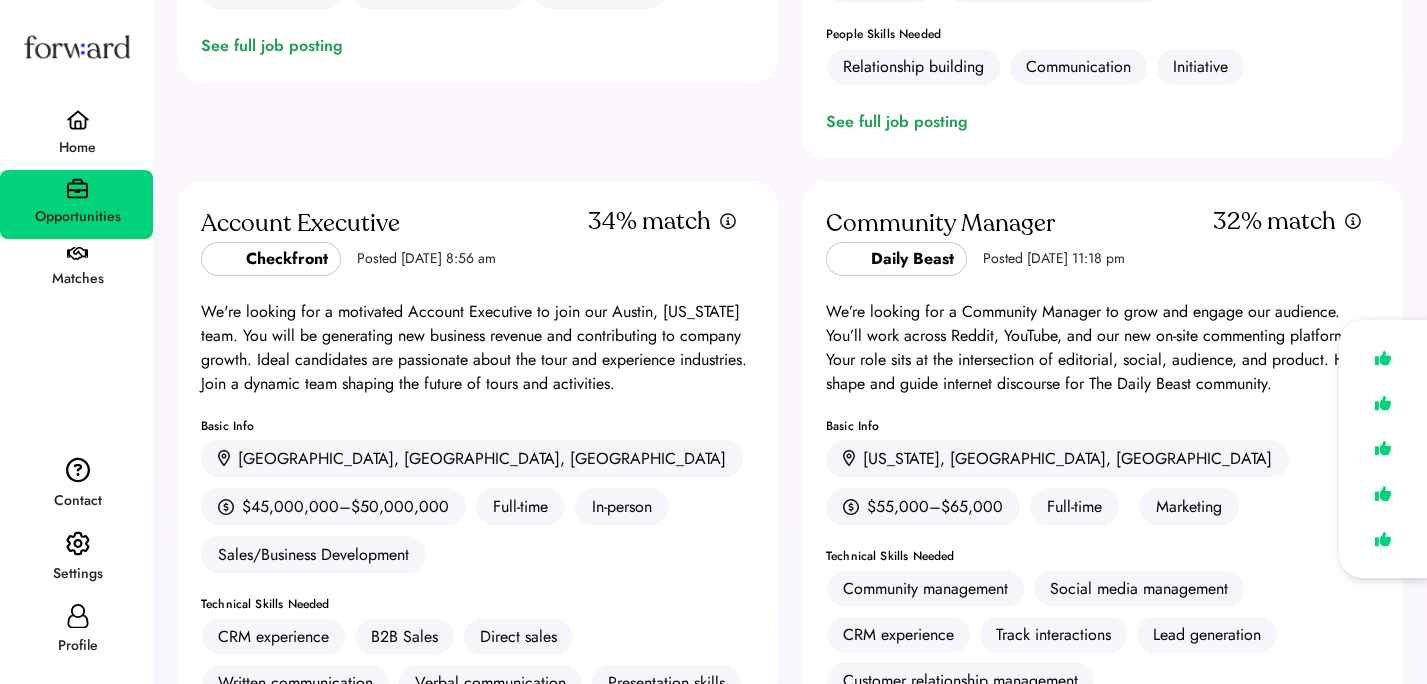 scroll, scrollTop: 738, scrollLeft: 0, axis: vertical 